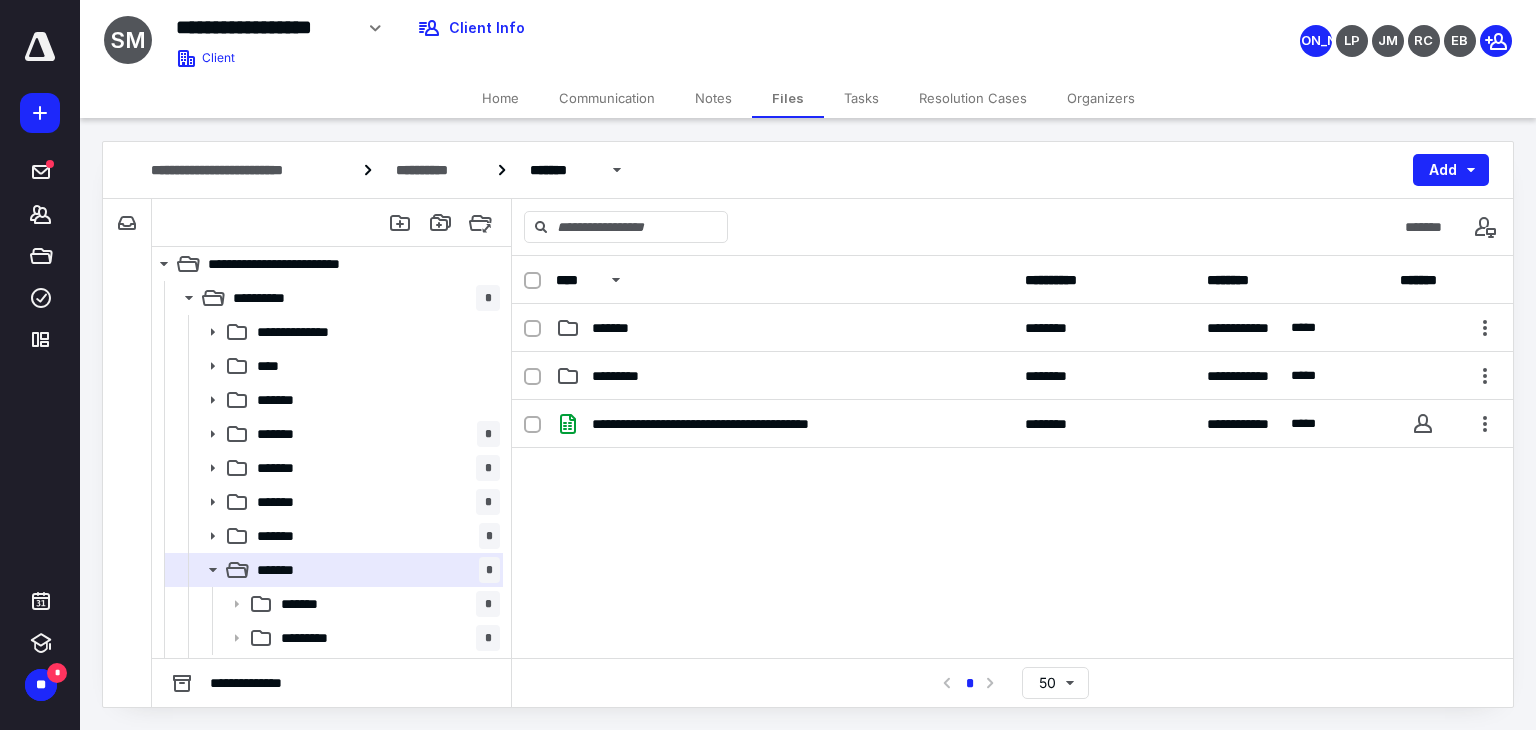 scroll, scrollTop: 0, scrollLeft: 0, axis: both 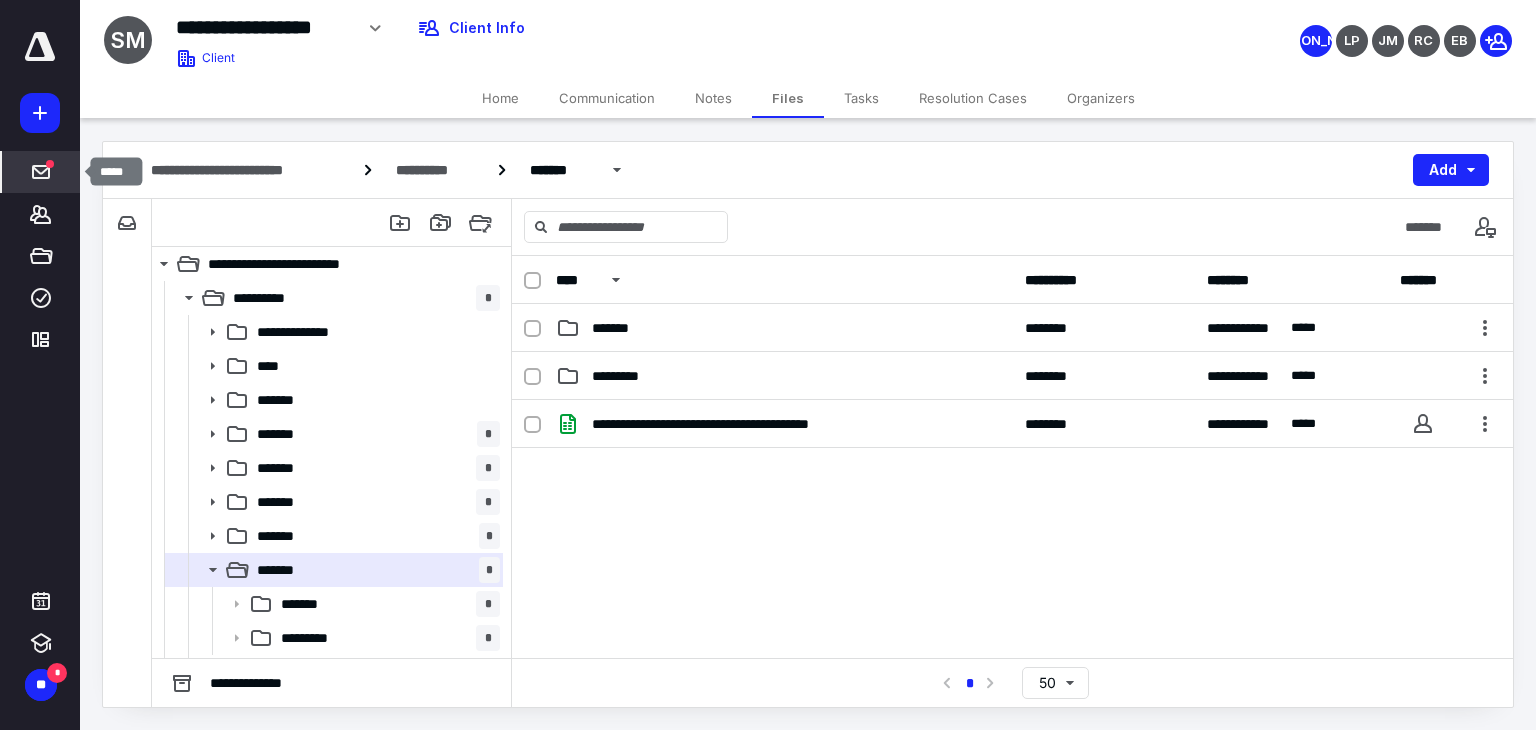 click 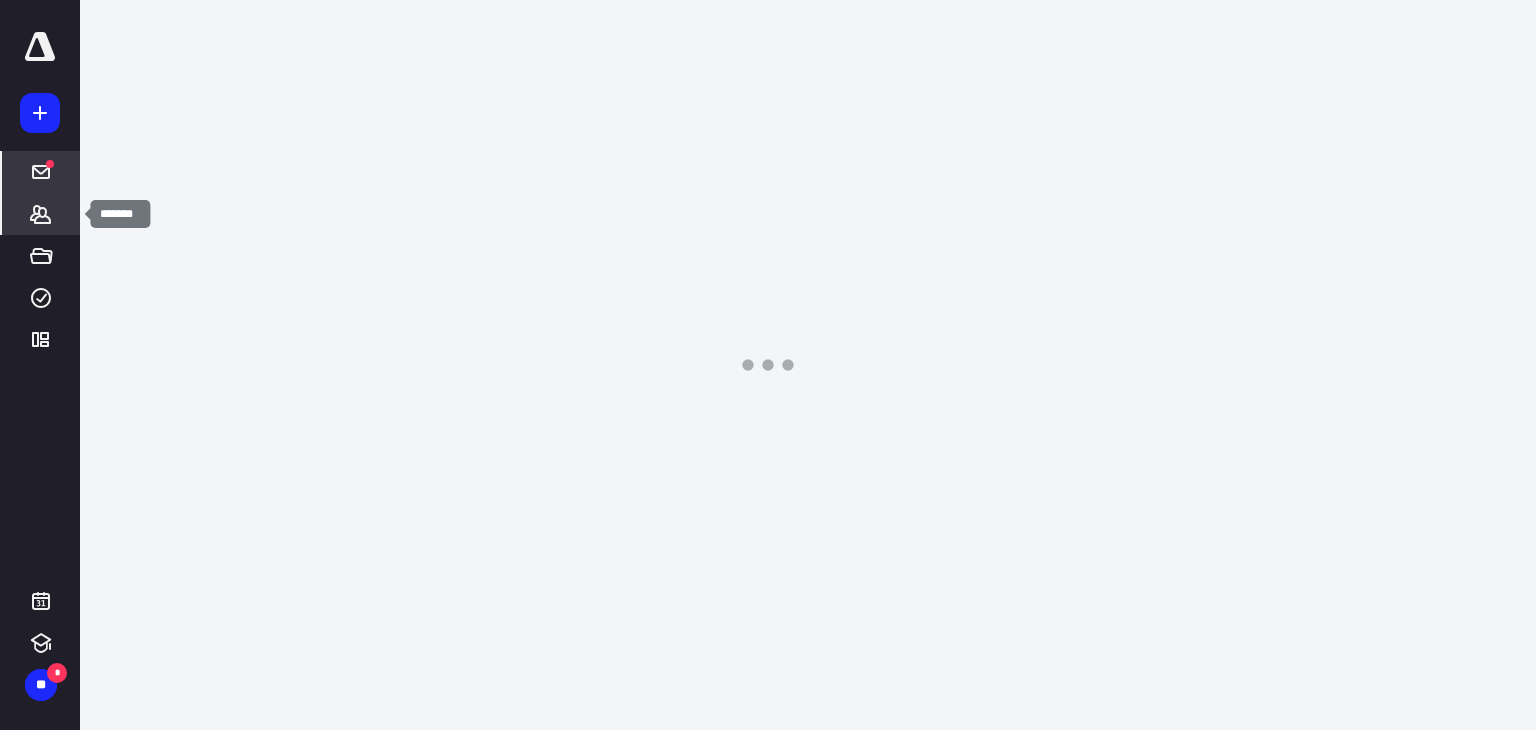 click 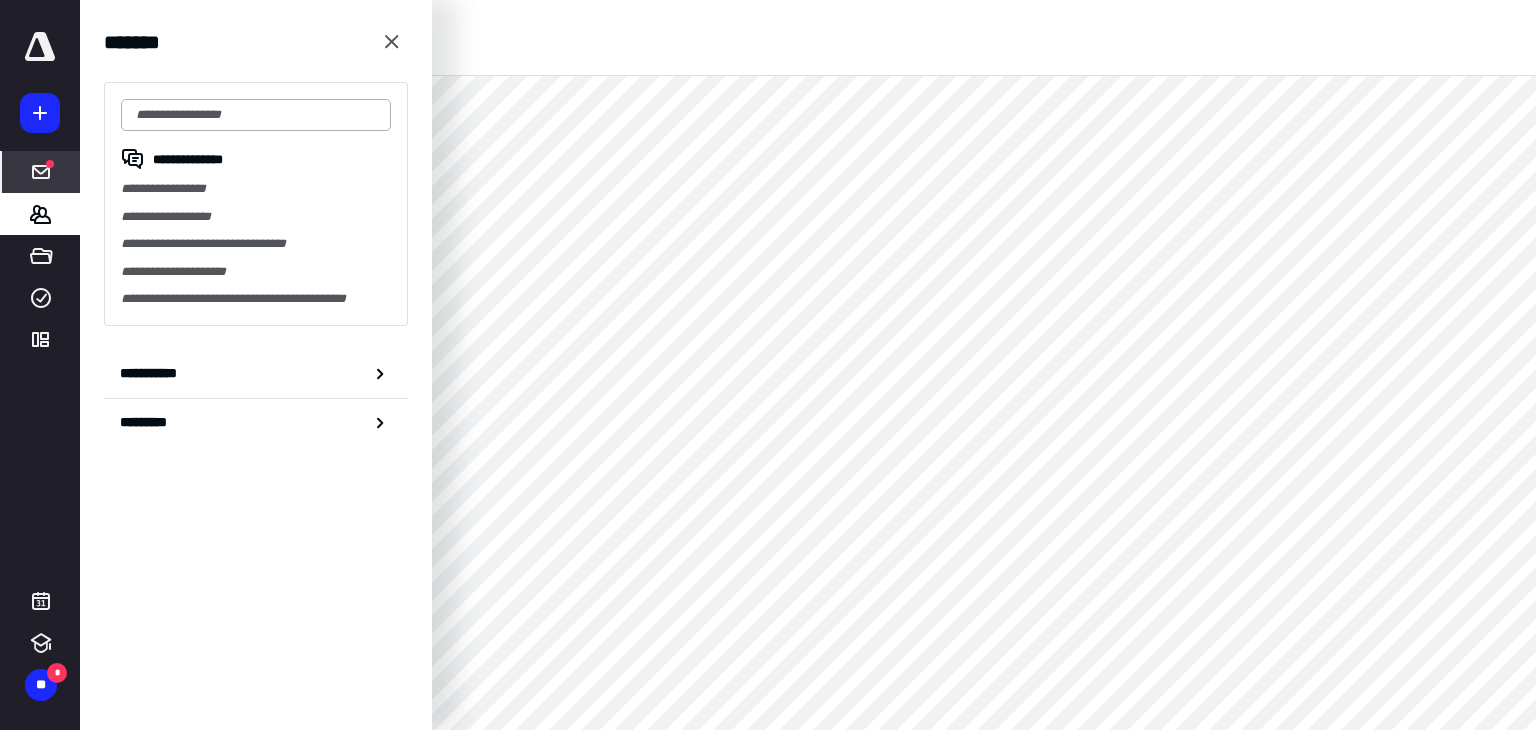 click at bounding box center (256, 115) 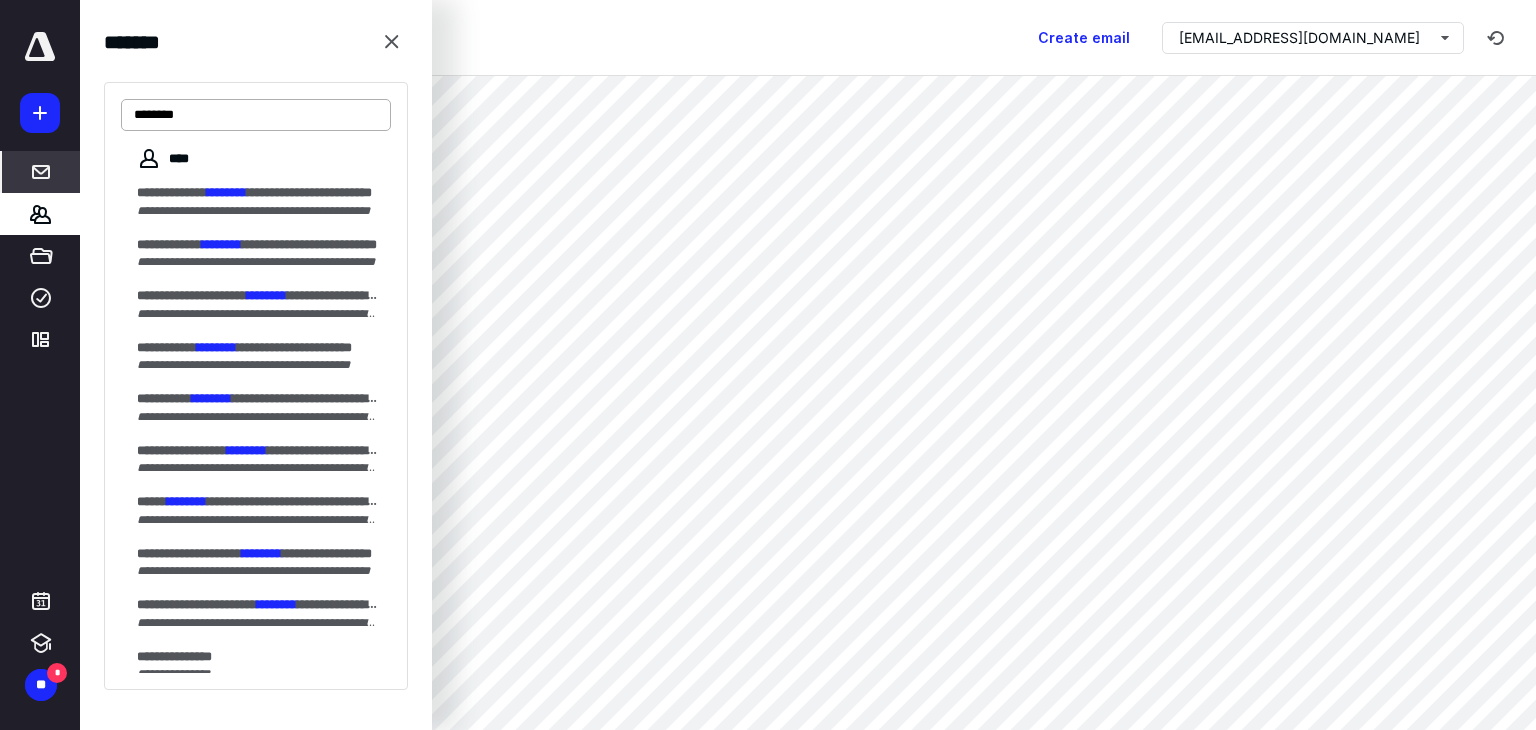 click on "********" at bounding box center (256, 115) 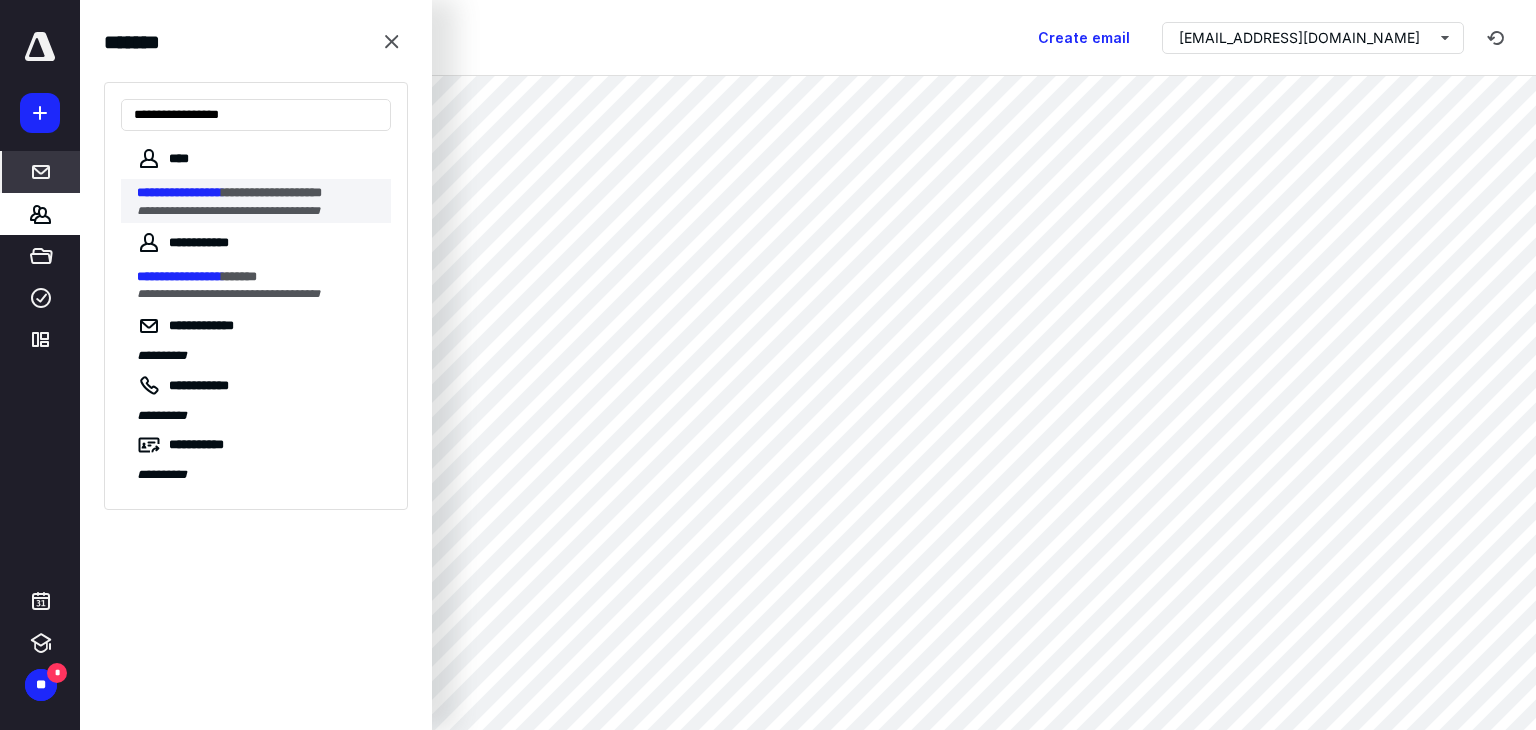 type on "**********" 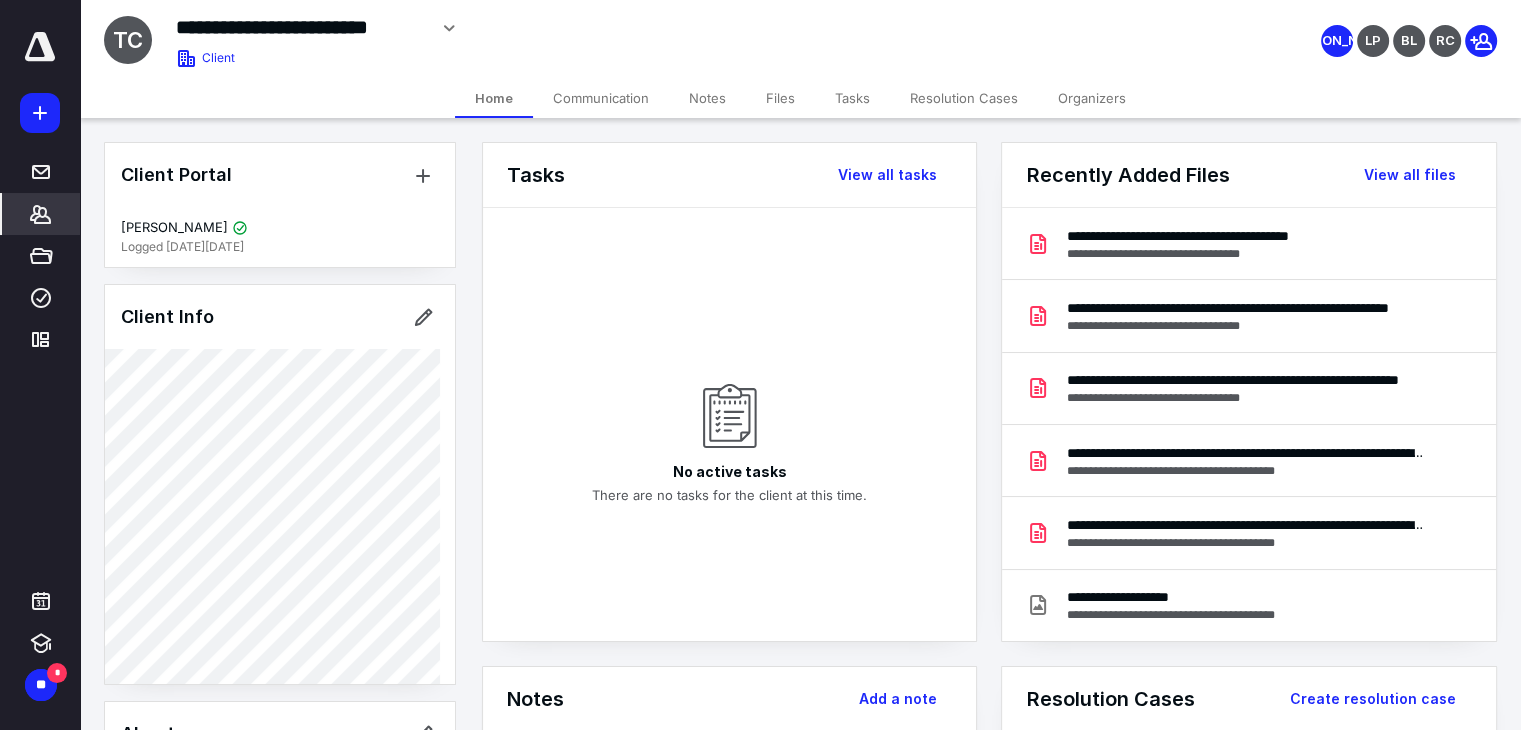 click on "Files" at bounding box center (780, 98) 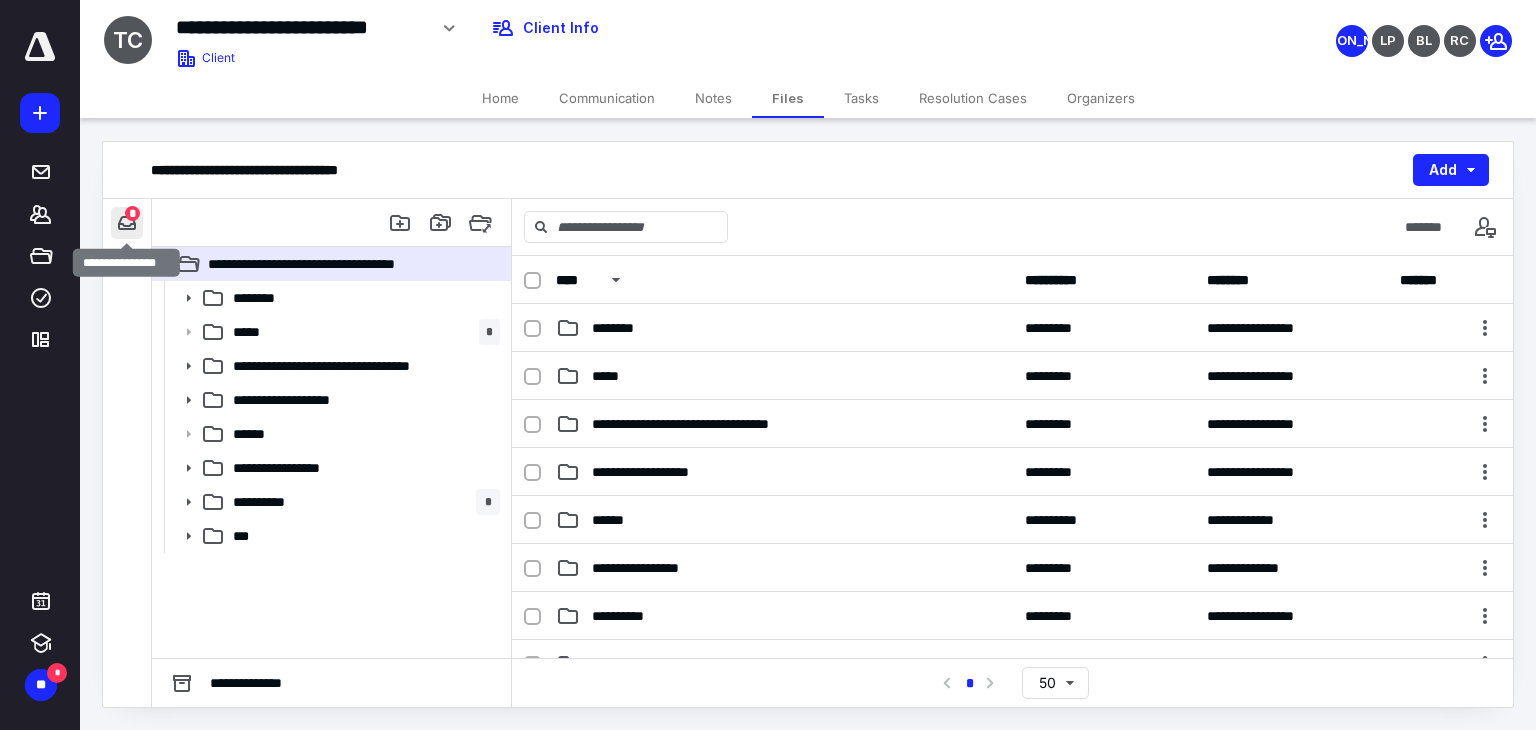 click at bounding box center [127, 223] 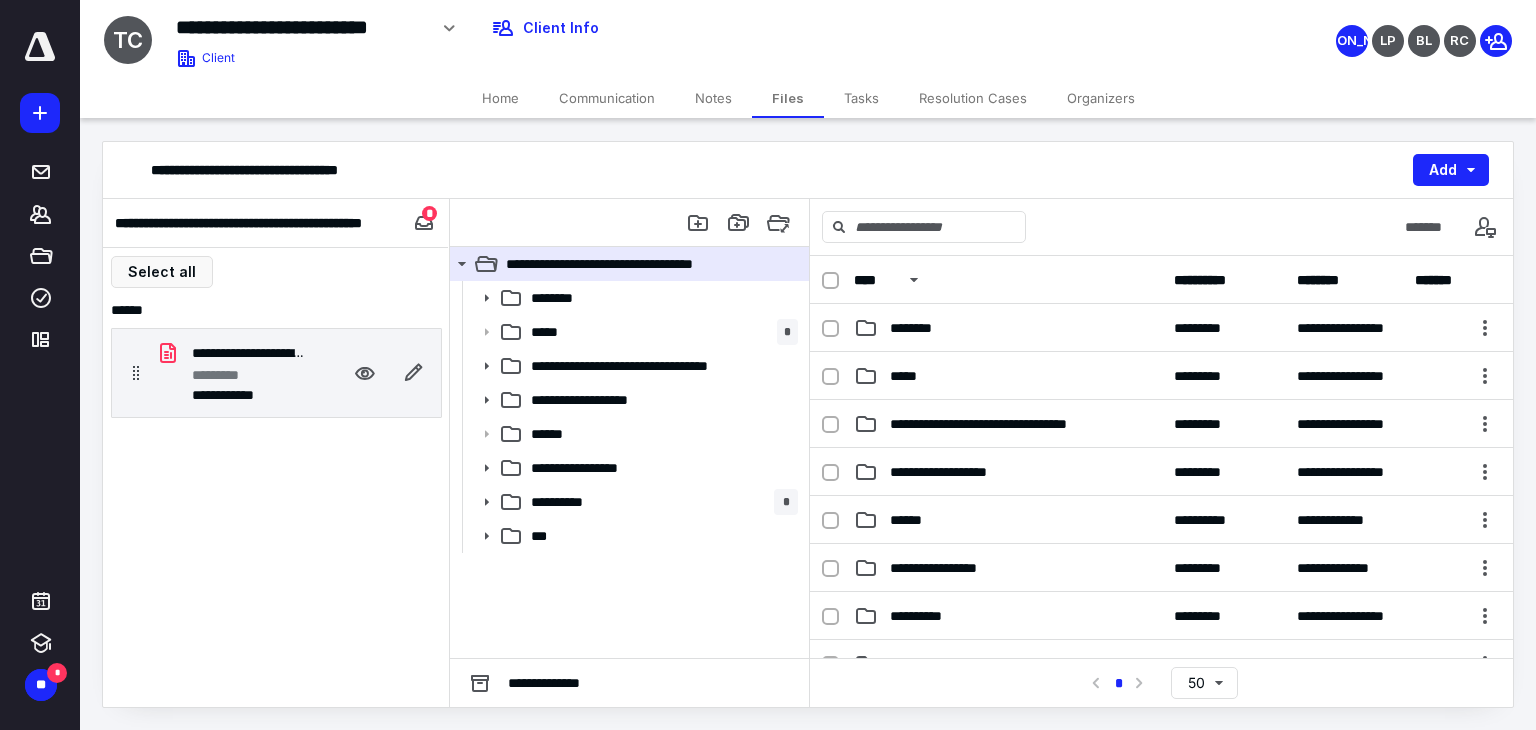 click on "*********" at bounding box center (225, 375) 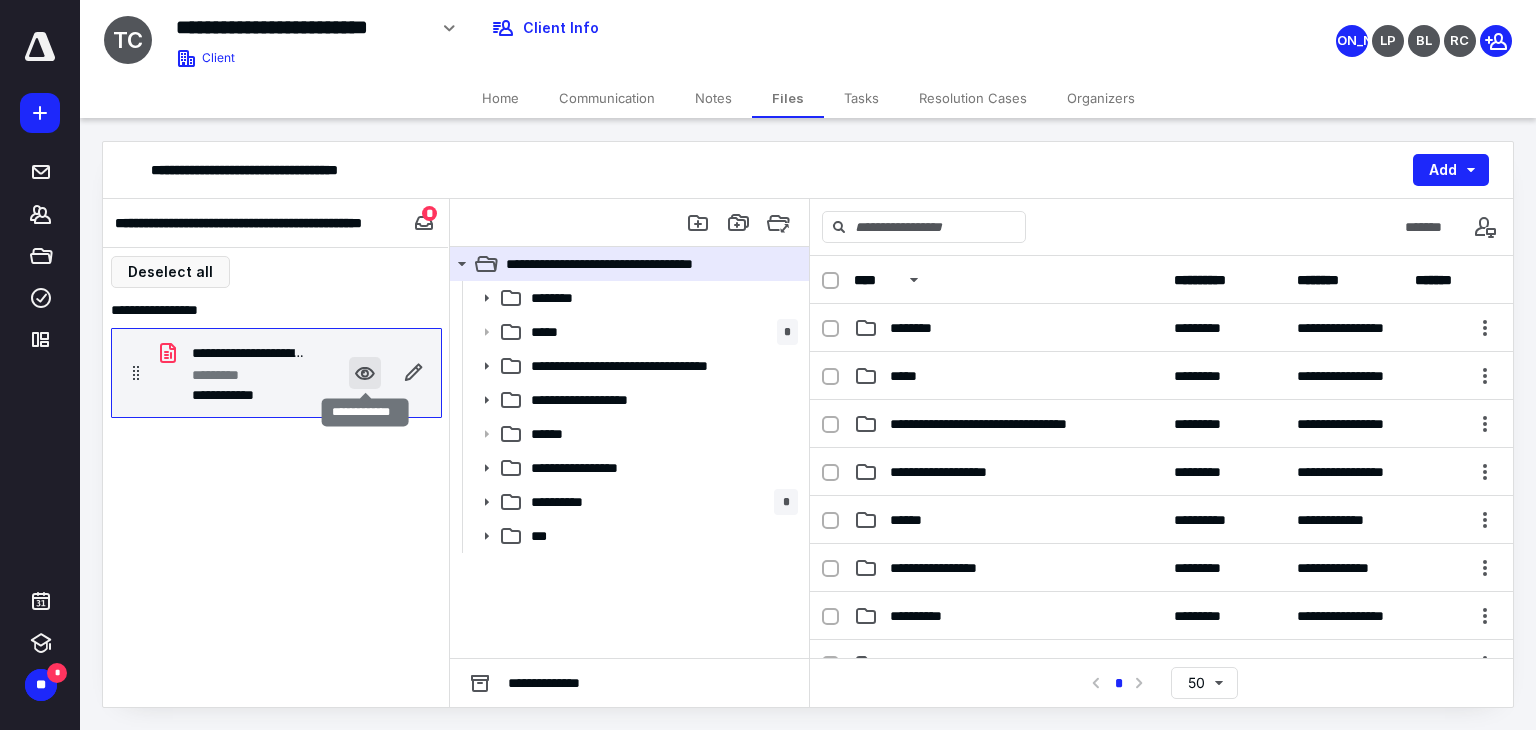 click at bounding box center (365, 373) 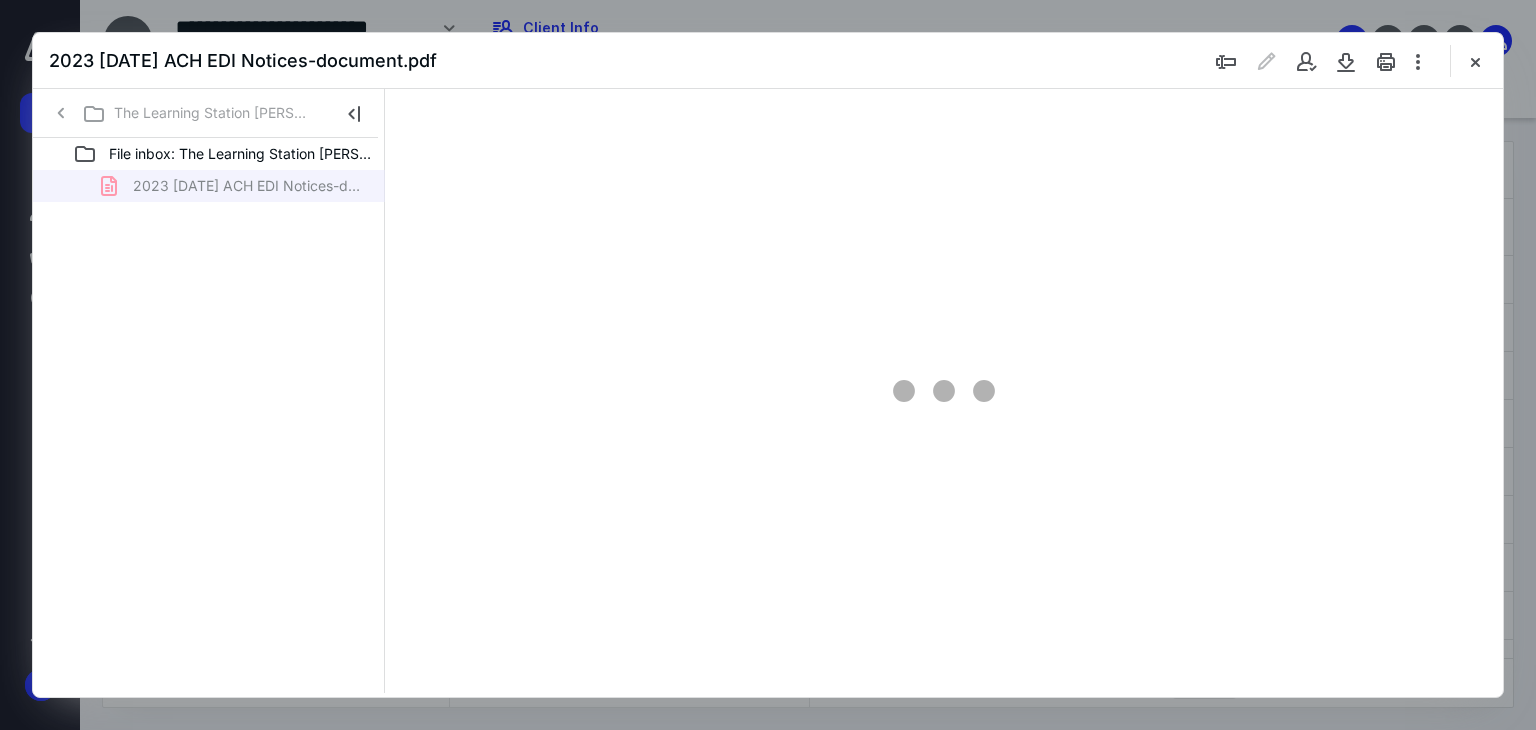 scroll, scrollTop: 0, scrollLeft: 0, axis: both 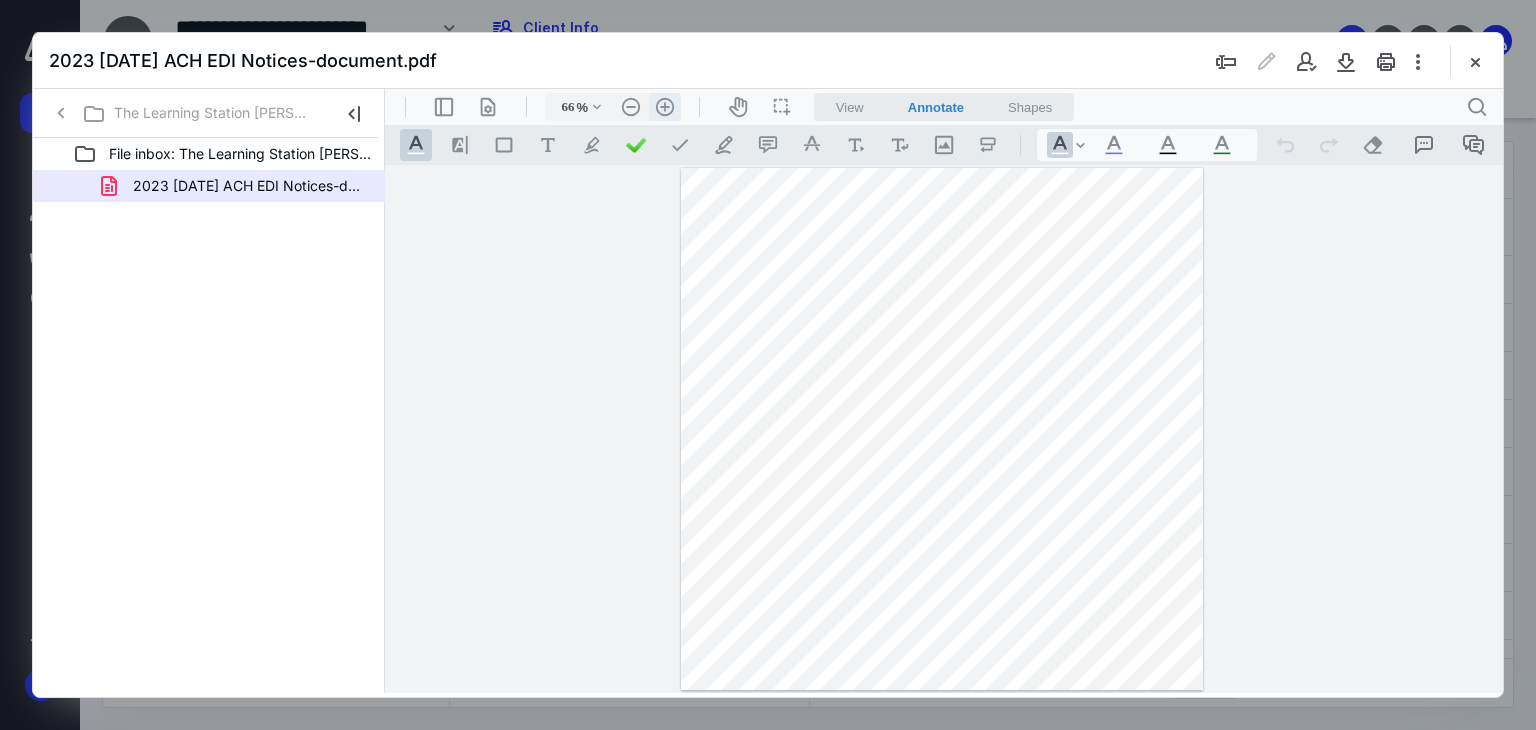click on ".cls-1{fill:#abb0c4;} icon - header - zoom - in - line" at bounding box center (665, 107) 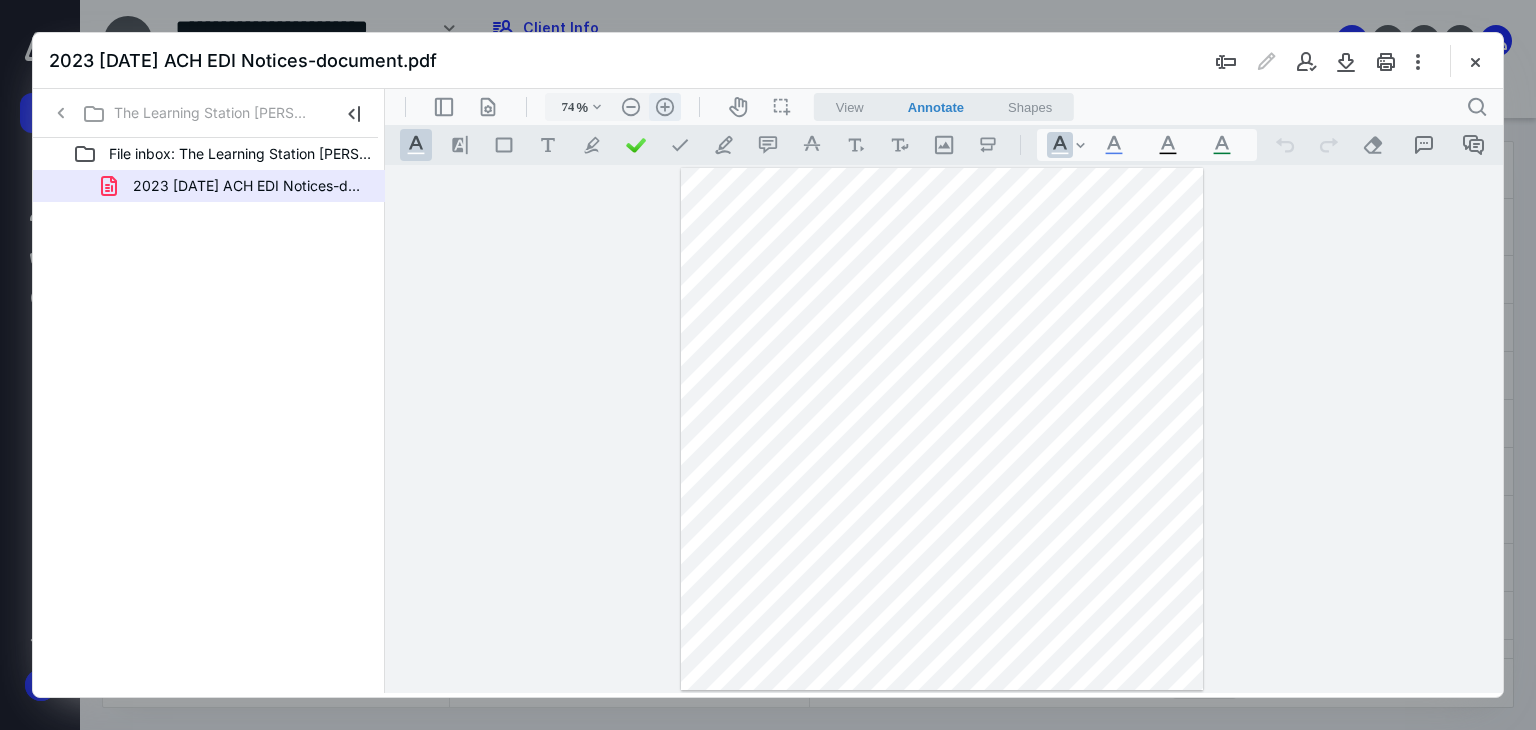 click on ".cls-1{fill:#abb0c4;} icon - header - zoom - in - line" at bounding box center [665, 107] 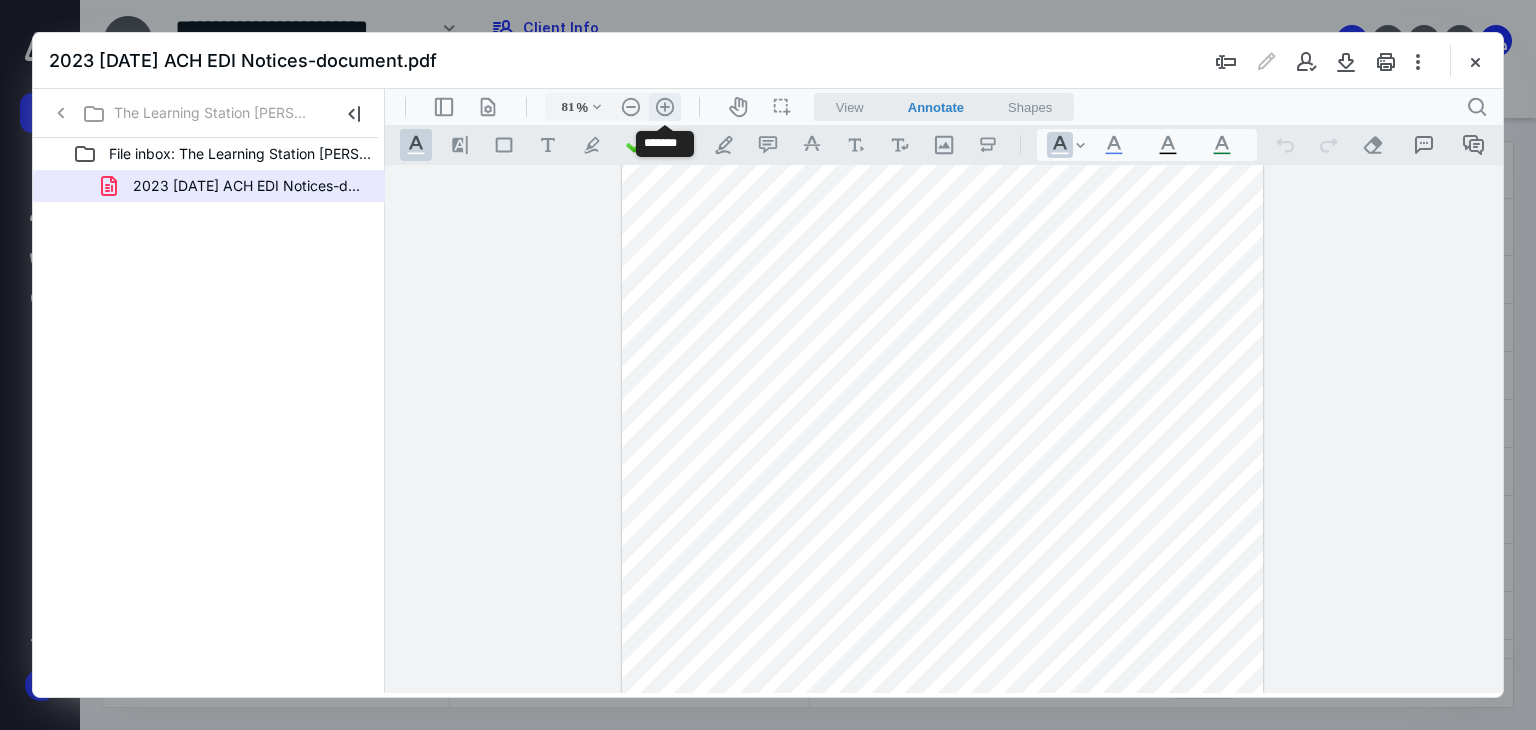 click on ".cls-1{fill:#abb0c4;} icon - header - zoom - in - line" at bounding box center (665, 107) 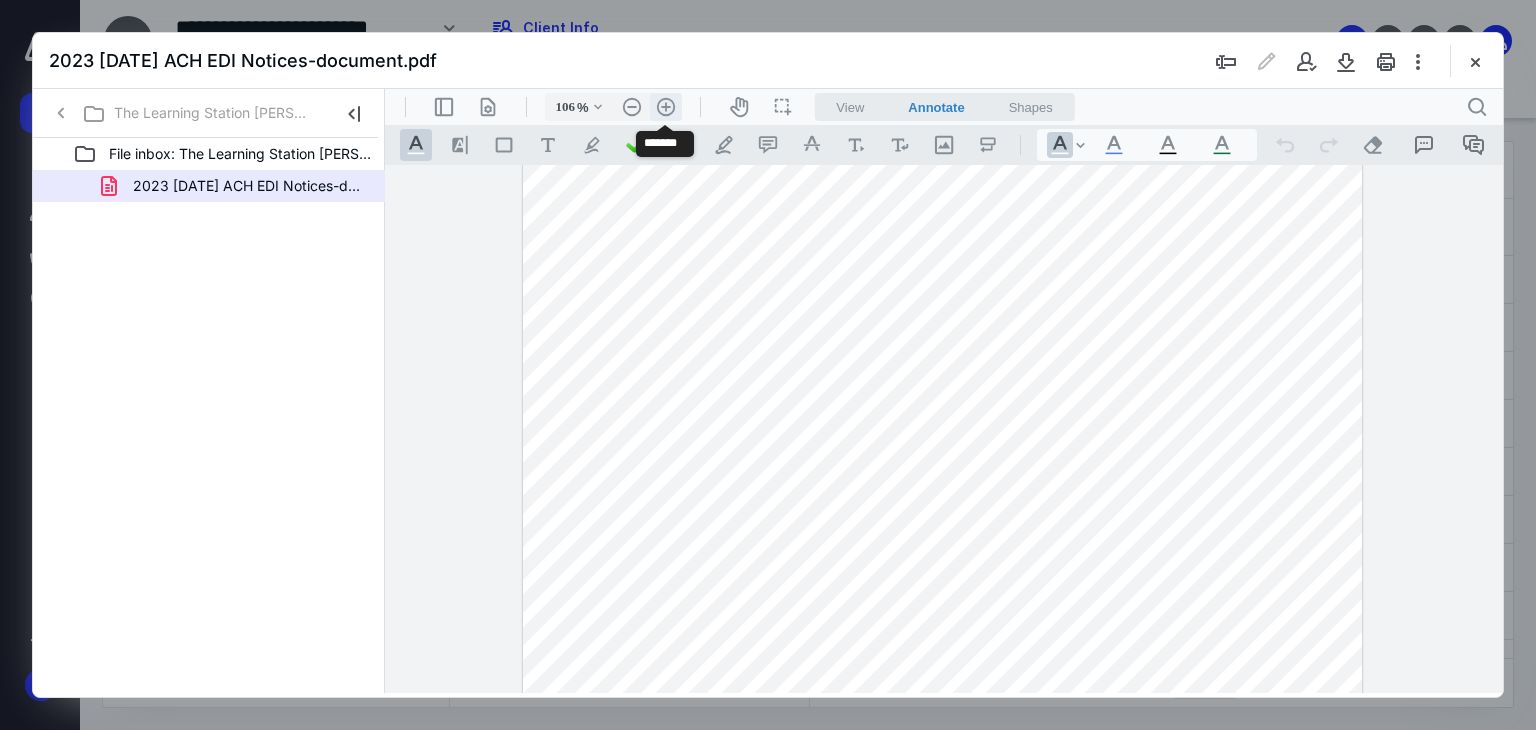 click on ".cls-1{fill:#abb0c4;} icon - header - zoom - in - line" at bounding box center [666, 107] 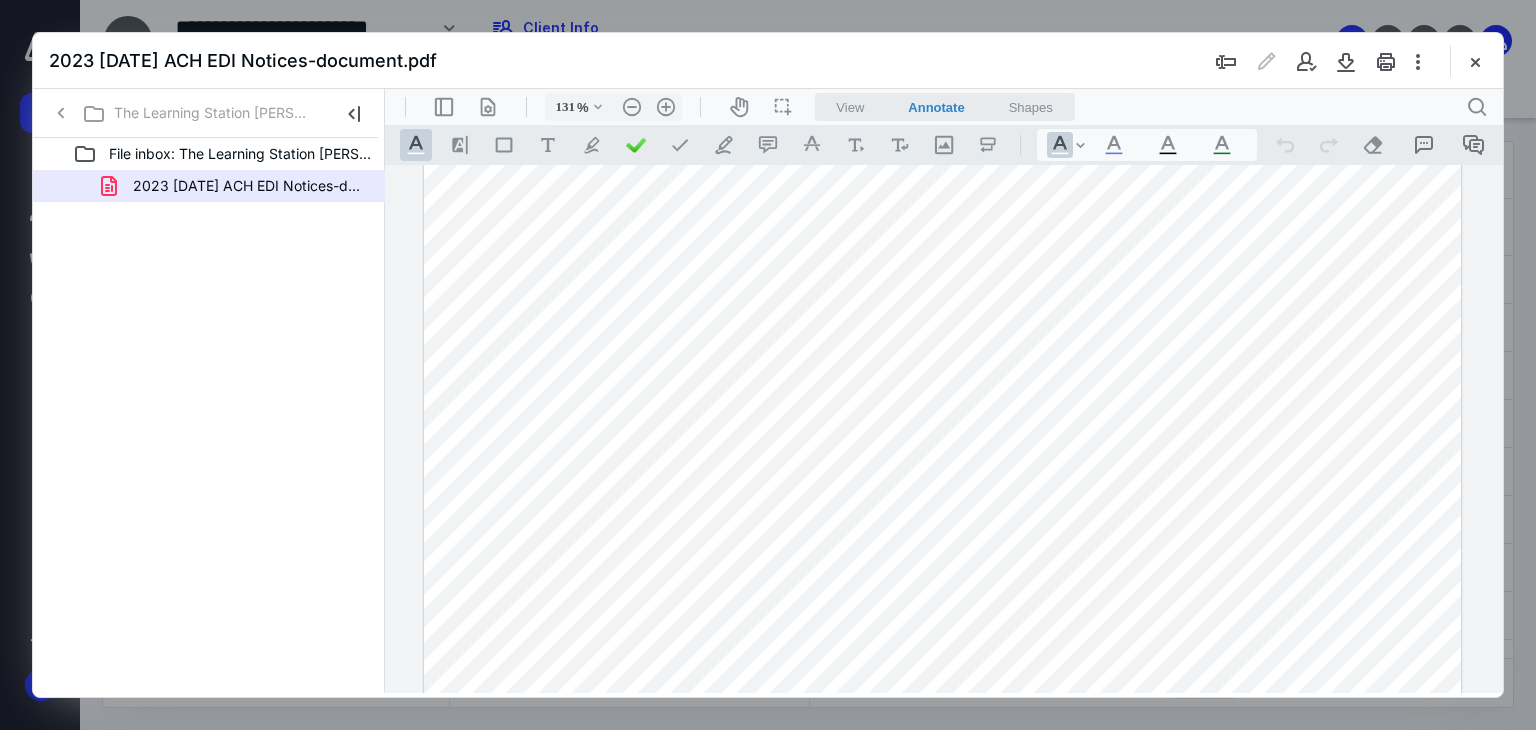scroll, scrollTop: 100, scrollLeft: 0, axis: vertical 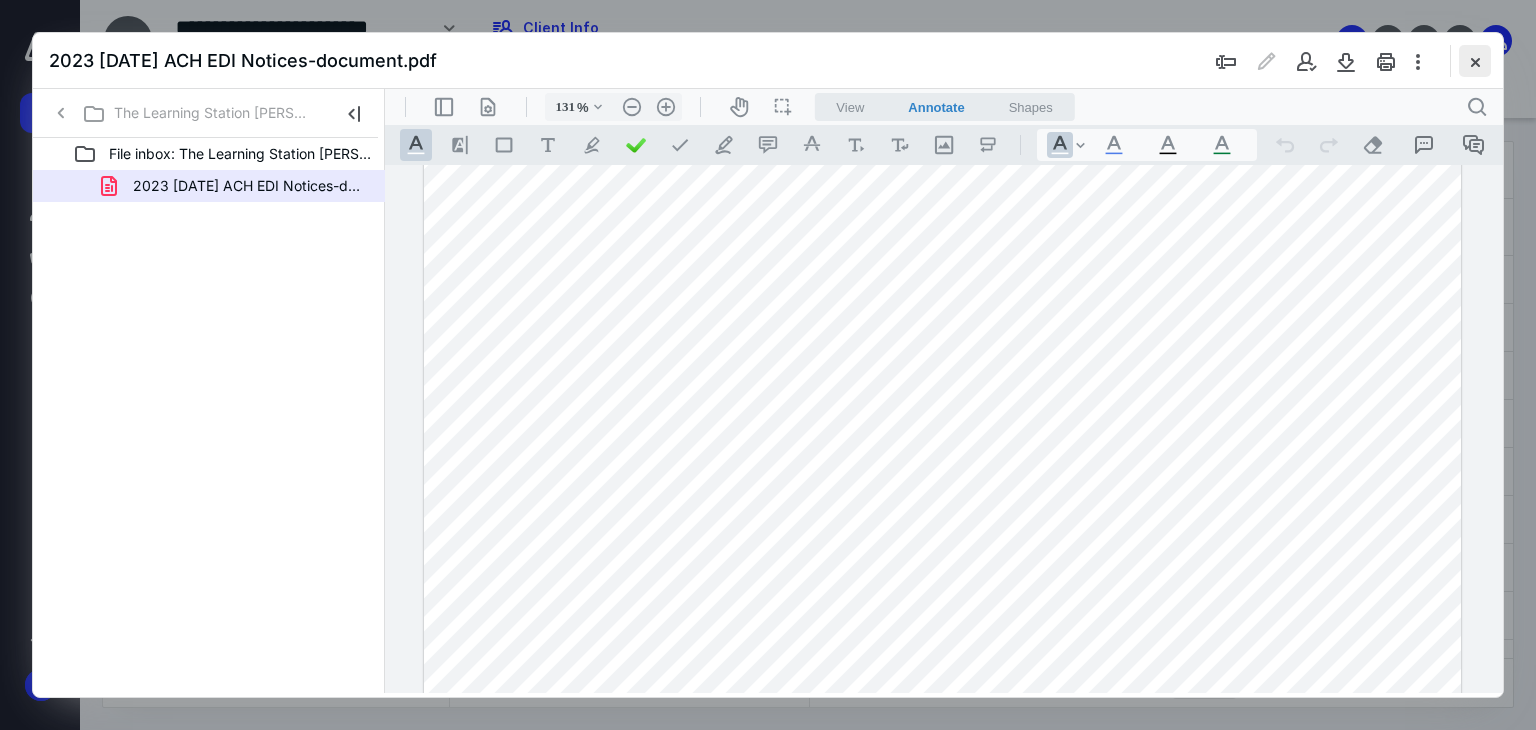 click at bounding box center [1475, 61] 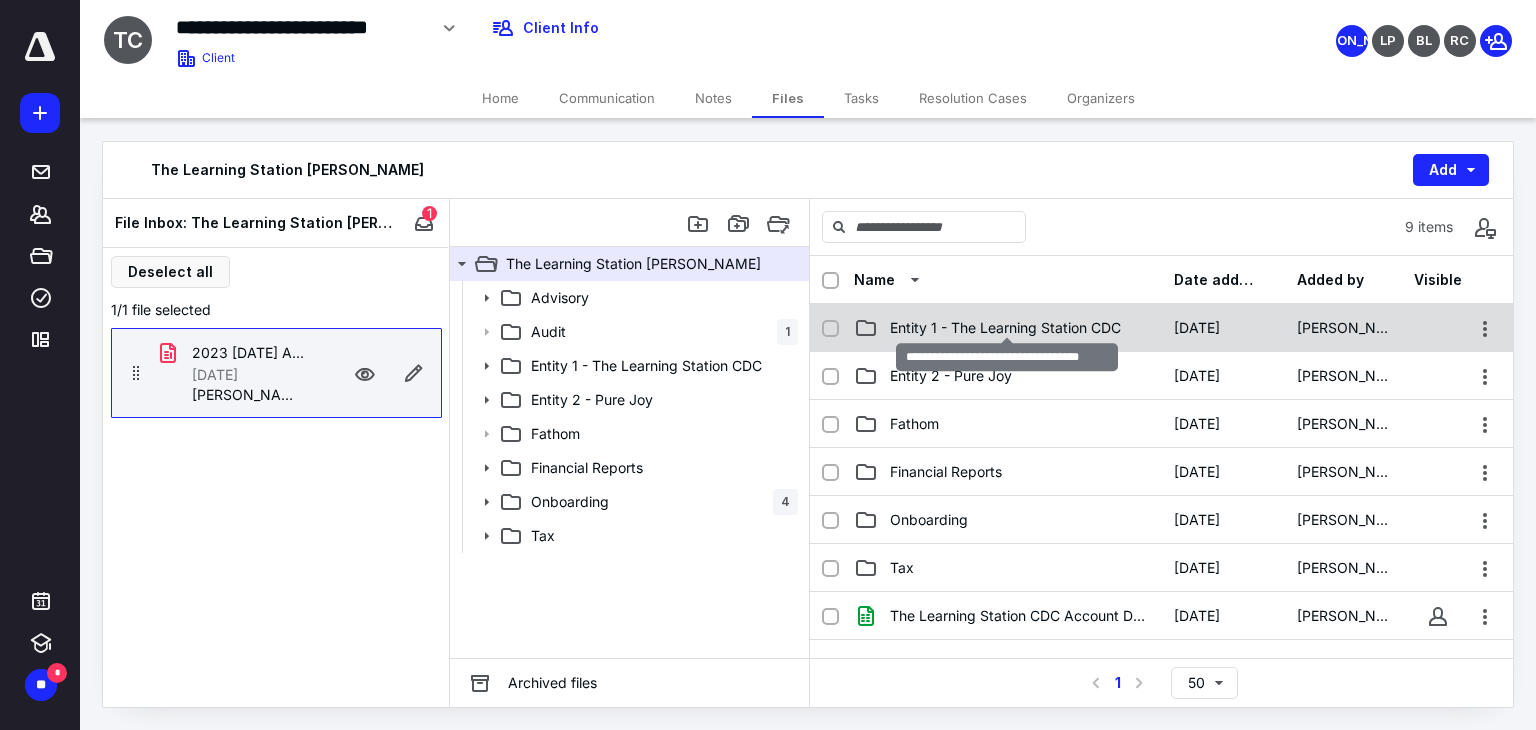 scroll, scrollTop: 100, scrollLeft: 0, axis: vertical 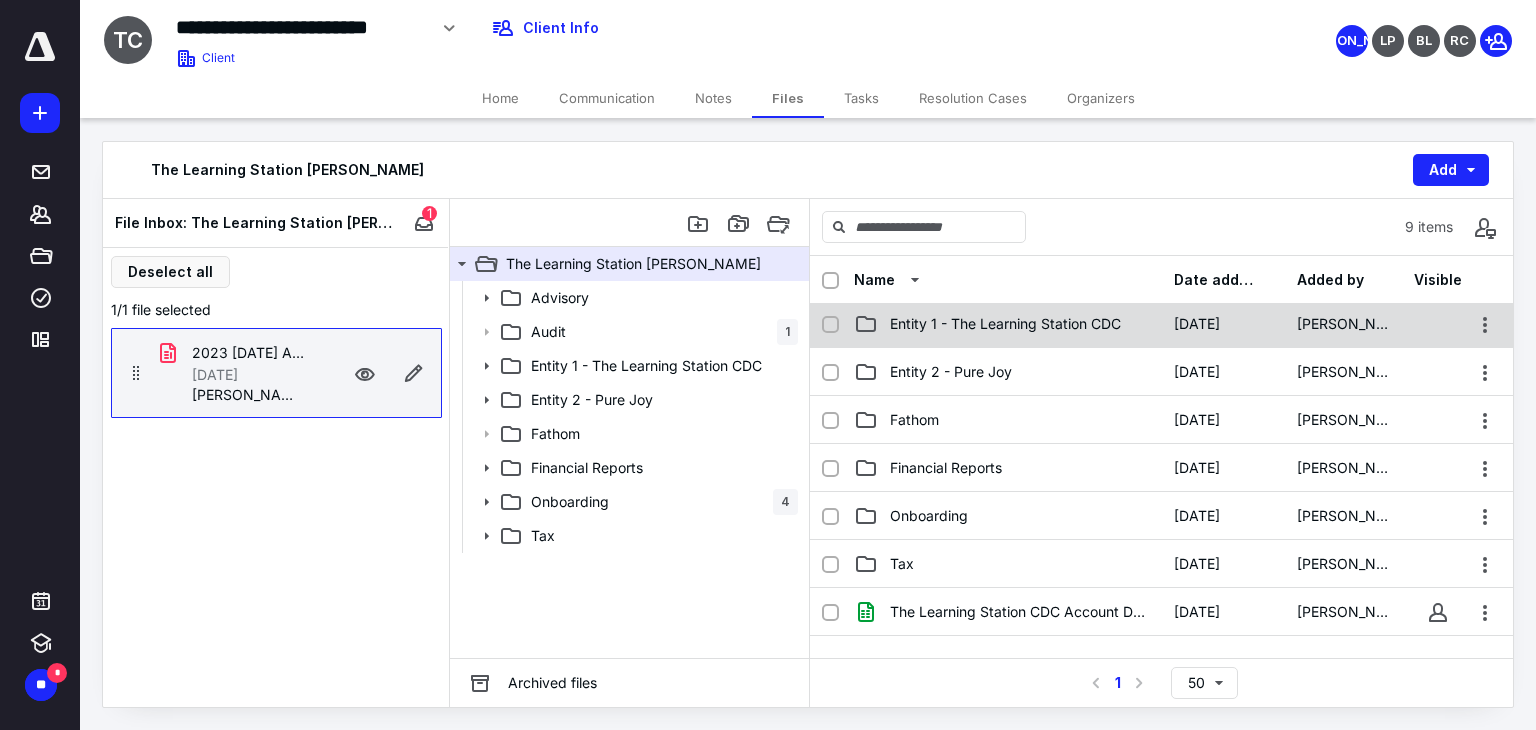click on "Entity 1 - The Learning Station CDC" at bounding box center [1005, 324] 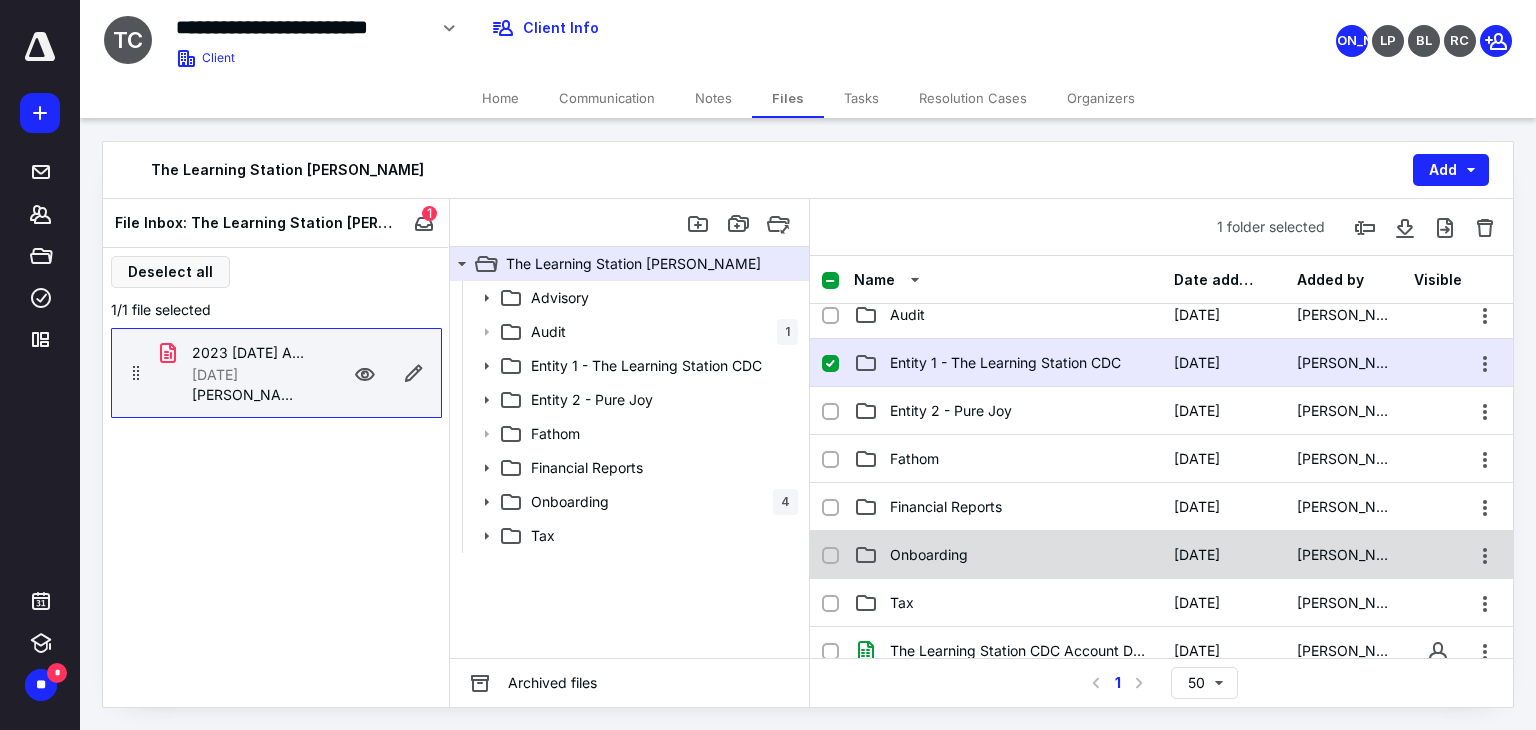 scroll, scrollTop: 0, scrollLeft: 0, axis: both 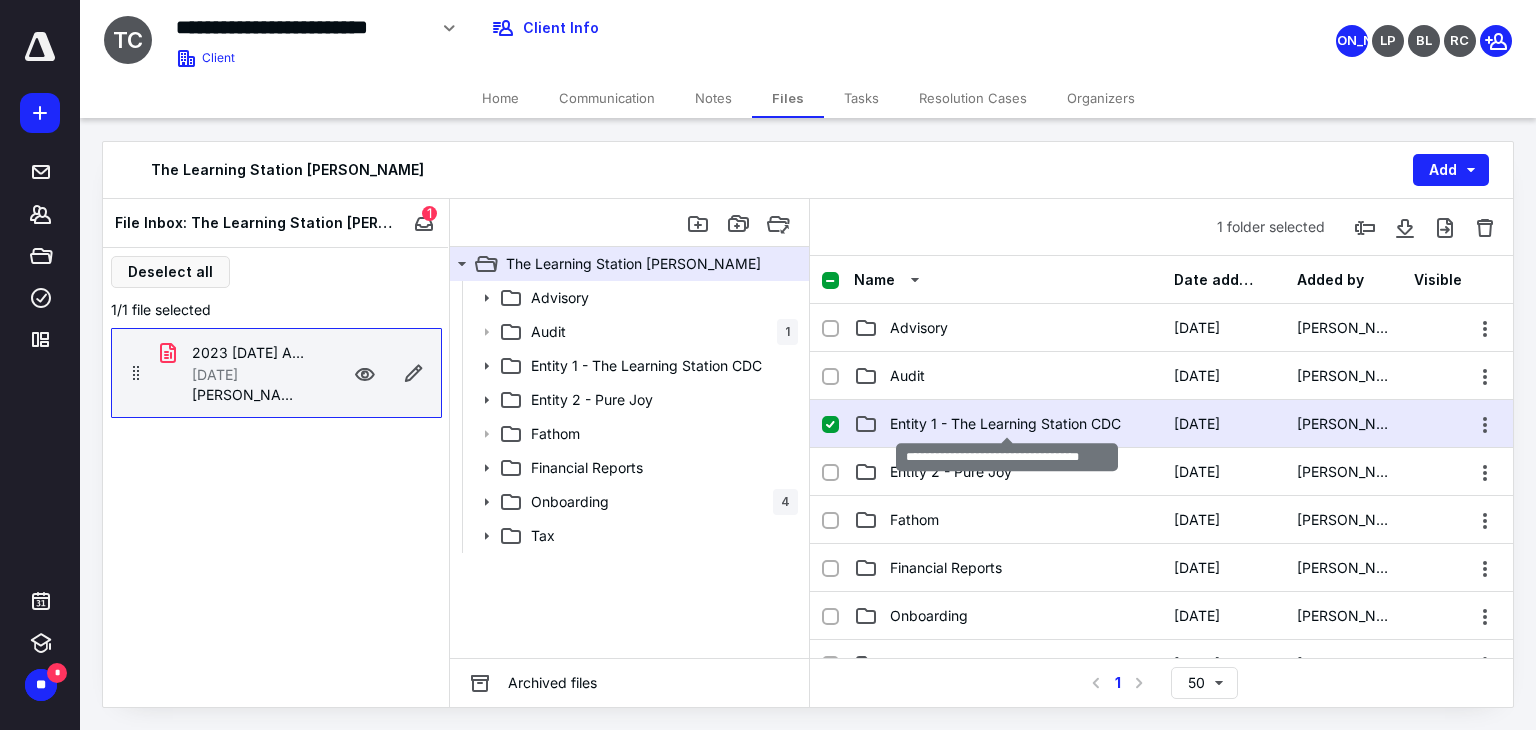 click on "Entity 1 - The Learning Station CDC" at bounding box center (1005, 424) 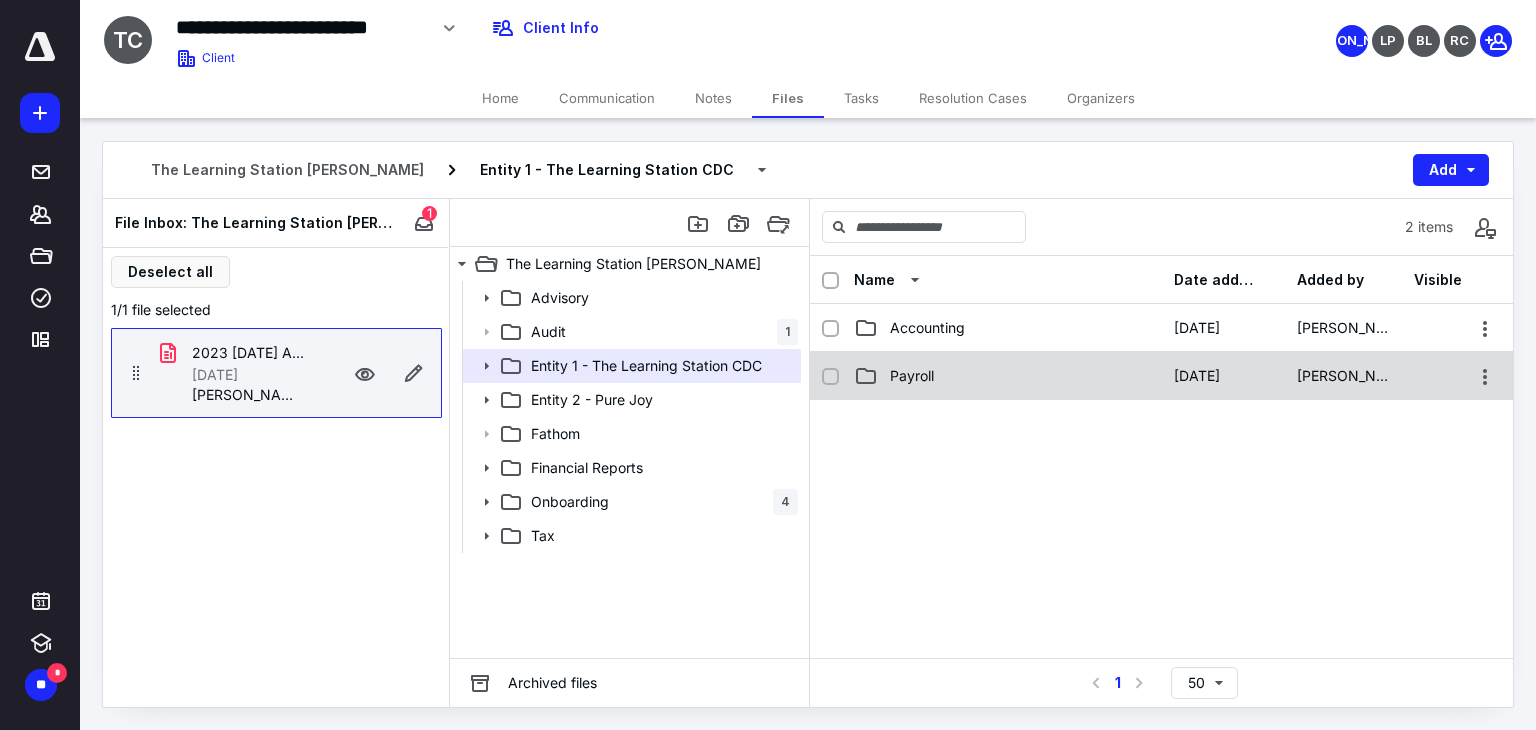 click on "Payroll" at bounding box center (912, 376) 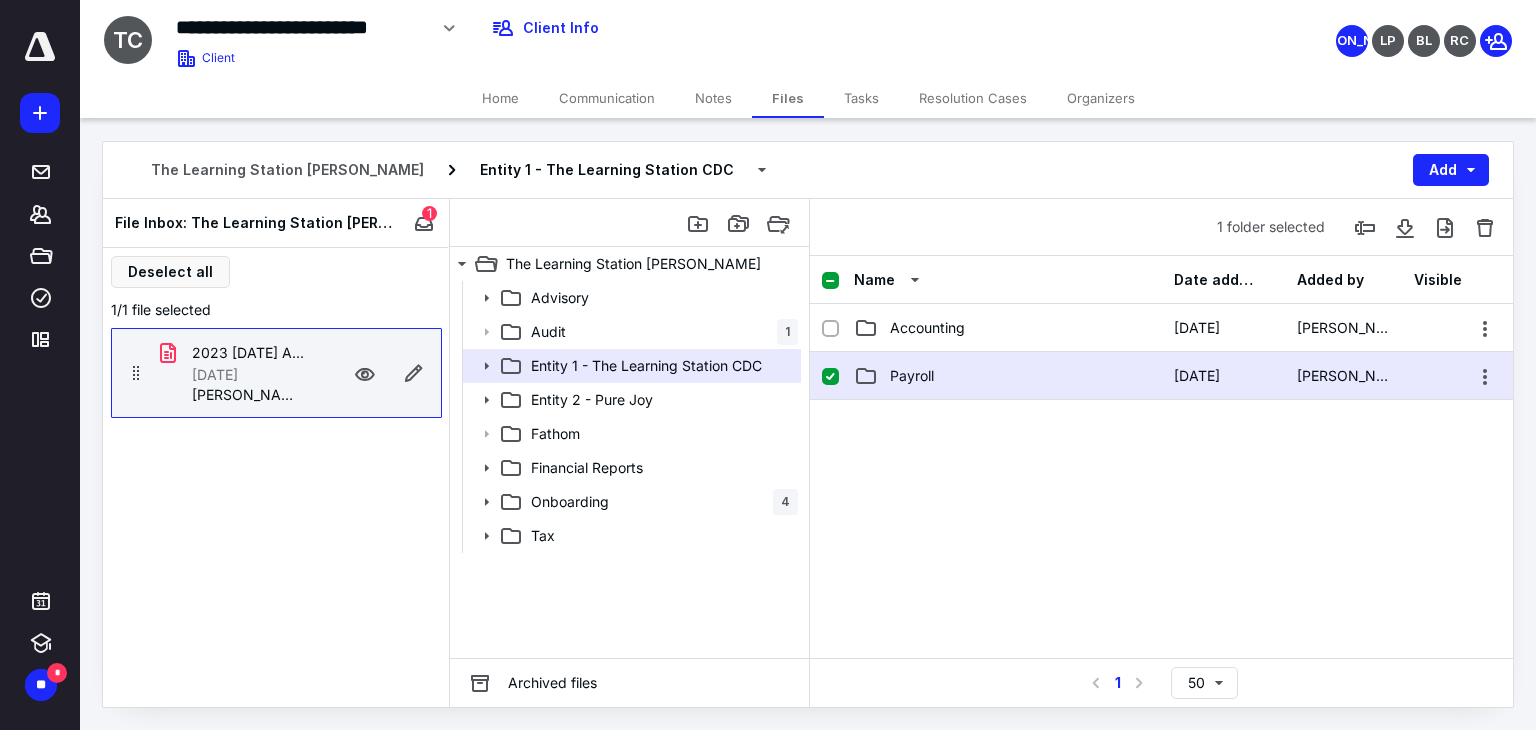 click on "Payroll" at bounding box center (912, 376) 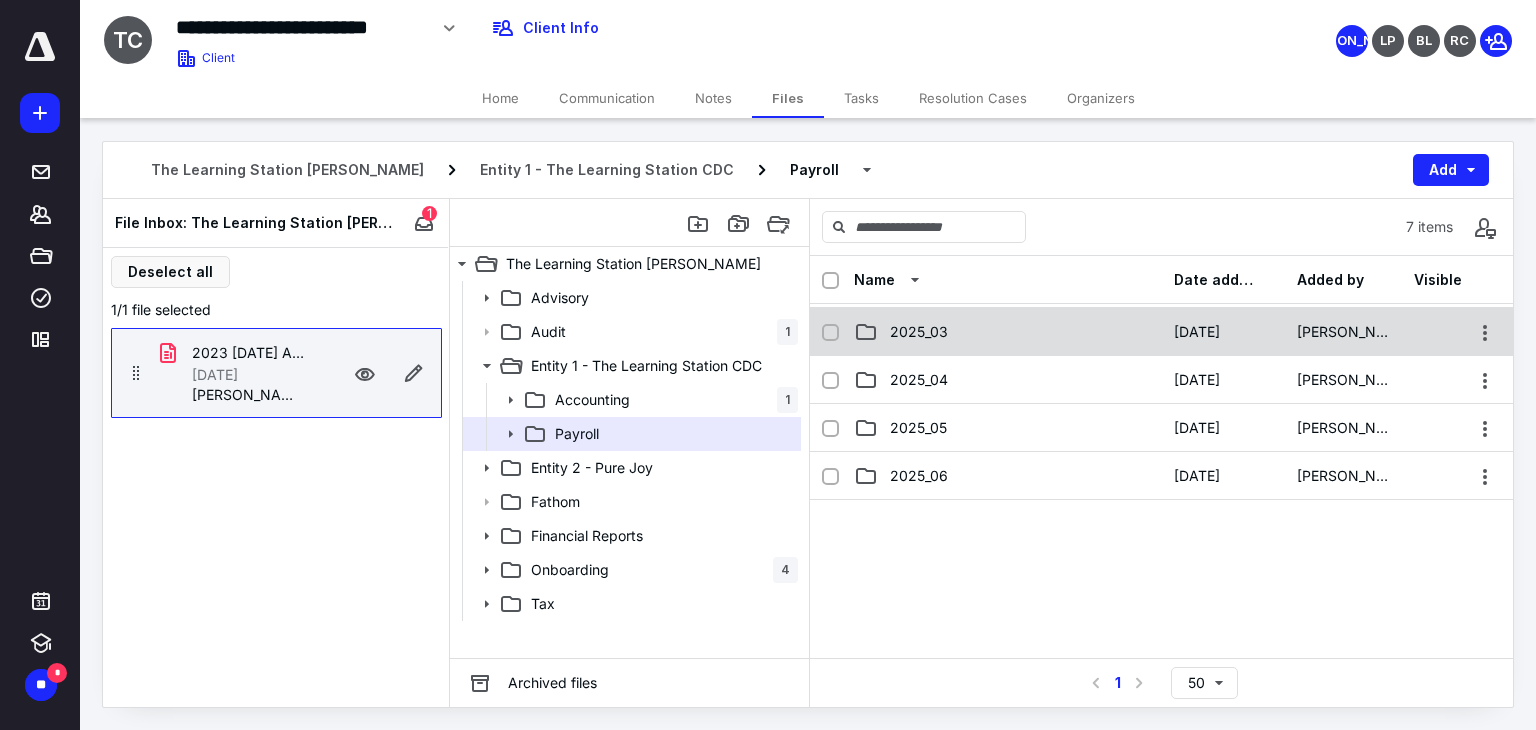 scroll, scrollTop: 200, scrollLeft: 0, axis: vertical 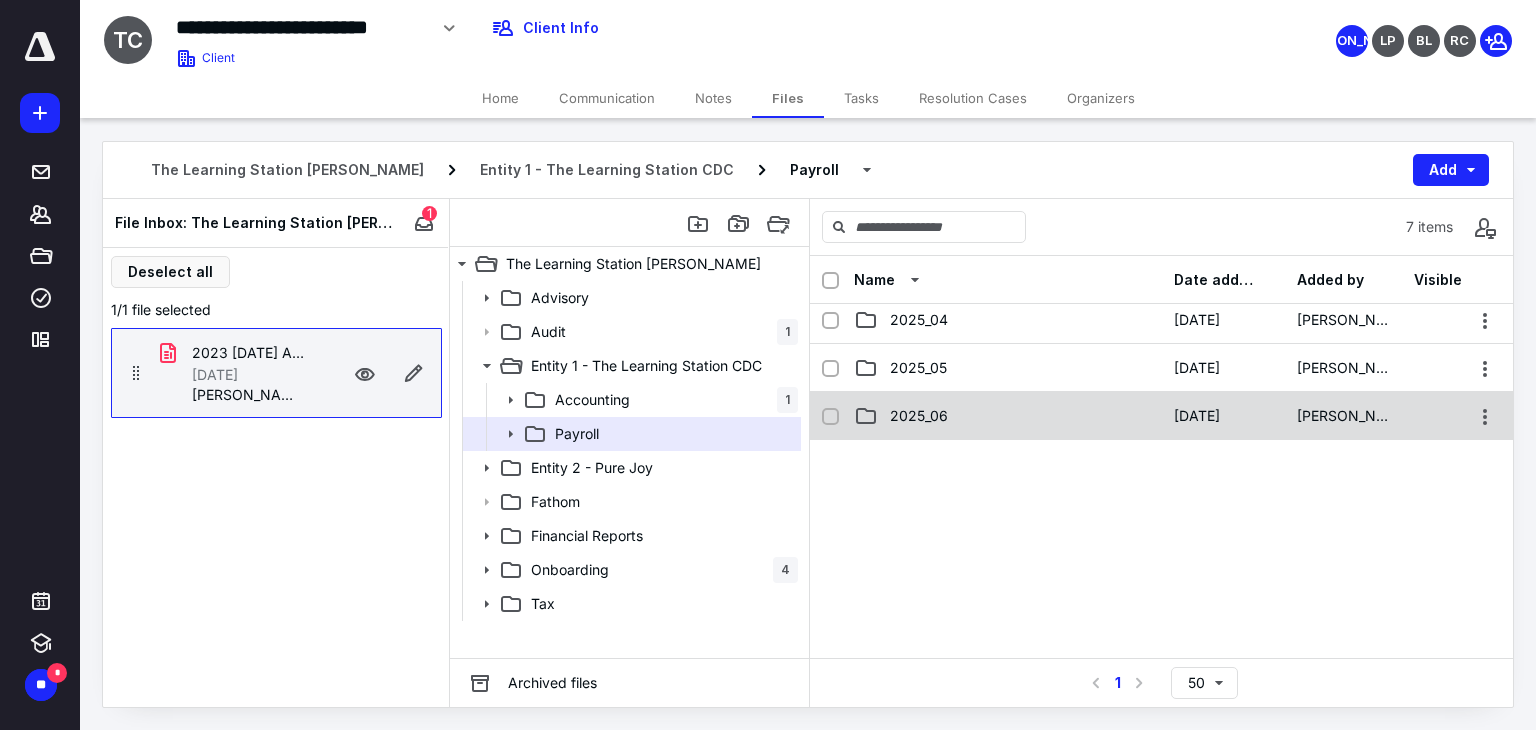 click on "2025_06" at bounding box center [1008, 416] 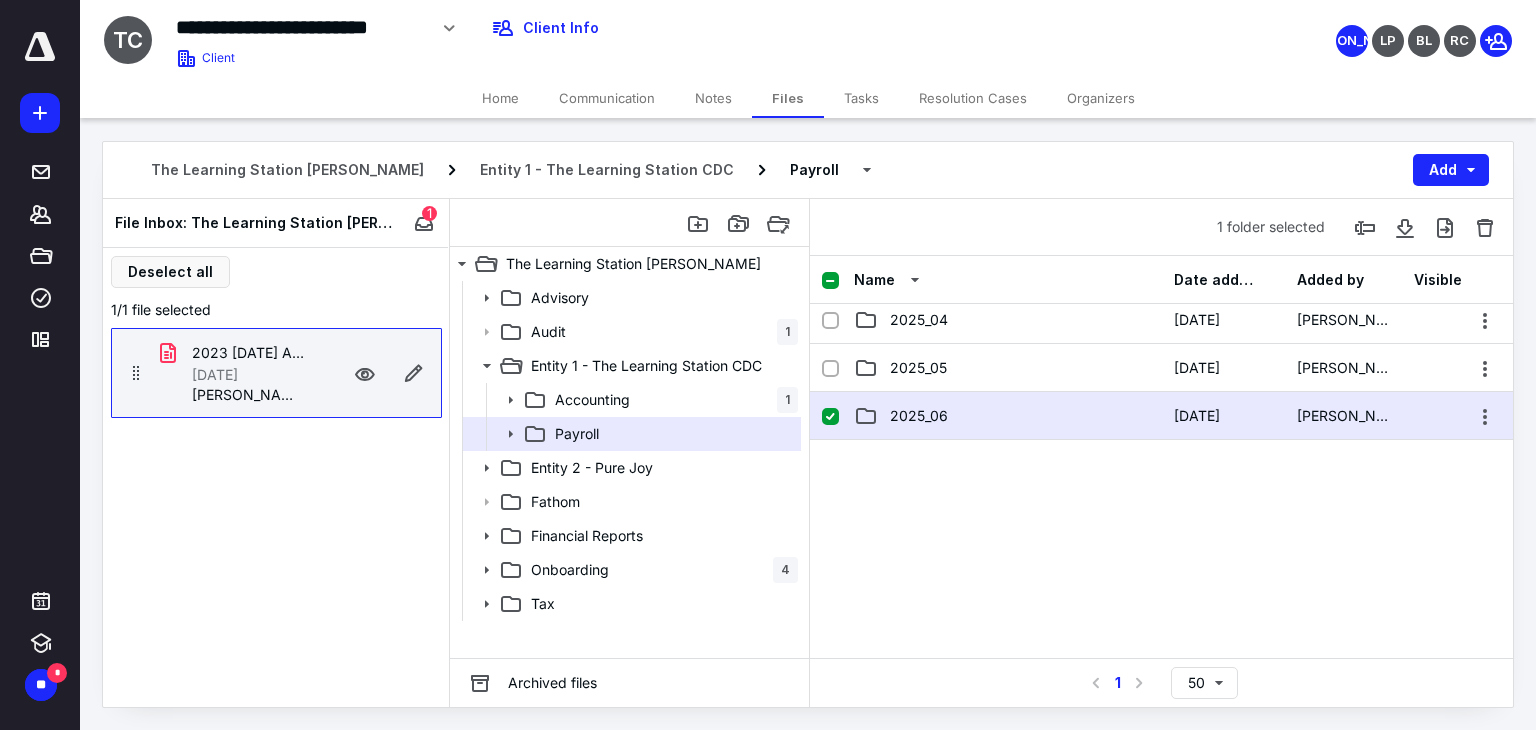 click on "2025_06" at bounding box center (1008, 416) 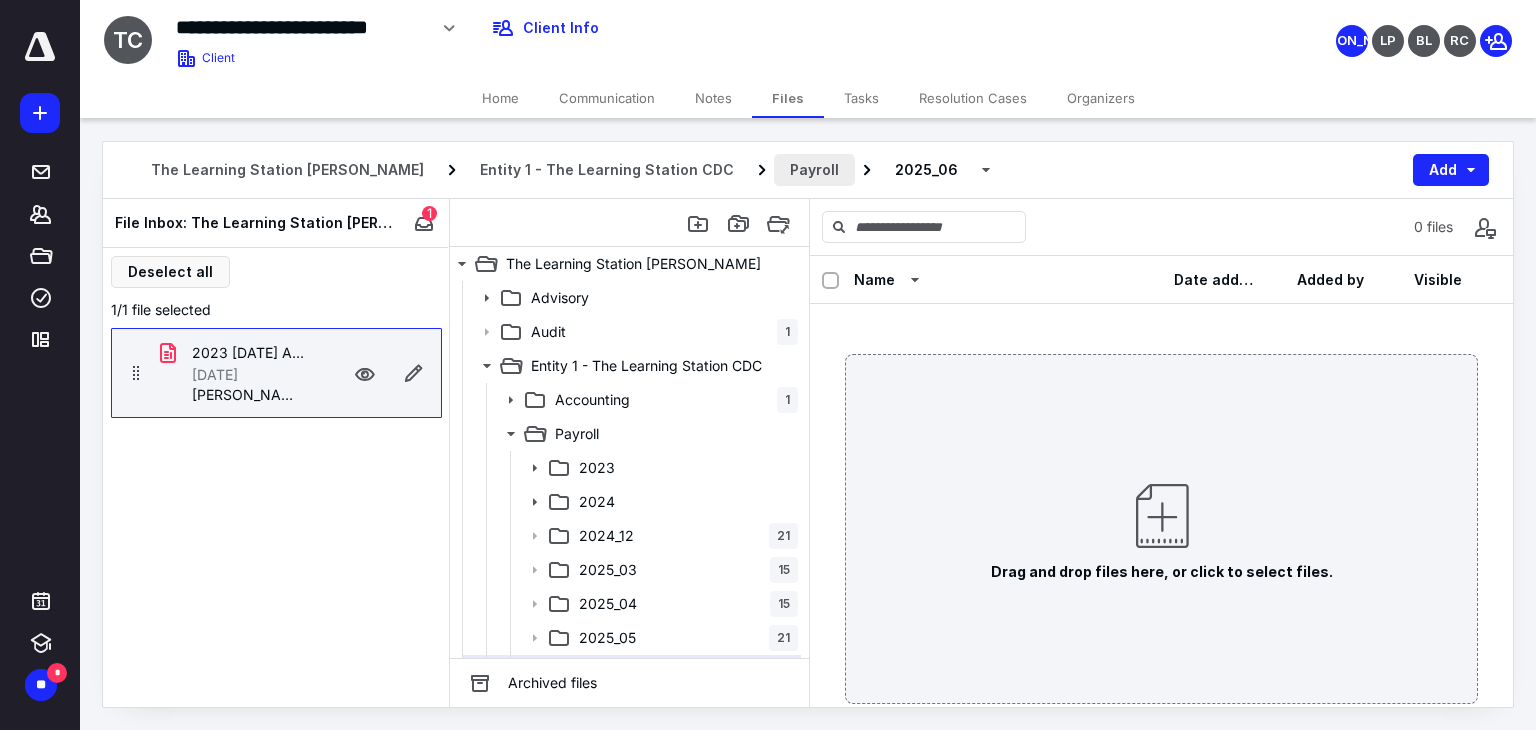 click on "Payroll" at bounding box center (814, 170) 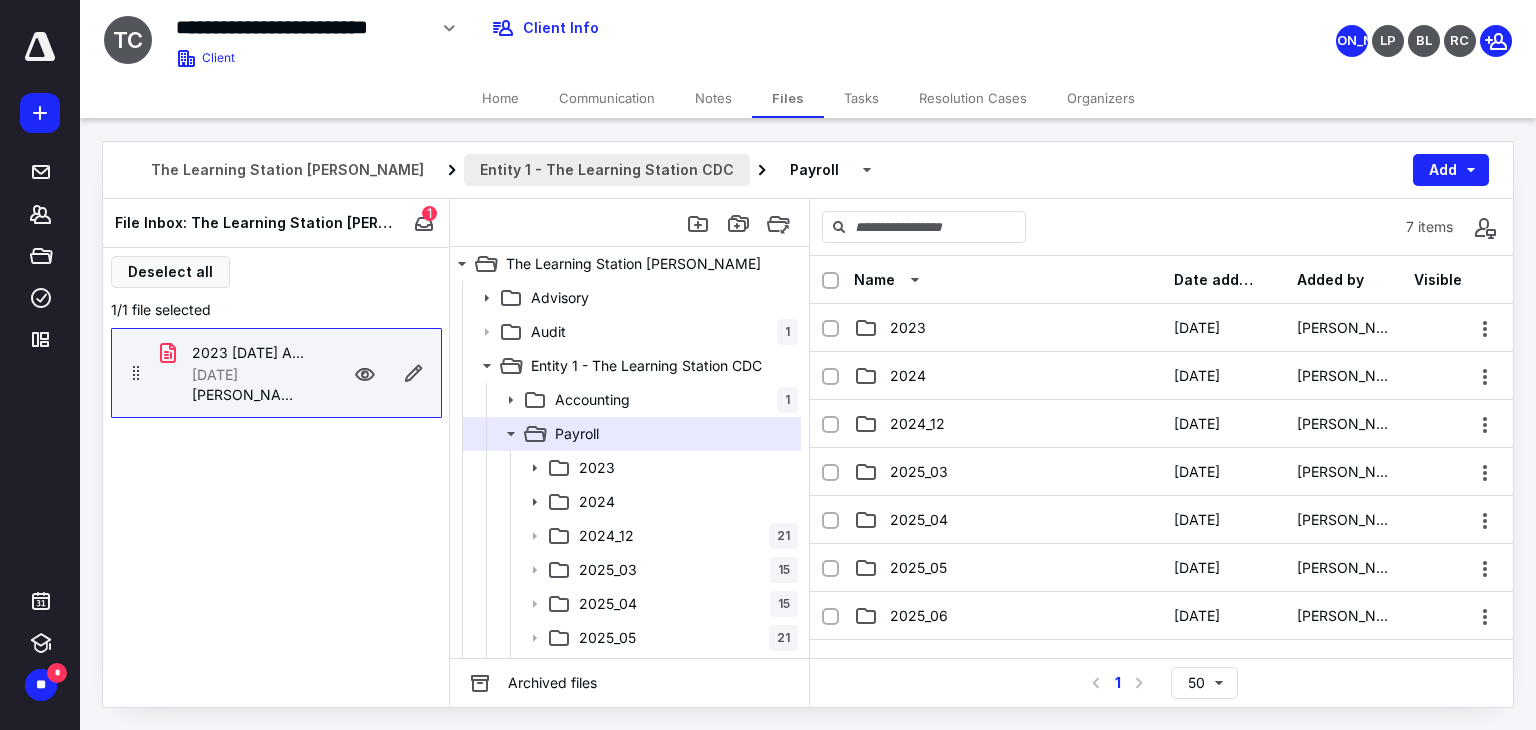 click on "Entity 1 - The Learning Station CDC" at bounding box center [607, 170] 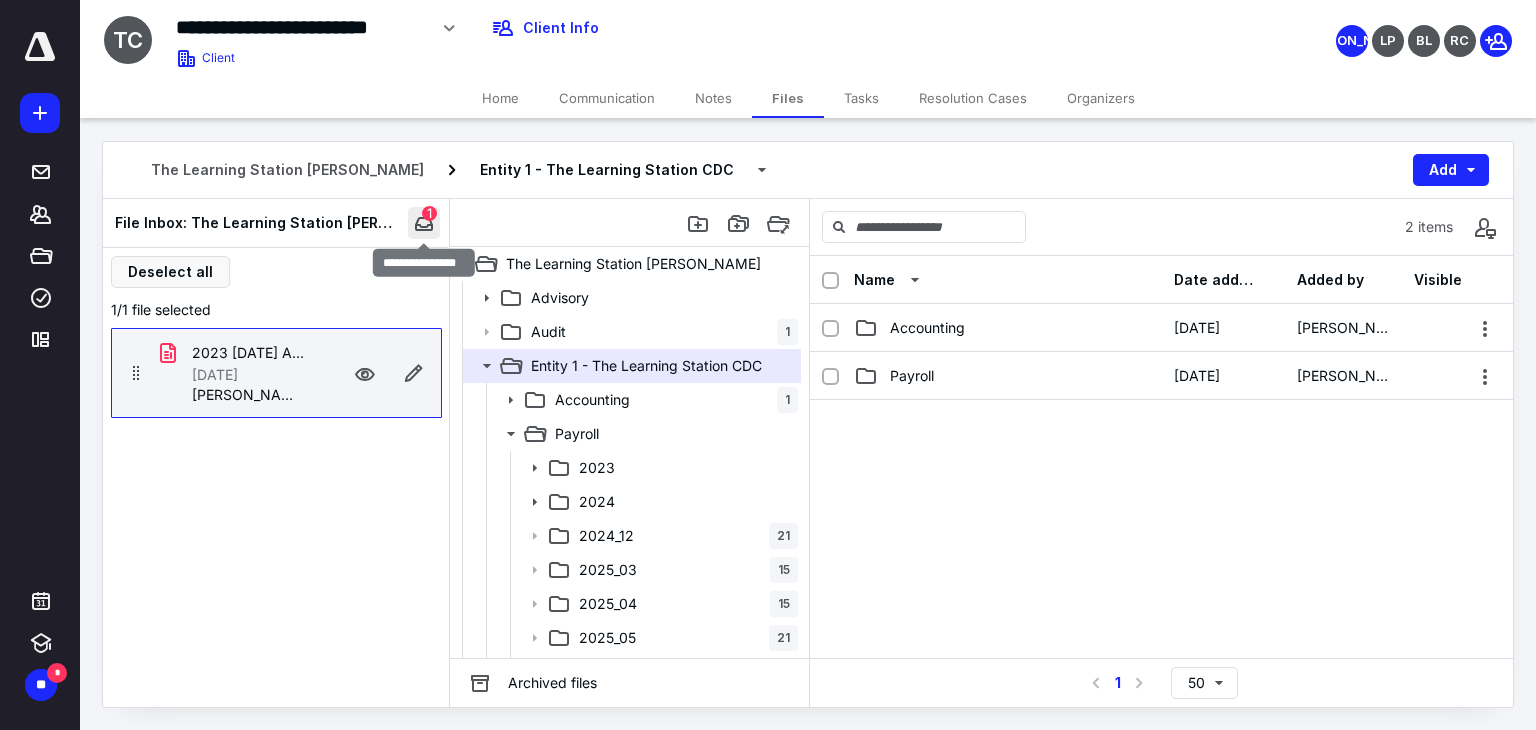click at bounding box center [424, 223] 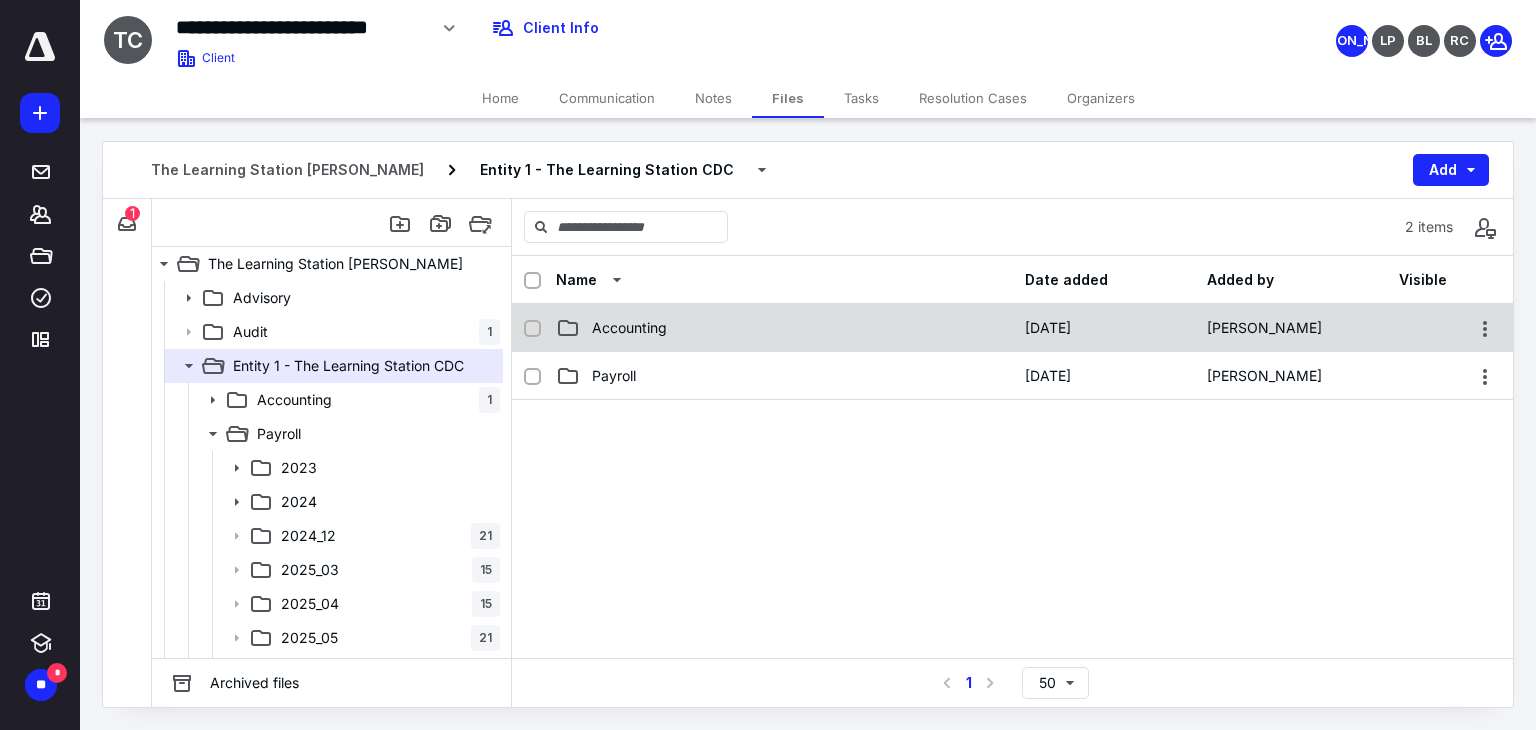 click on "Accounting" at bounding box center (784, 328) 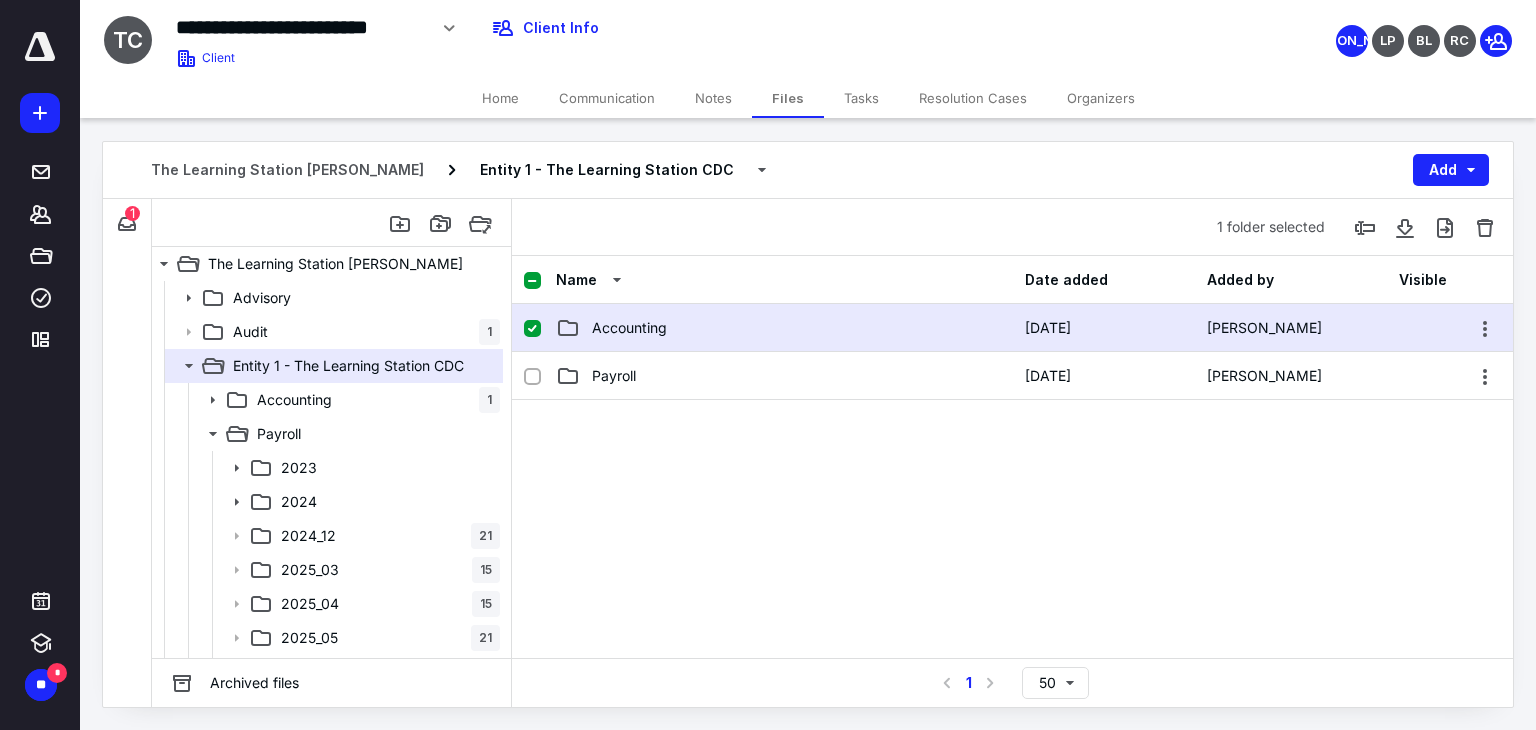 click on "Accounting" at bounding box center [784, 328] 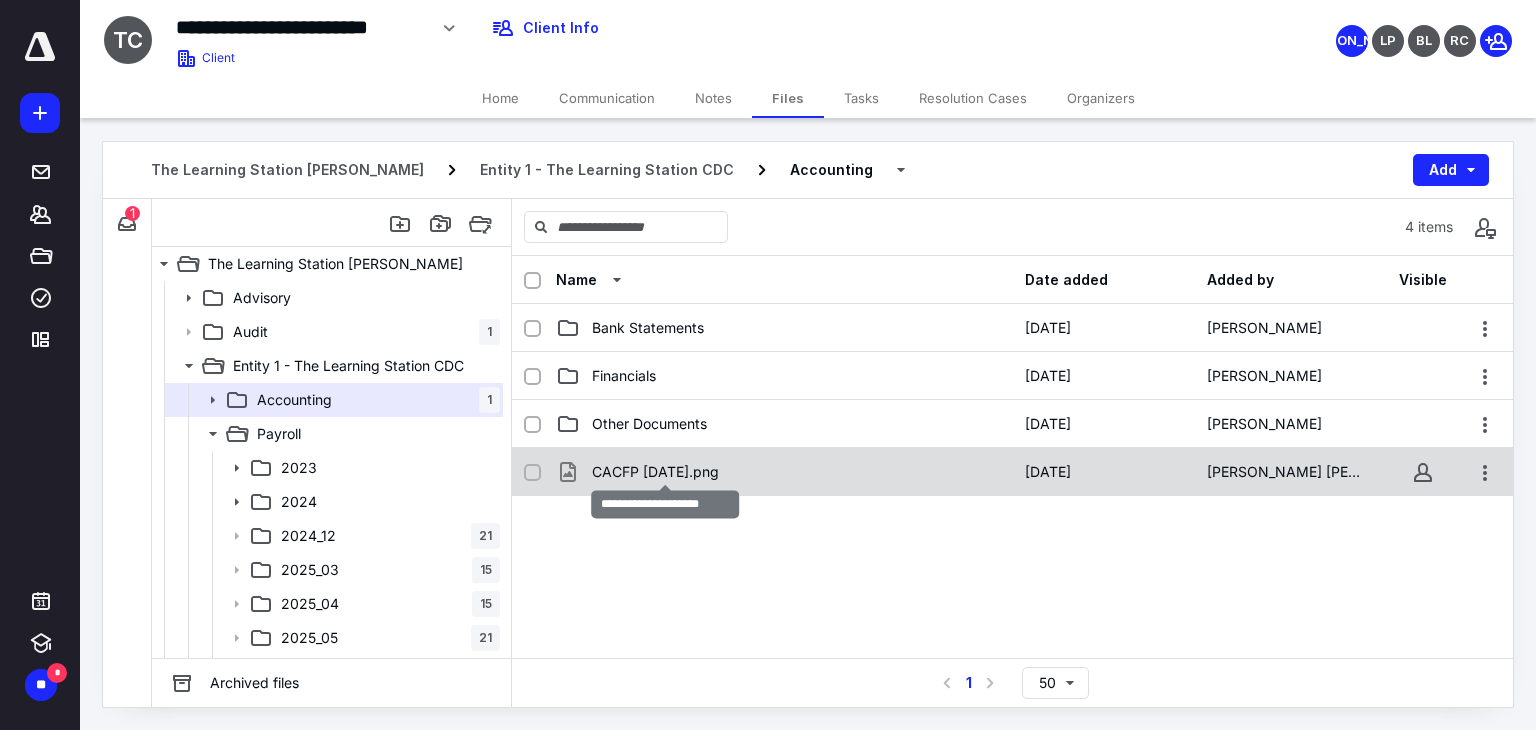 click on "CACFP [DATE].png" at bounding box center [655, 472] 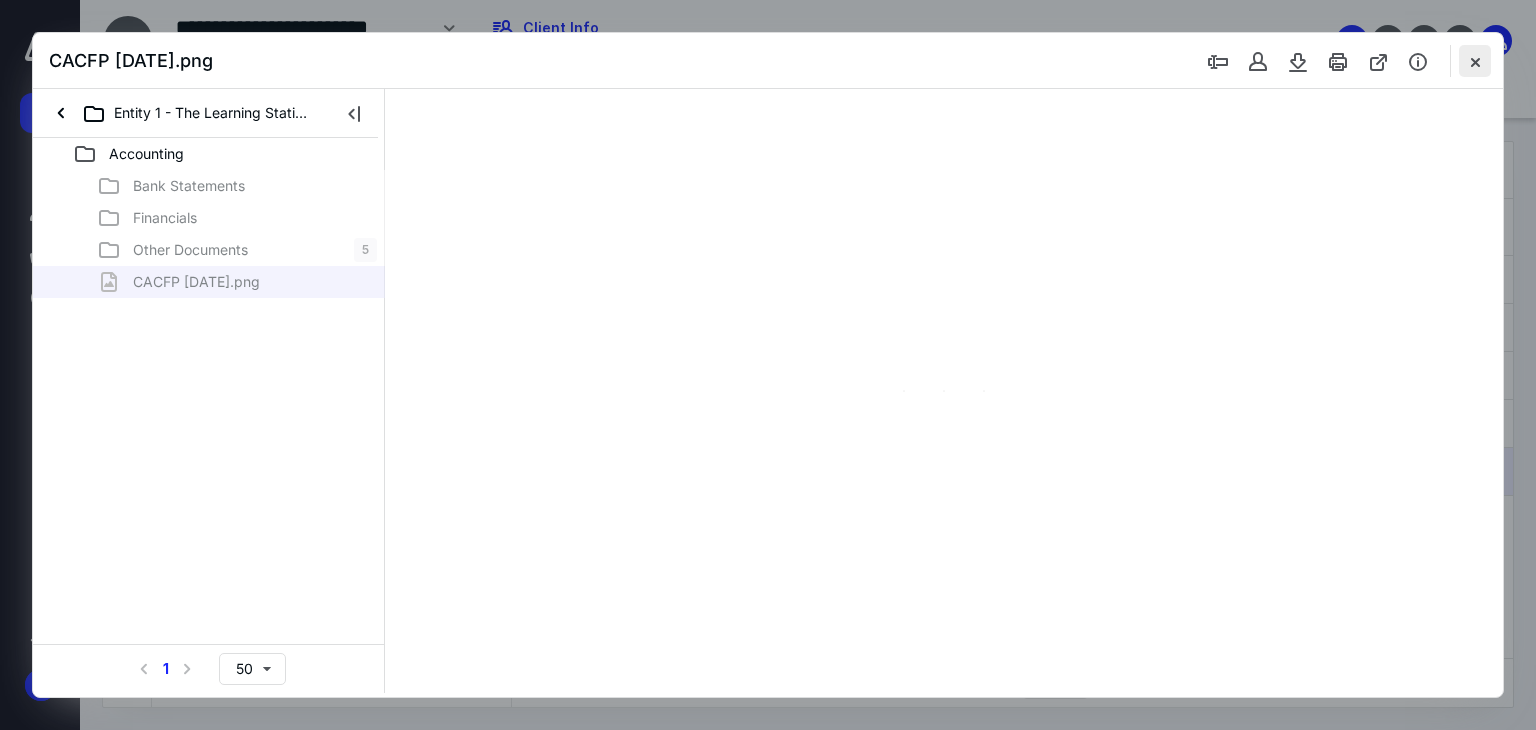 scroll, scrollTop: 0, scrollLeft: 0, axis: both 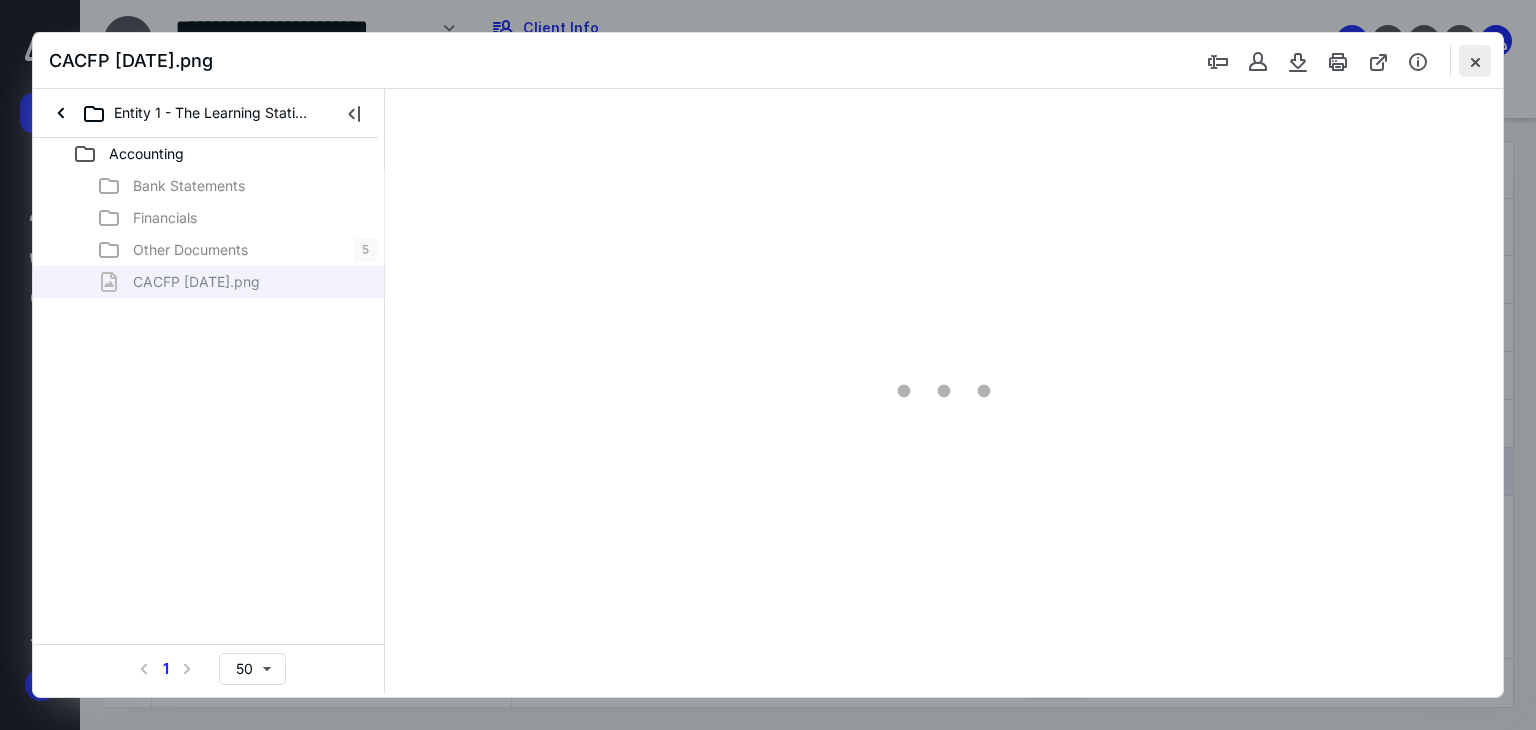 click at bounding box center (1475, 61) 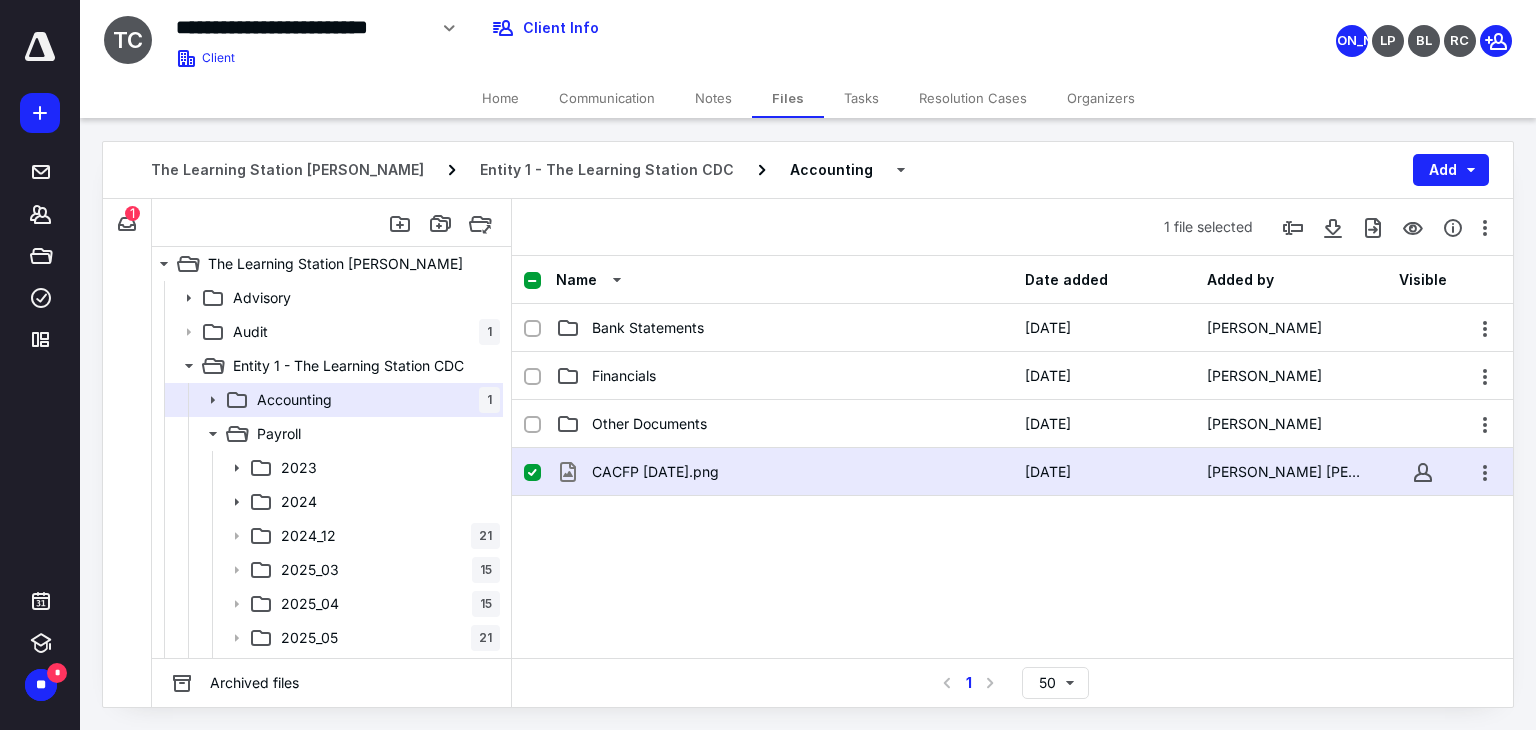 click on "CACFP [DATE].png [DATE] [PERSON_NAME] [PERSON_NAME]" at bounding box center [1012, 598] 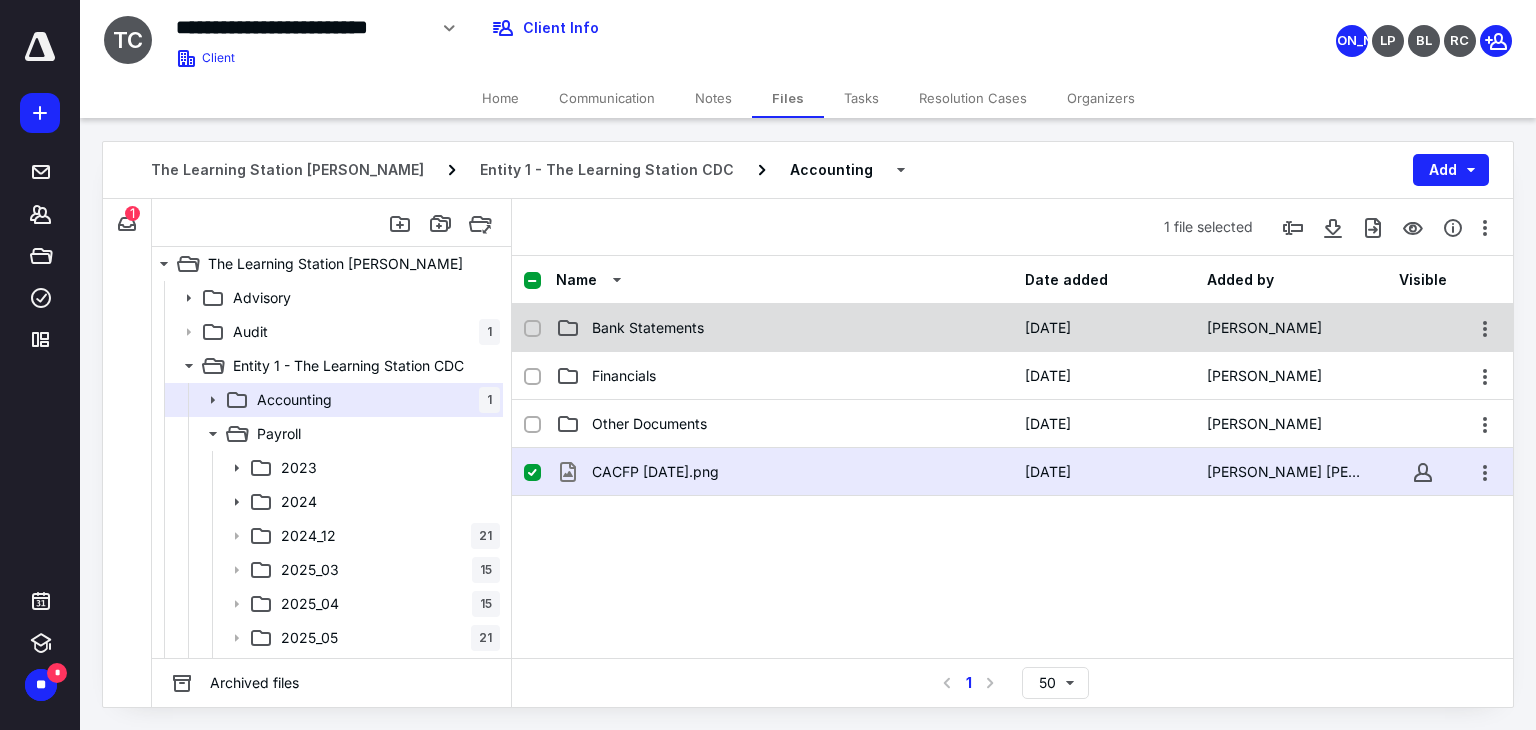 click on "Bank Statements" at bounding box center (648, 328) 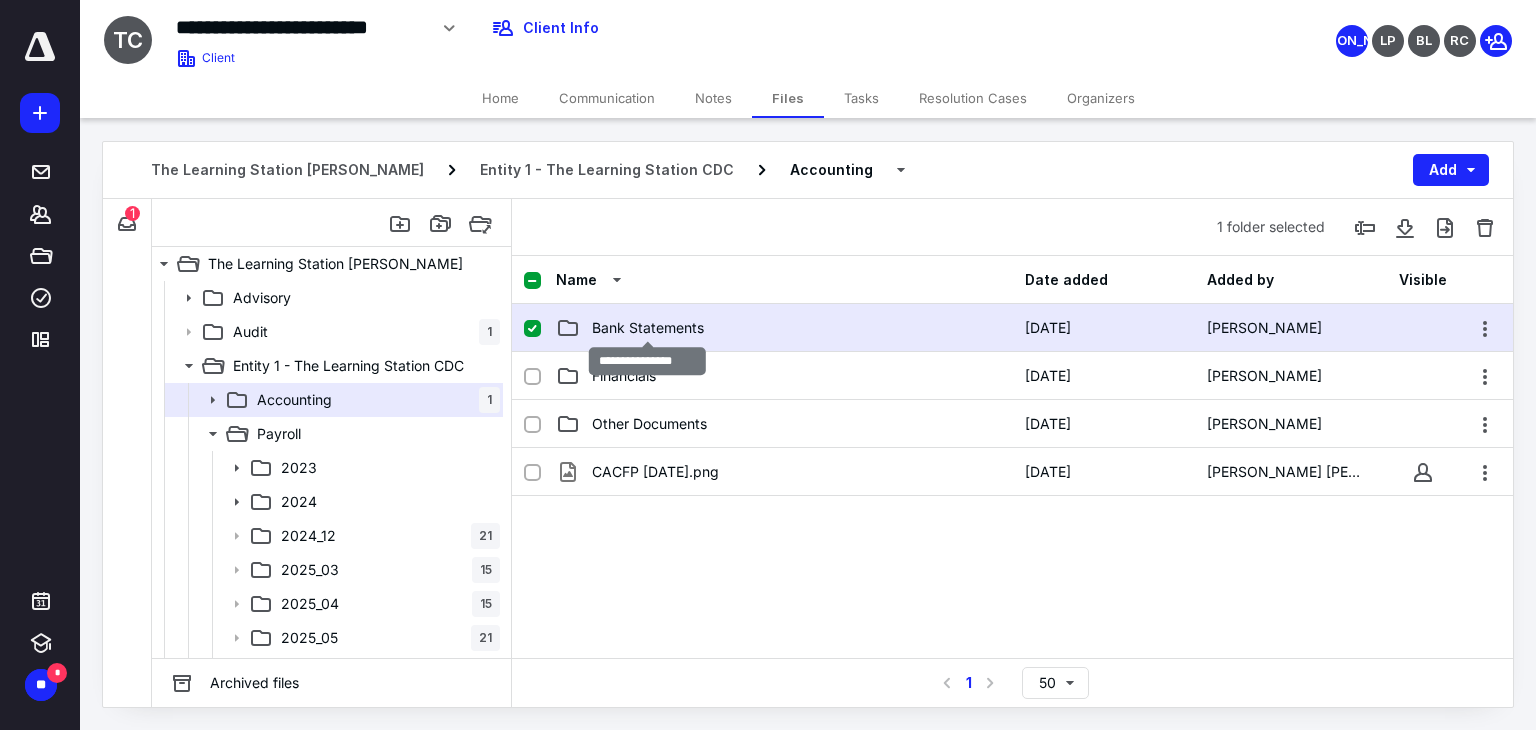 click on "Bank Statements" at bounding box center [648, 328] 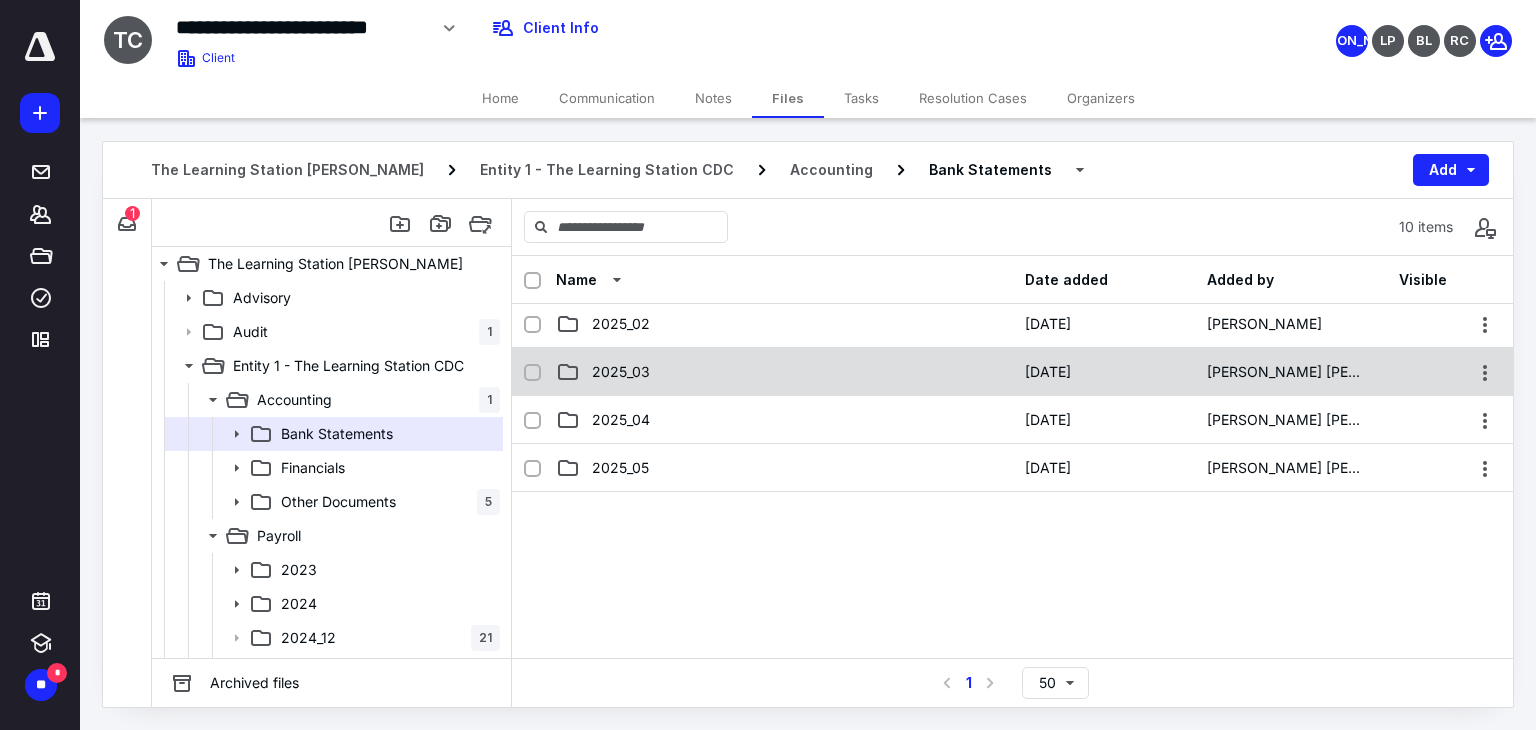scroll, scrollTop: 300, scrollLeft: 0, axis: vertical 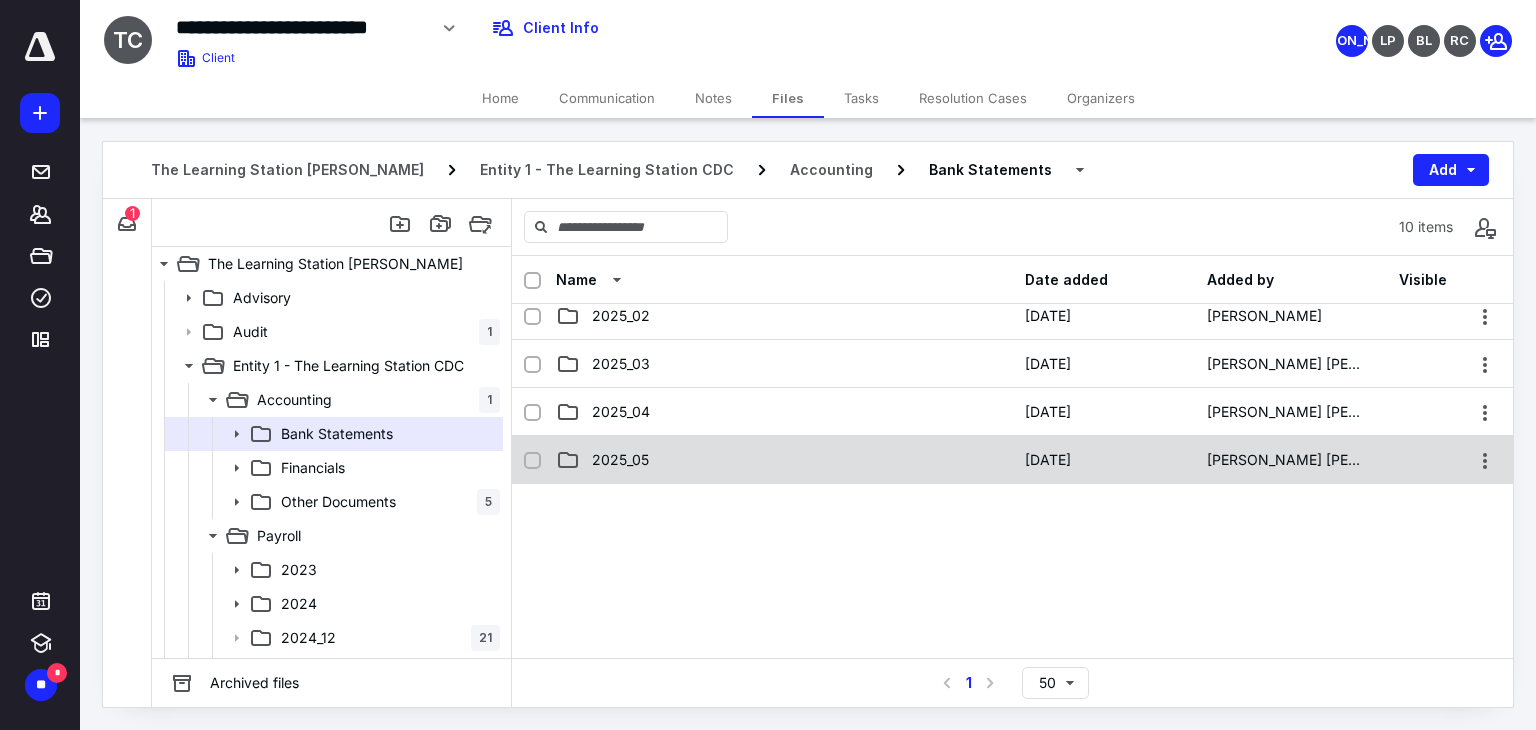 click on "2025_05" at bounding box center [784, 460] 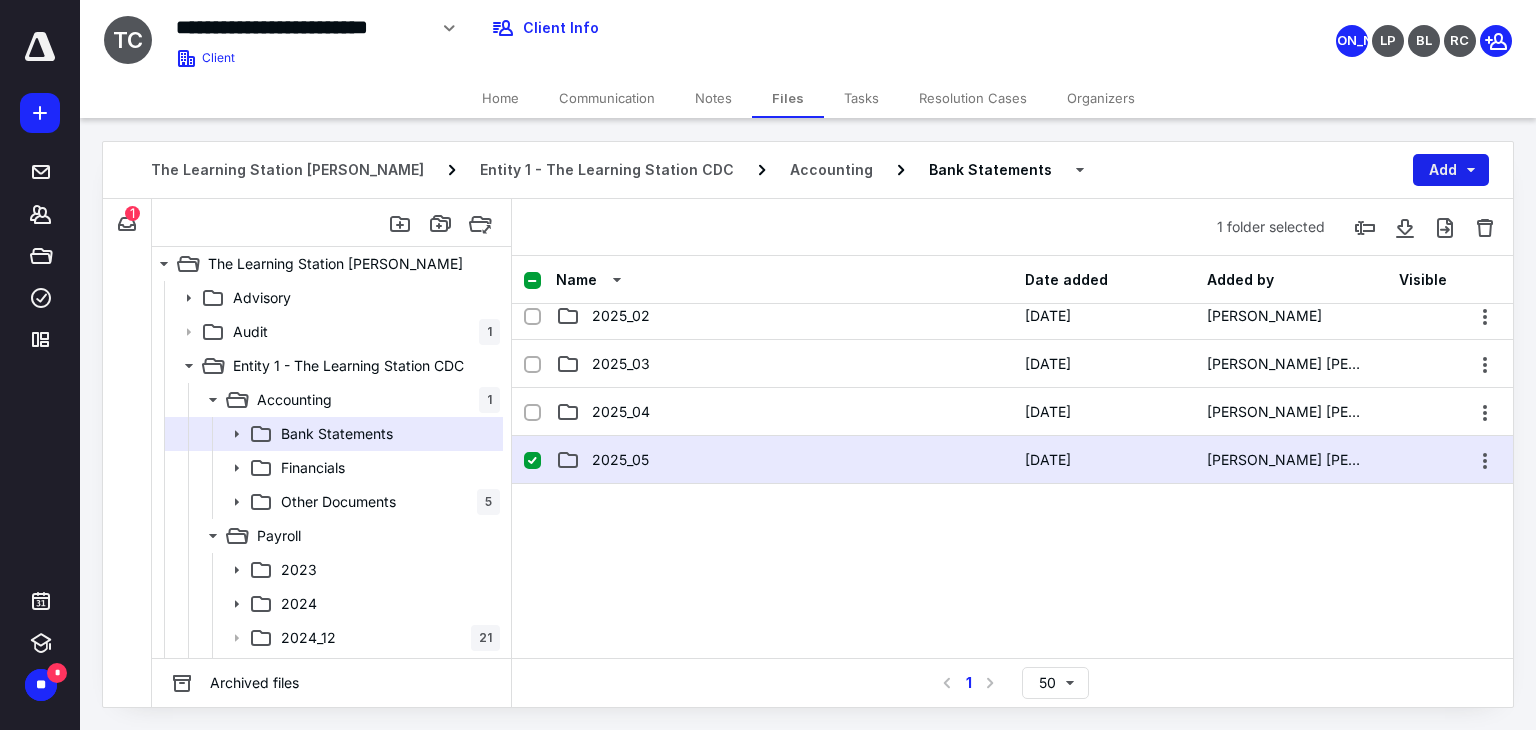 click on "Add" at bounding box center (1451, 170) 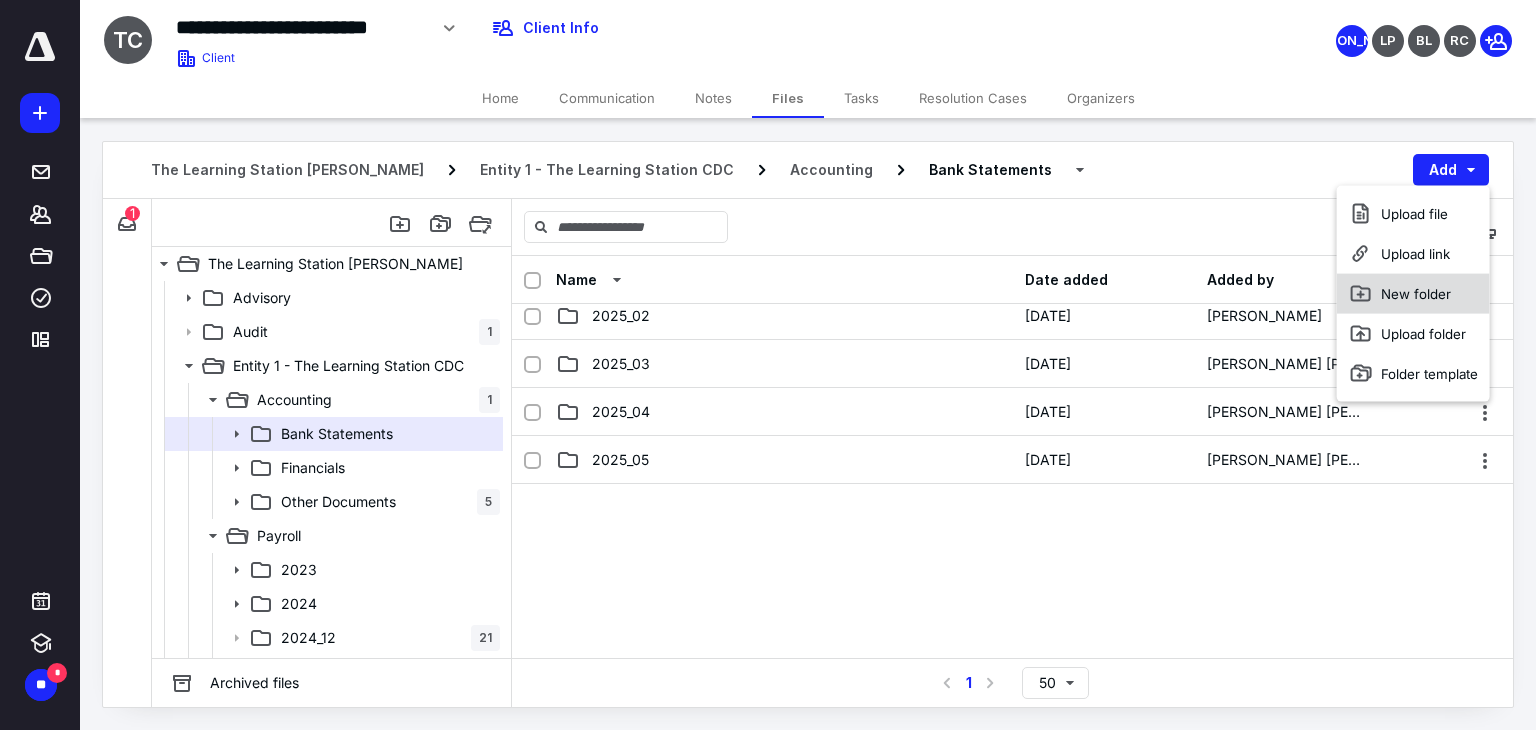 click on "New folder" at bounding box center (1413, 294) 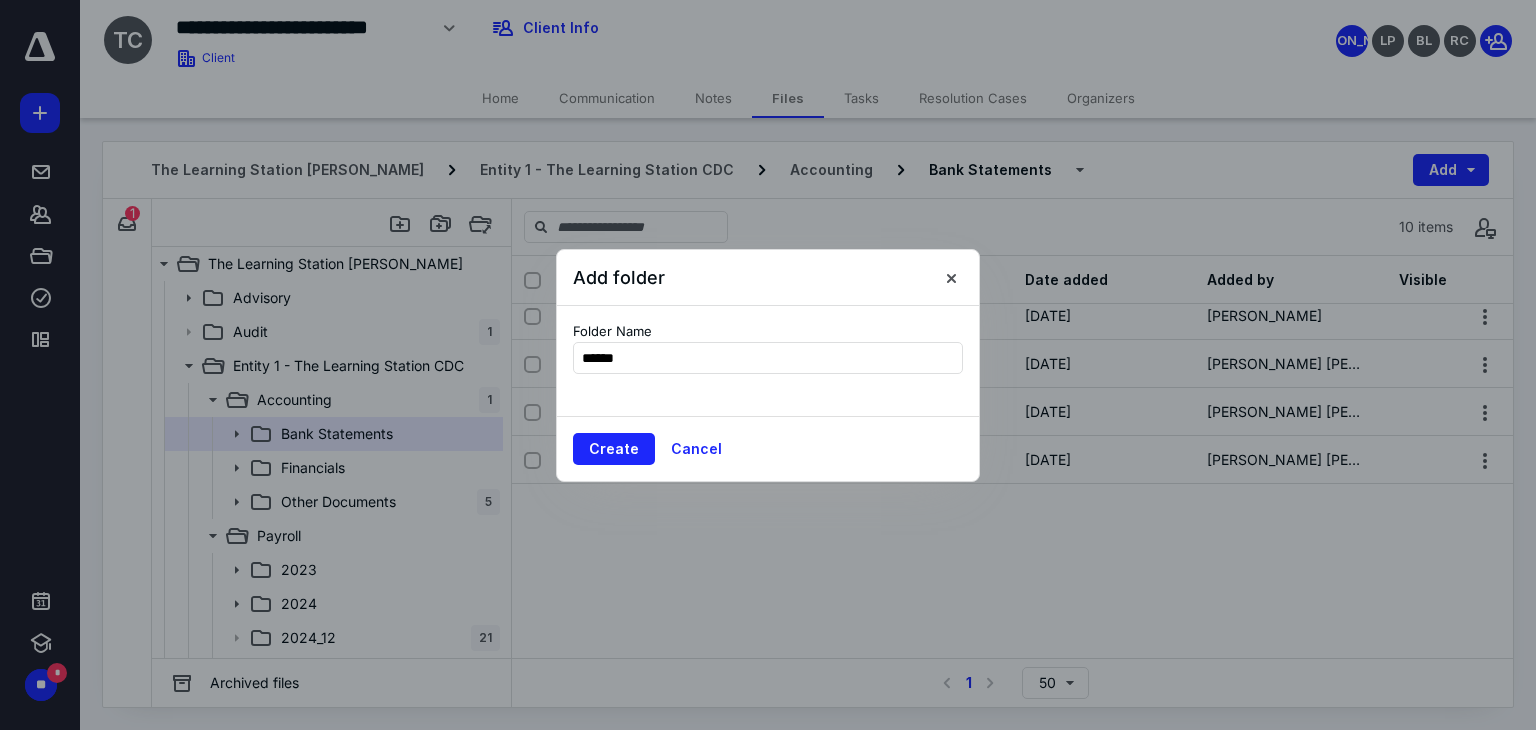 type on "*******" 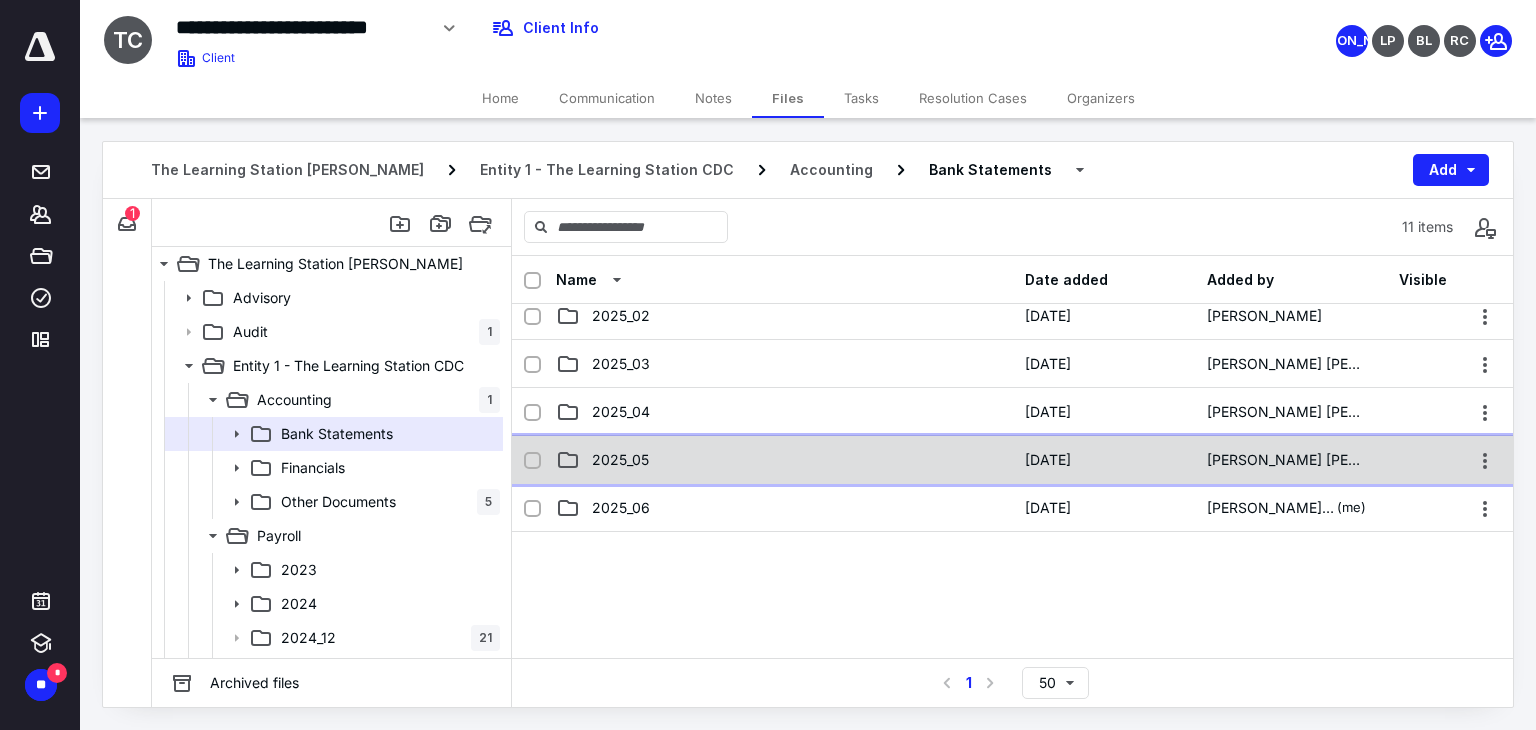 click on "2025_05" at bounding box center [784, 460] 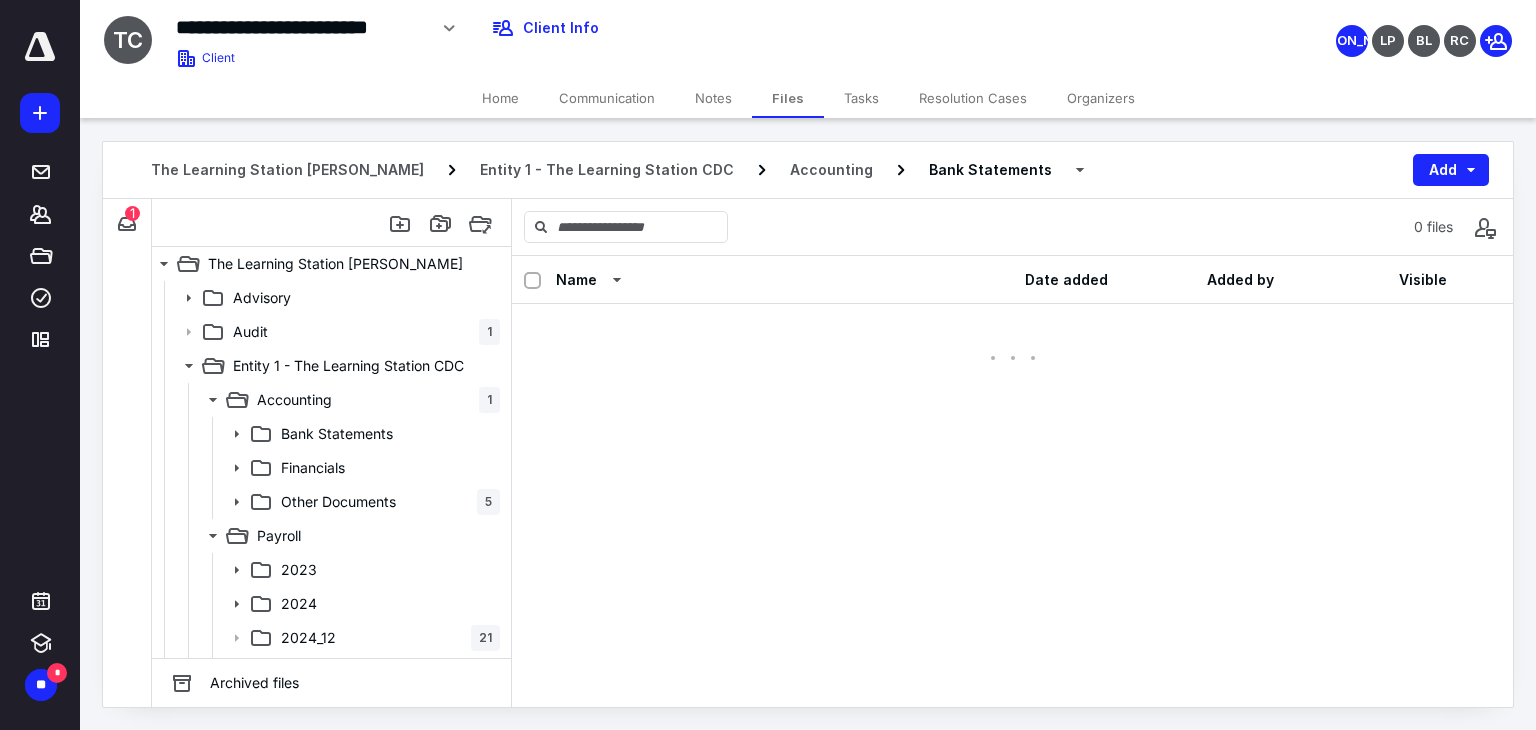 scroll, scrollTop: 0, scrollLeft: 0, axis: both 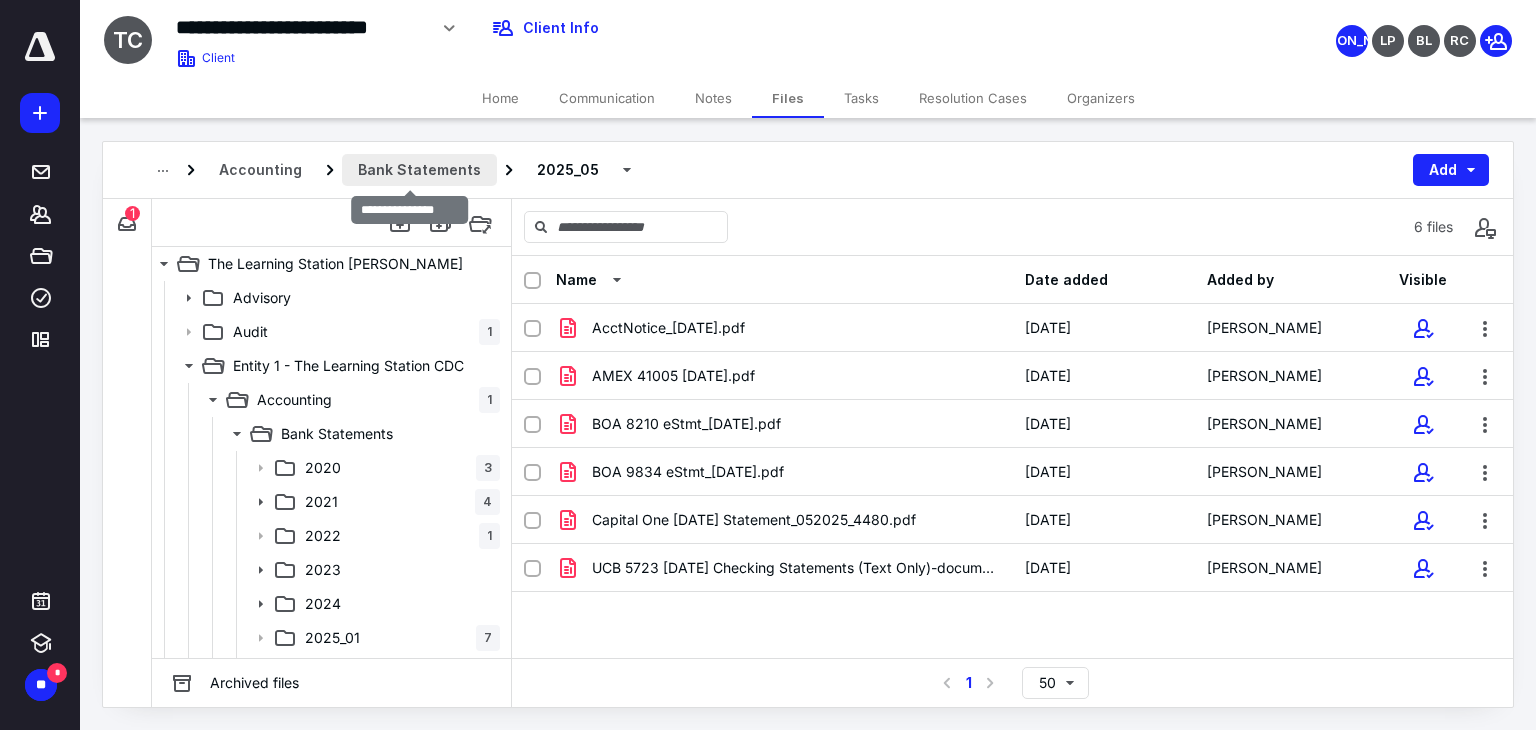 click on "Bank Statements" at bounding box center [419, 170] 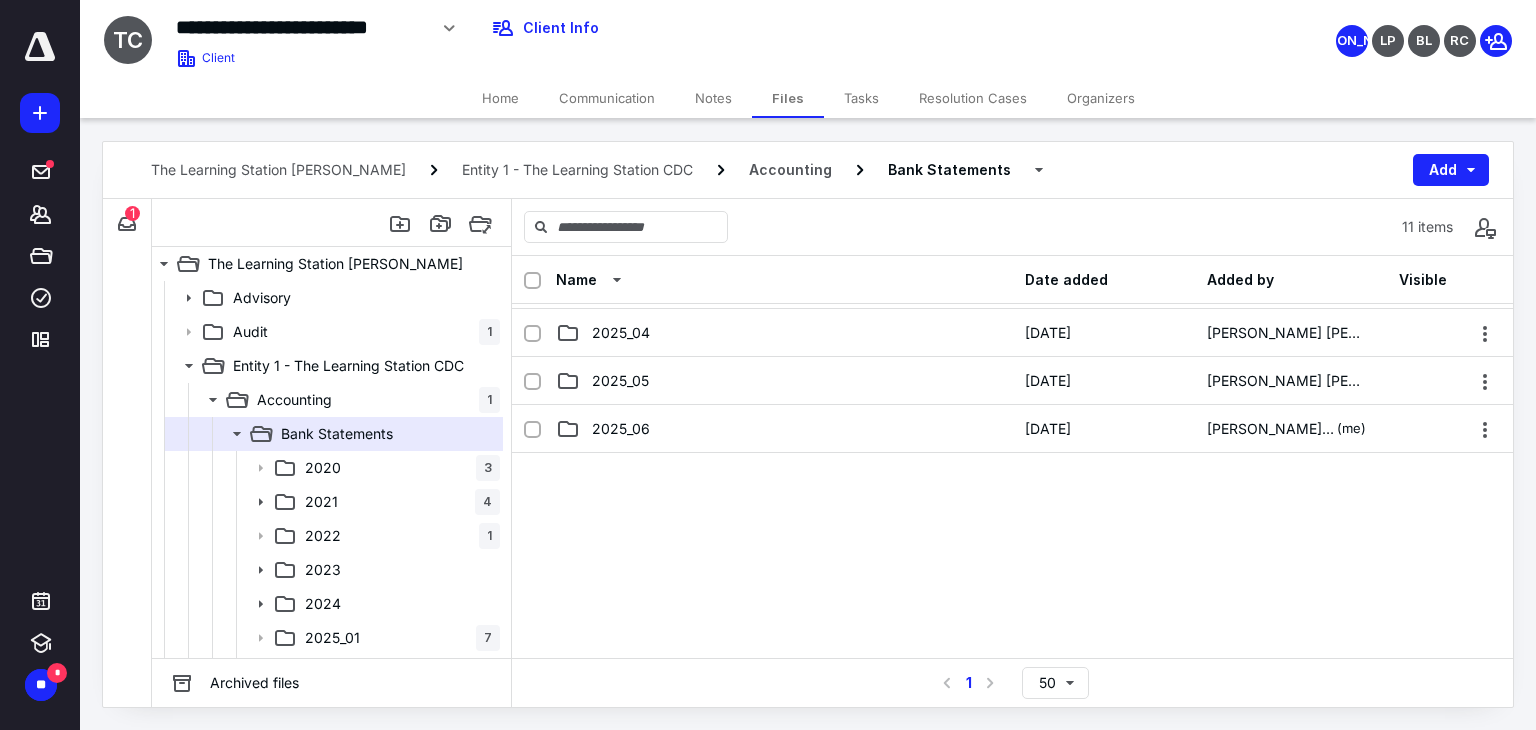scroll, scrollTop: 400, scrollLeft: 0, axis: vertical 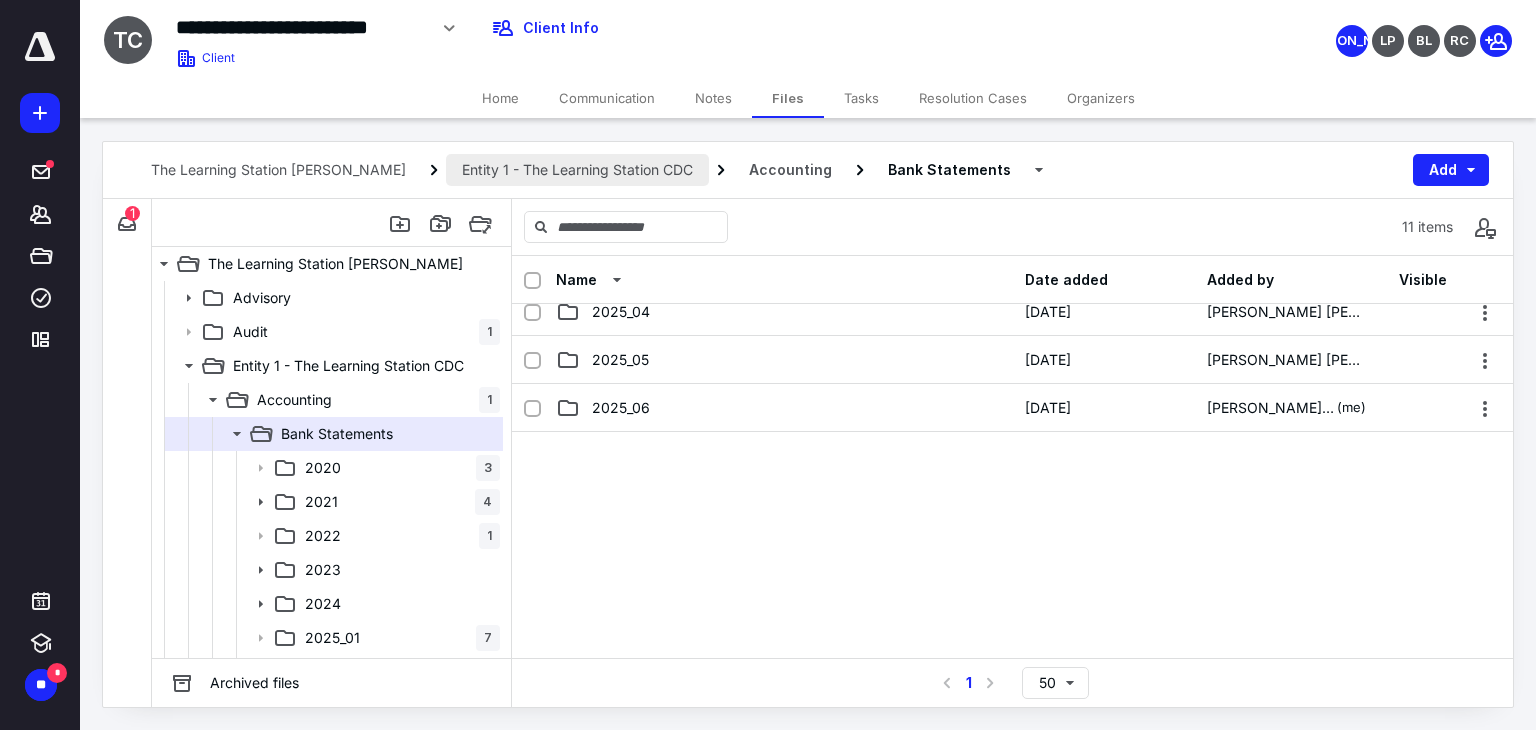 click on "Entity 1 - The Learning Station CDC" at bounding box center (577, 170) 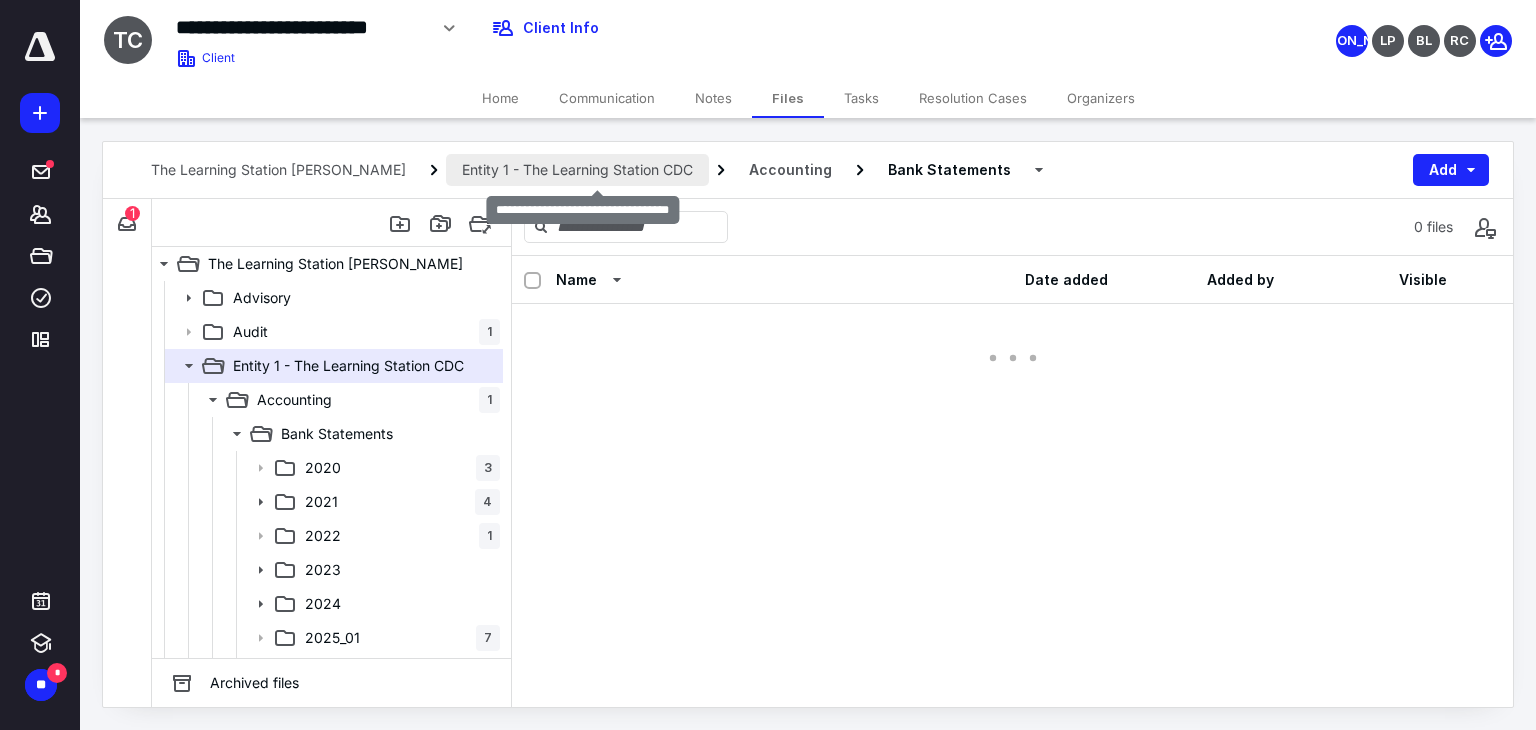 scroll, scrollTop: 0, scrollLeft: 0, axis: both 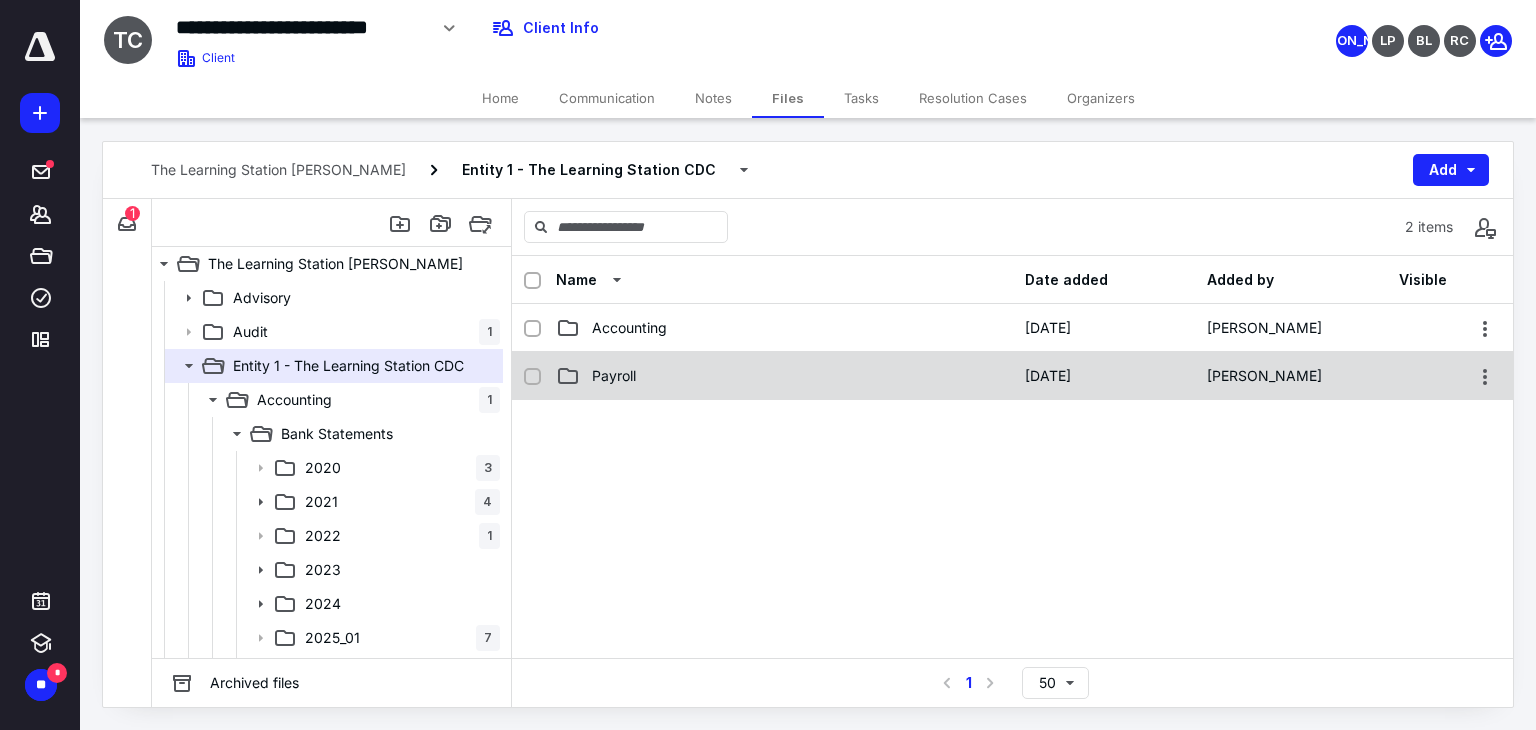 click on "Payroll" at bounding box center [614, 376] 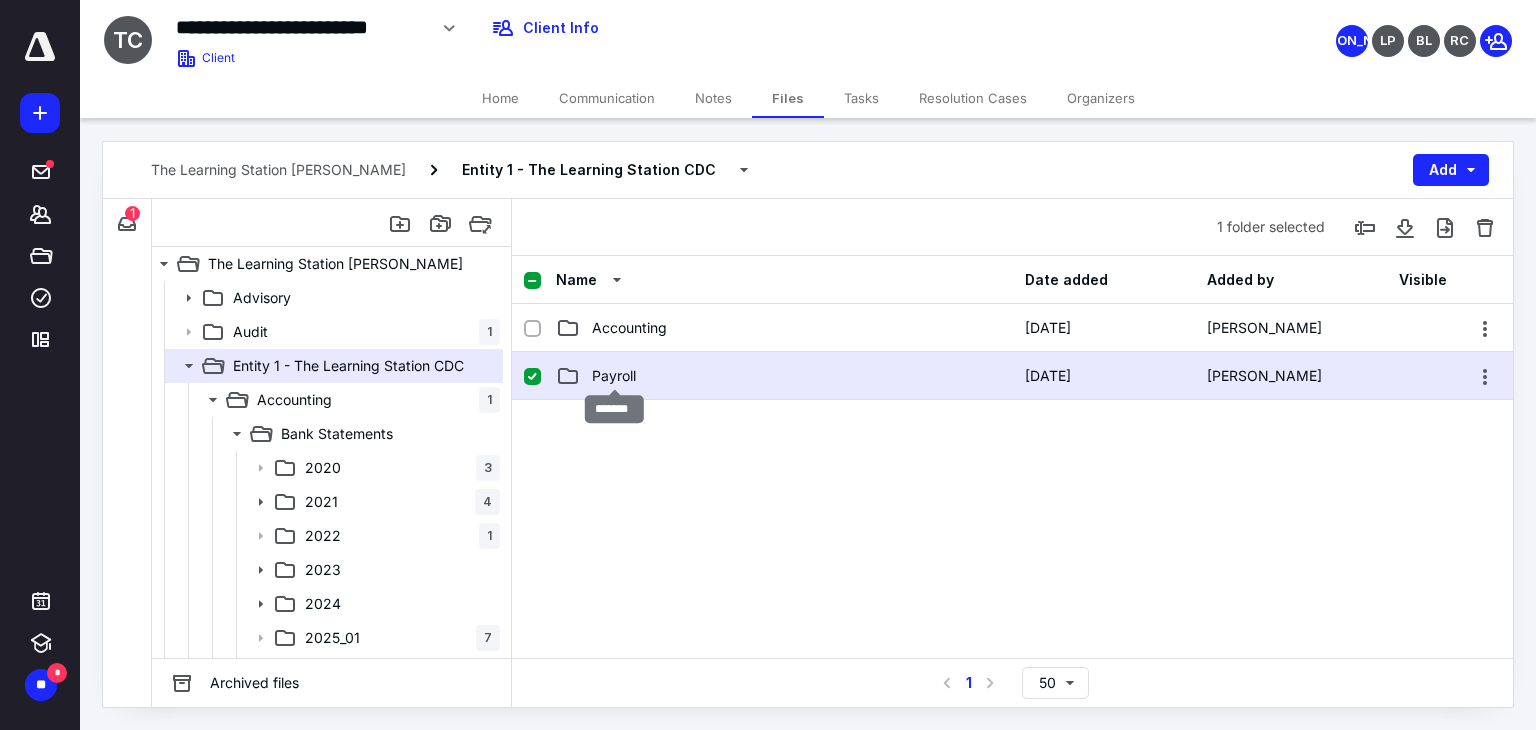 click on "Payroll" at bounding box center [614, 376] 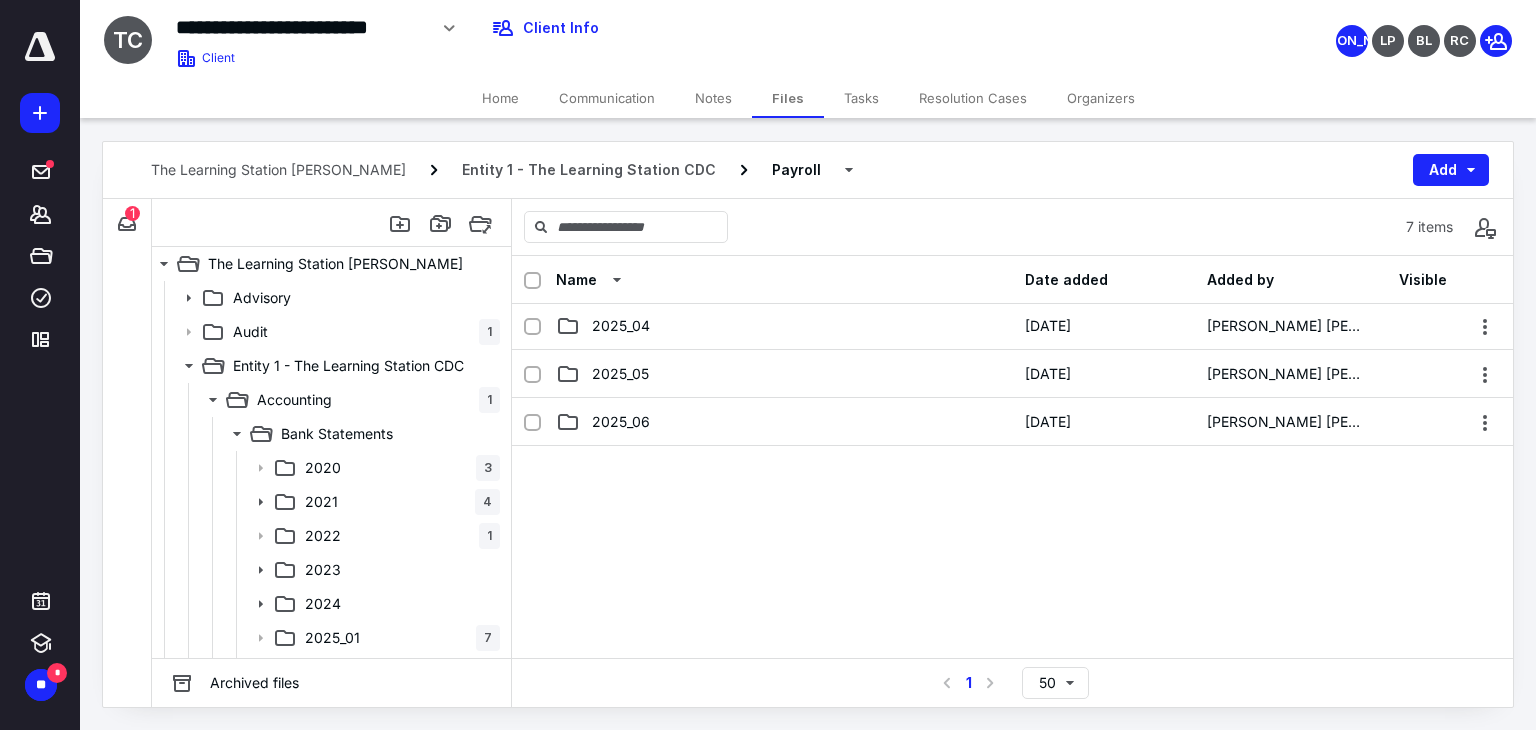 scroll, scrollTop: 200, scrollLeft: 0, axis: vertical 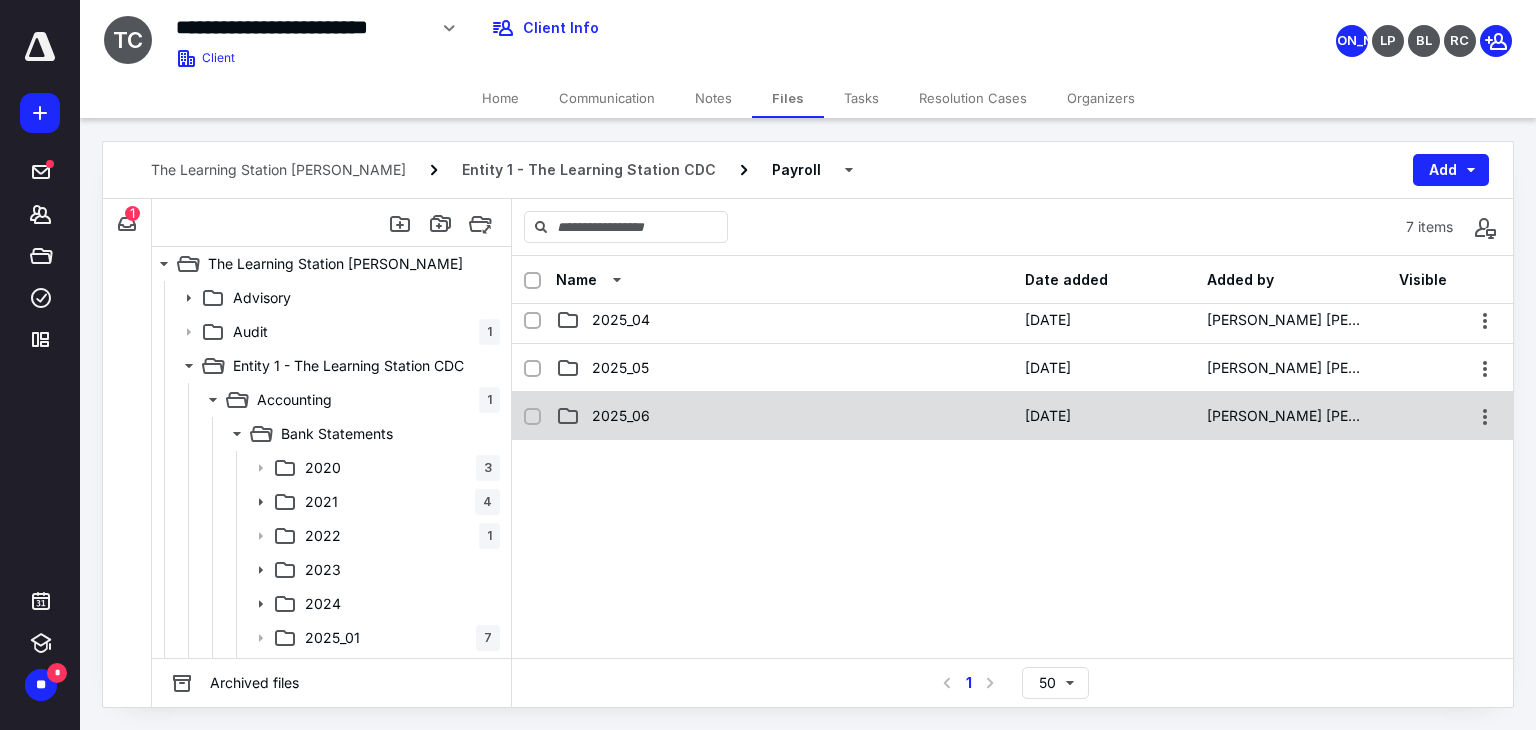 click on "2025_06" at bounding box center [784, 416] 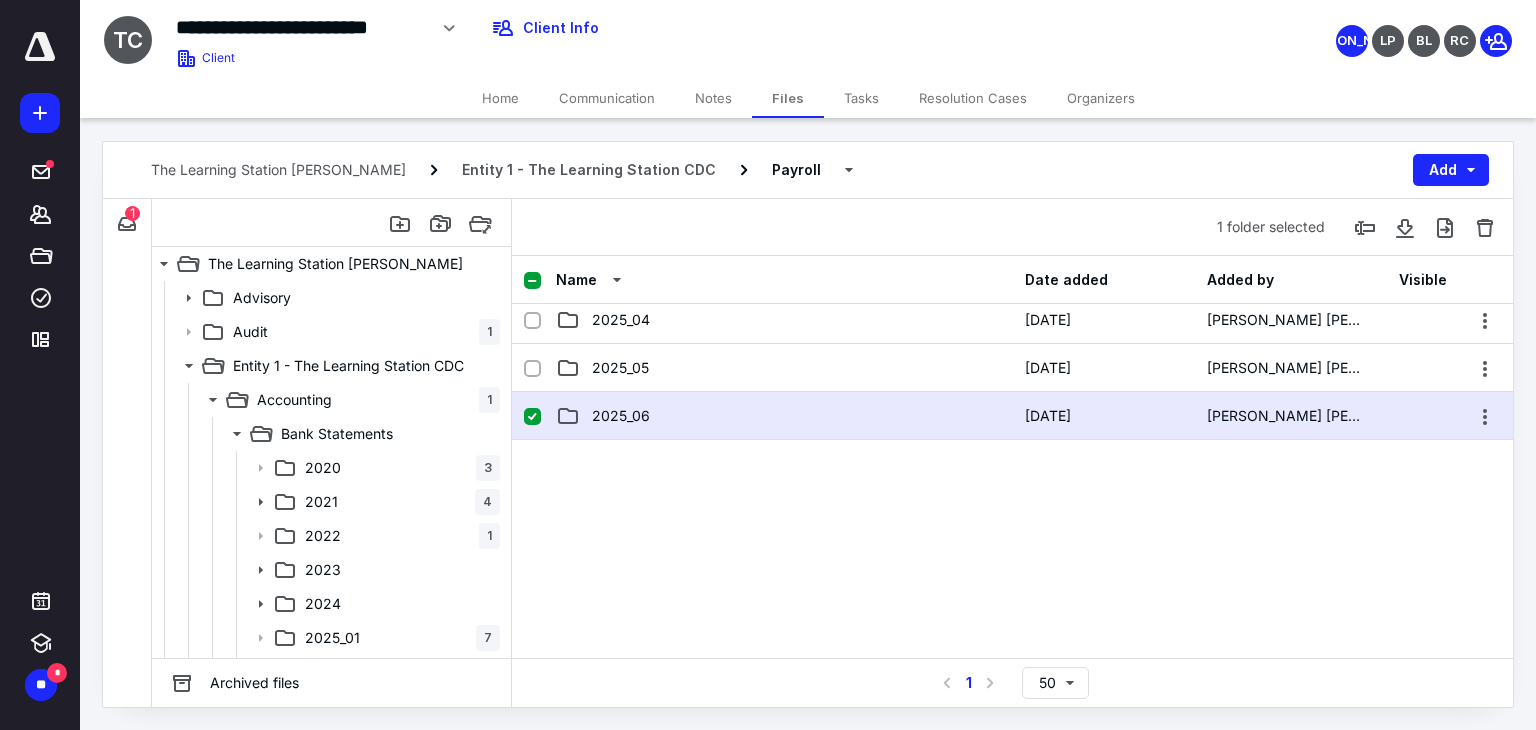 click on "2025_06" at bounding box center [784, 416] 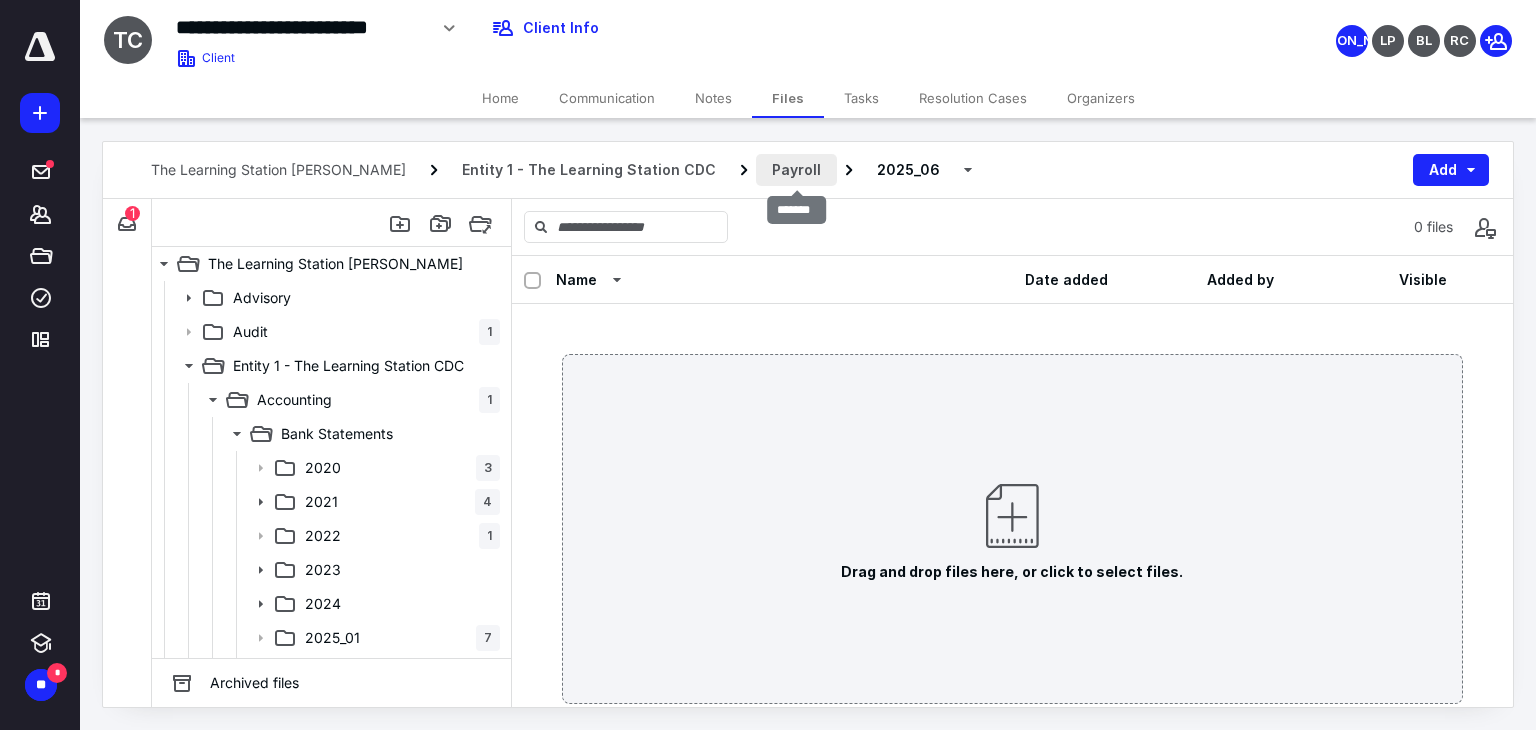 click on "Payroll" at bounding box center (796, 170) 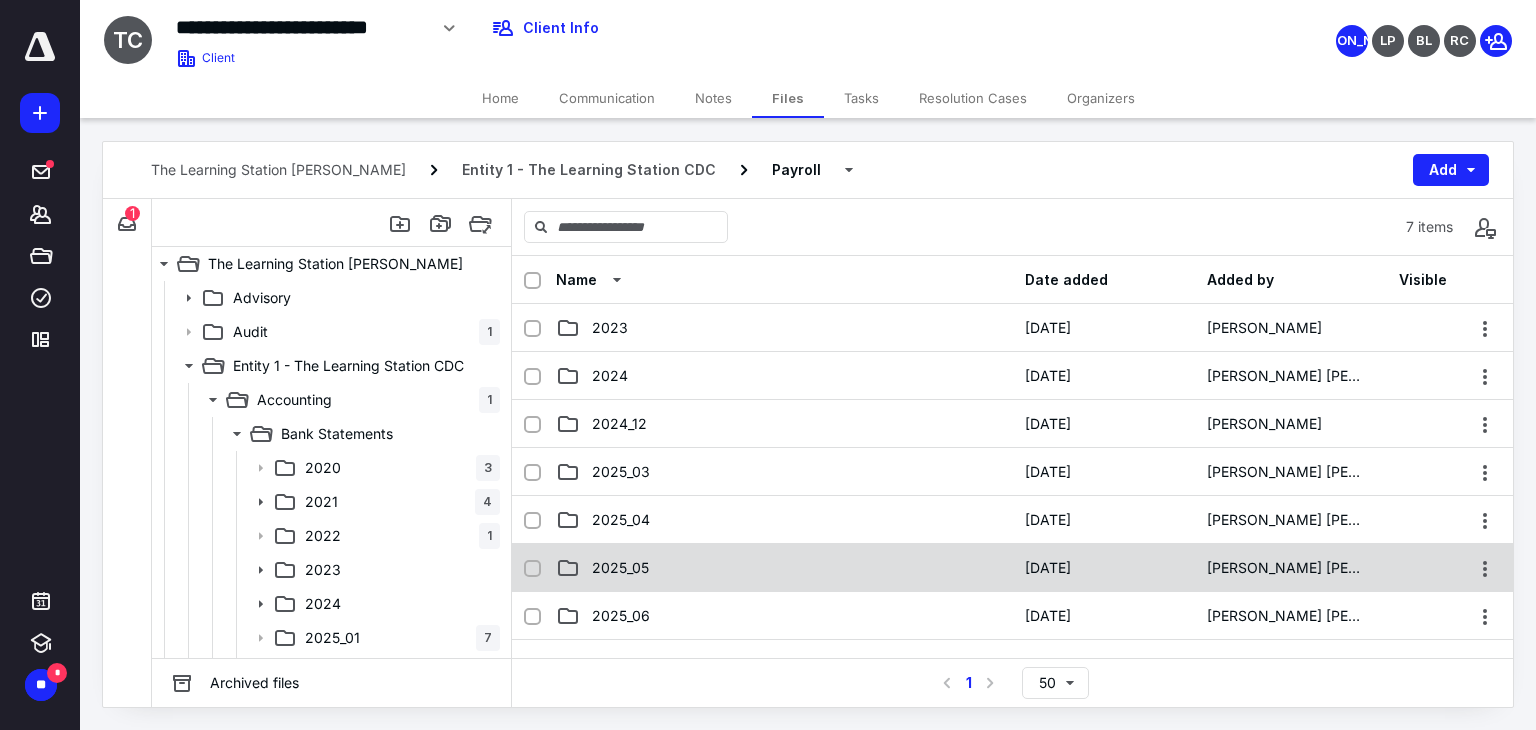 click on "2025_05 [DATE] [PERSON_NAME] [PERSON_NAME]" at bounding box center [1012, 568] 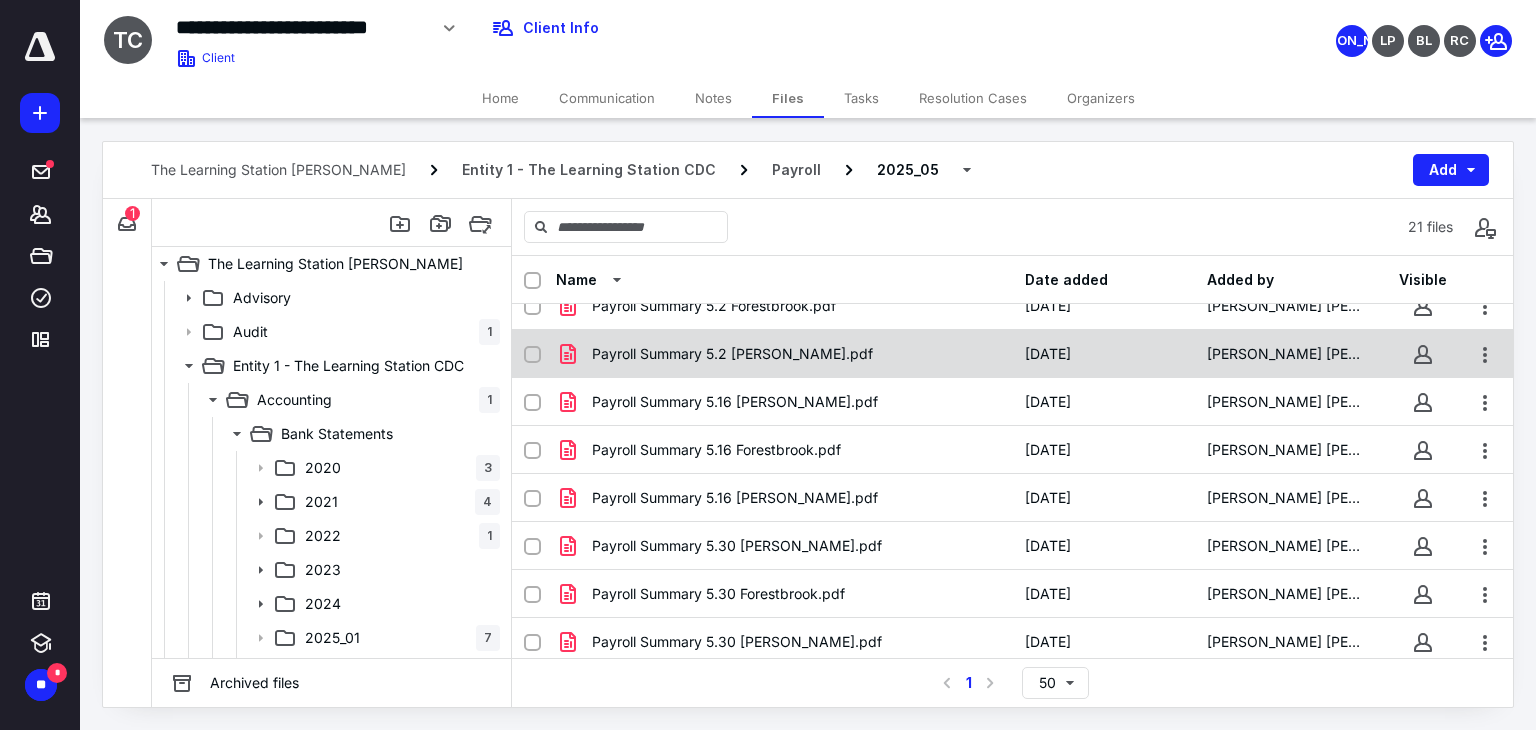scroll, scrollTop: 649, scrollLeft: 0, axis: vertical 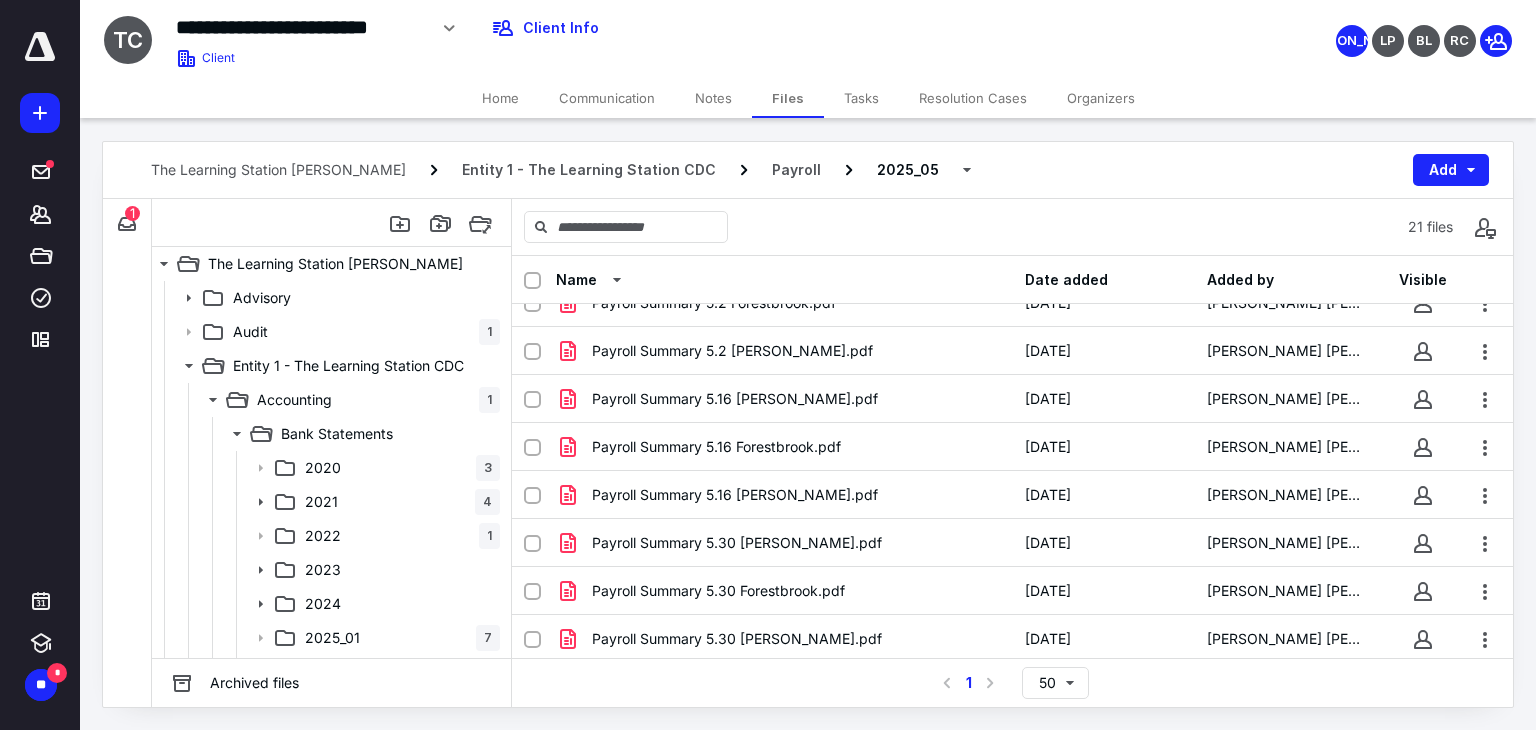 click on "The Learning Station CDC_Donna [PERSON_NAME] Entity 1 - The Learning Station CDC Payroll 2025_05   Add" at bounding box center (808, 170) 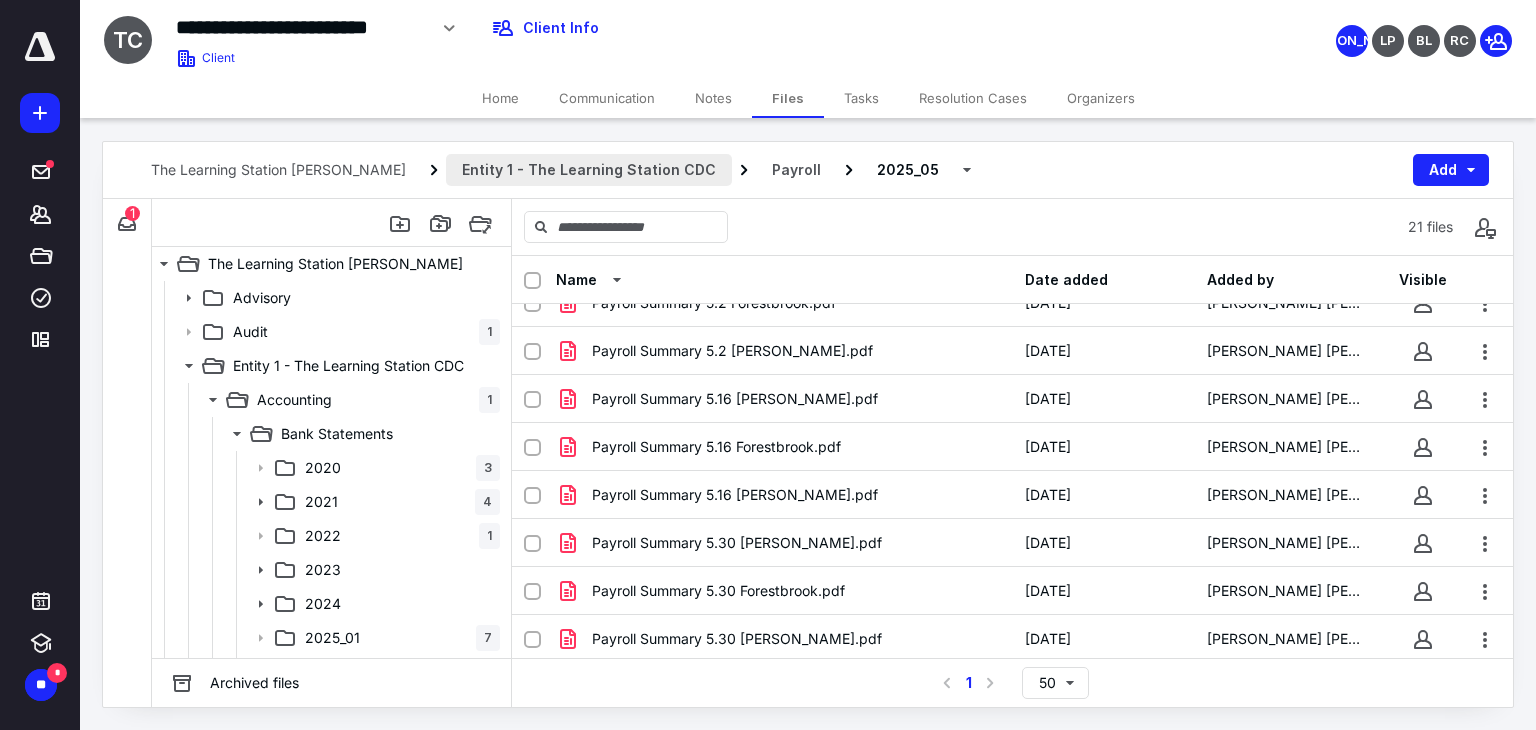 click on "Entity 1 - The Learning Station CDC" at bounding box center (589, 170) 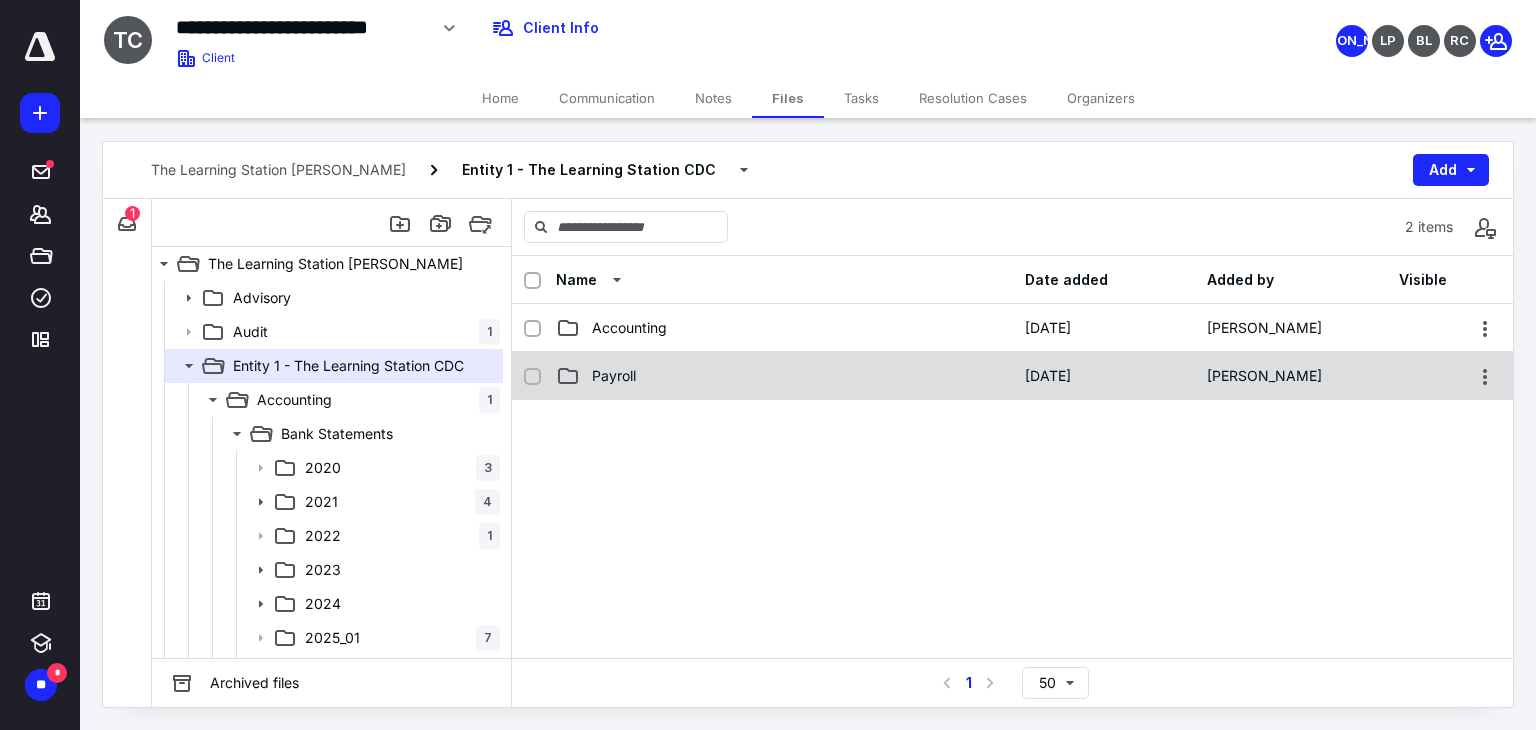 click on "Payroll" at bounding box center [784, 376] 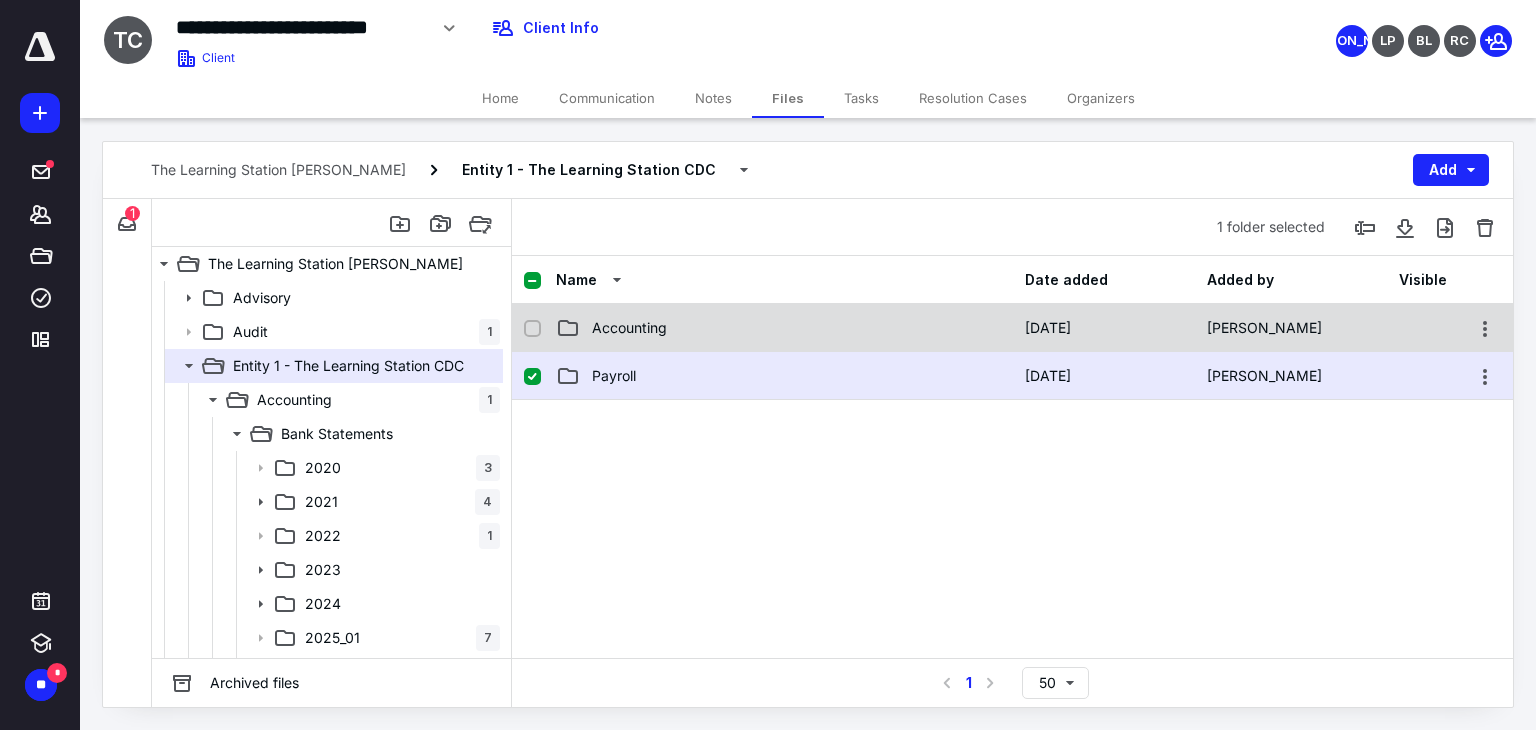 click on "Accounting" at bounding box center (784, 328) 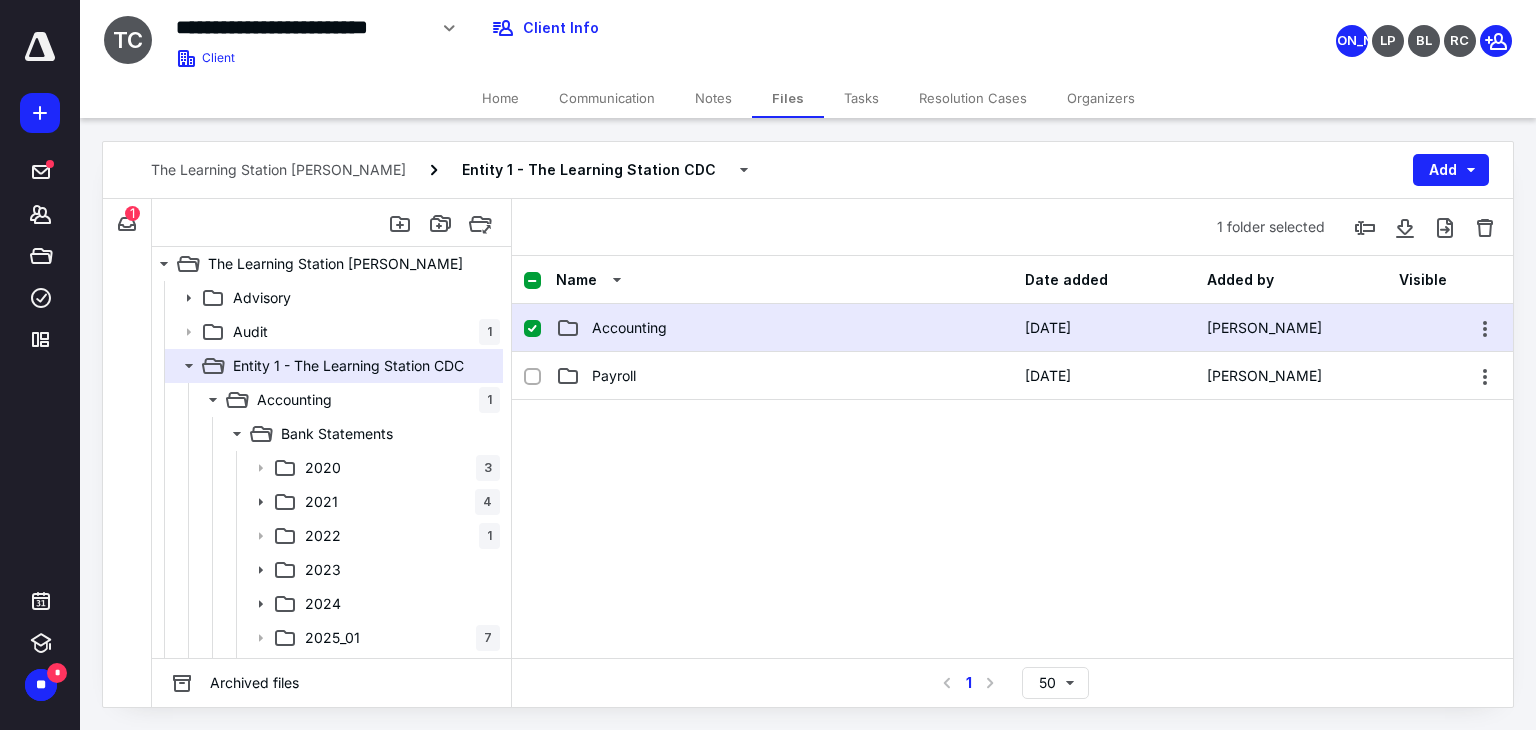 click on "Accounting" at bounding box center [784, 328] 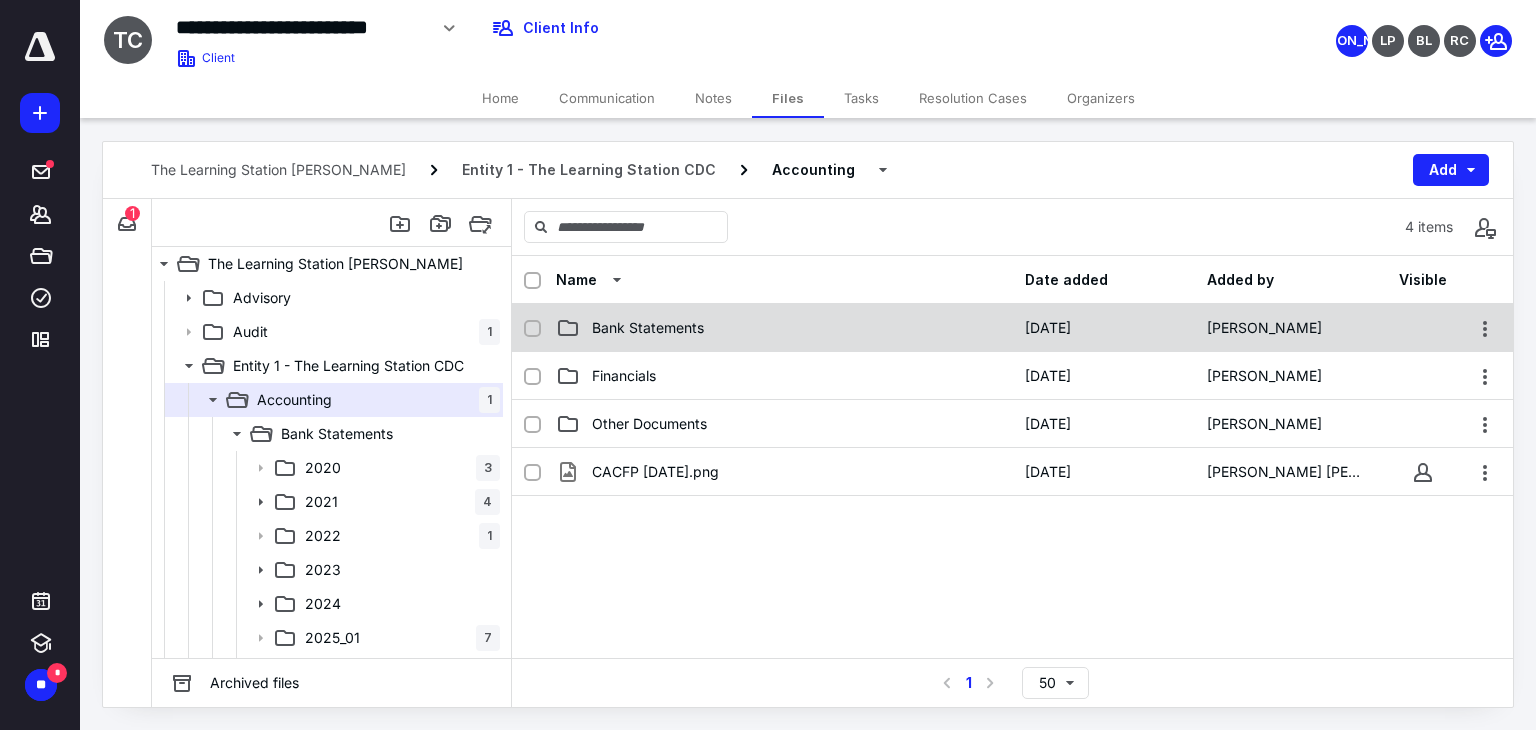 click on "Bank Statements" at bounding box center [648, 328] 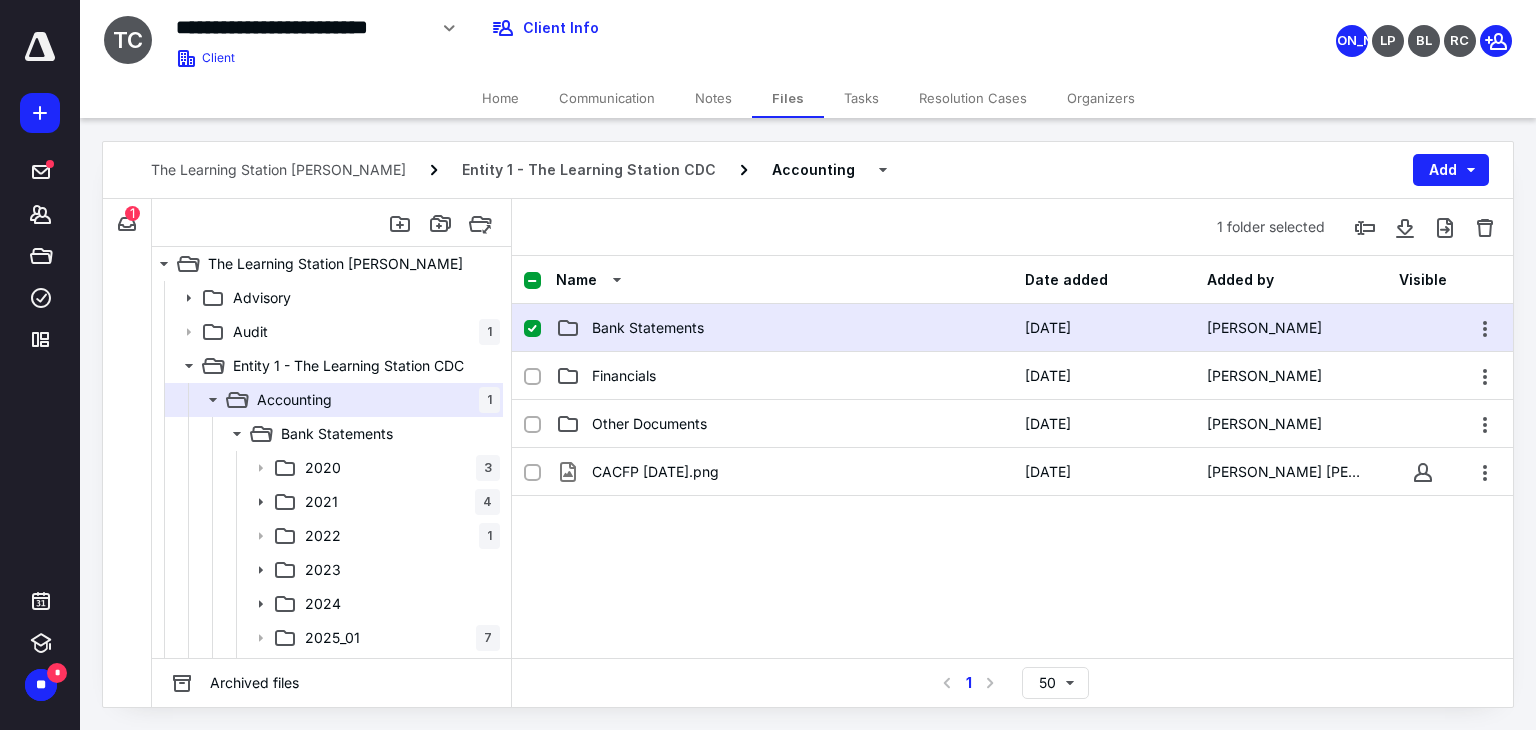 click on "Bank Statements" at bounding box center (648, 328) 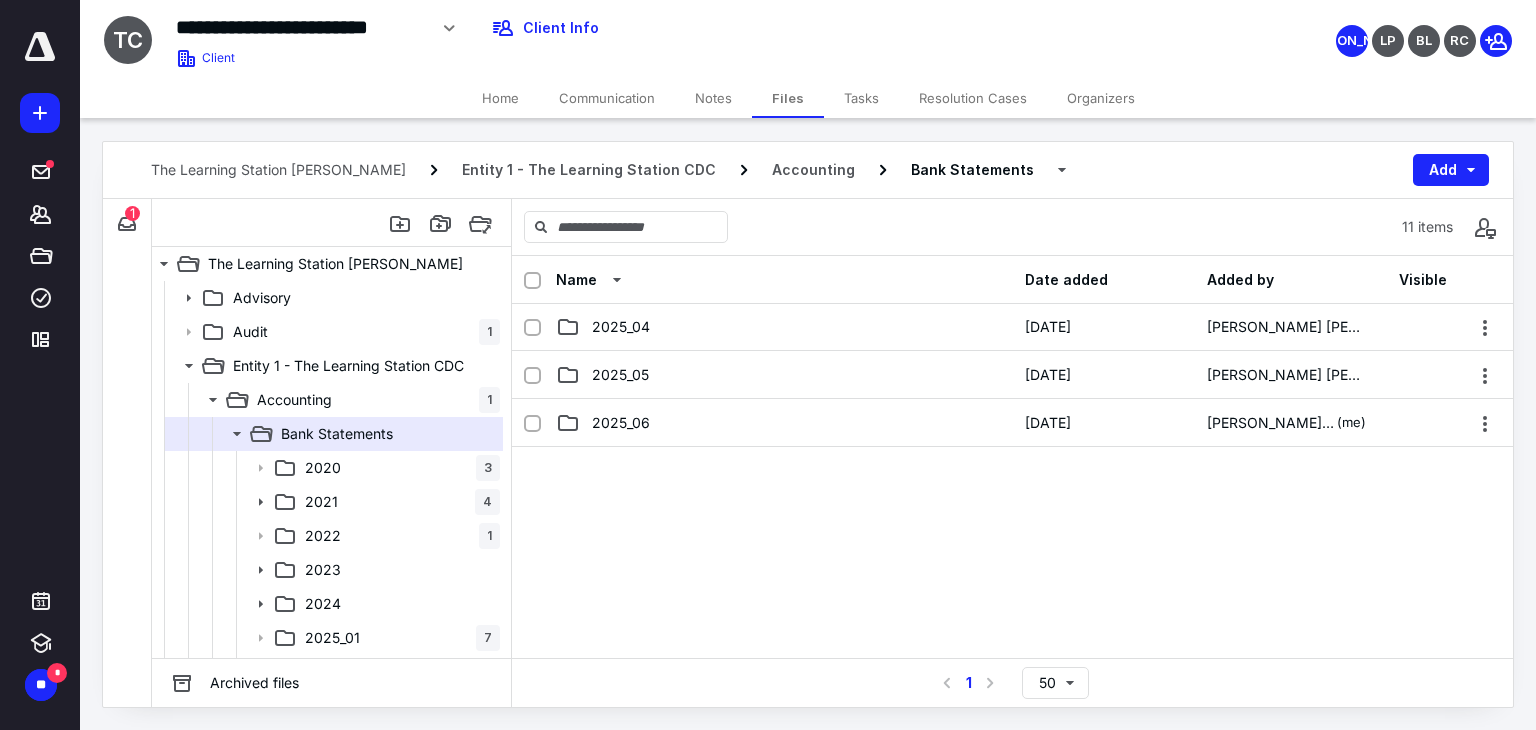 scroll, scrollTop: 400, scrollLeft: 0, axis: vertical 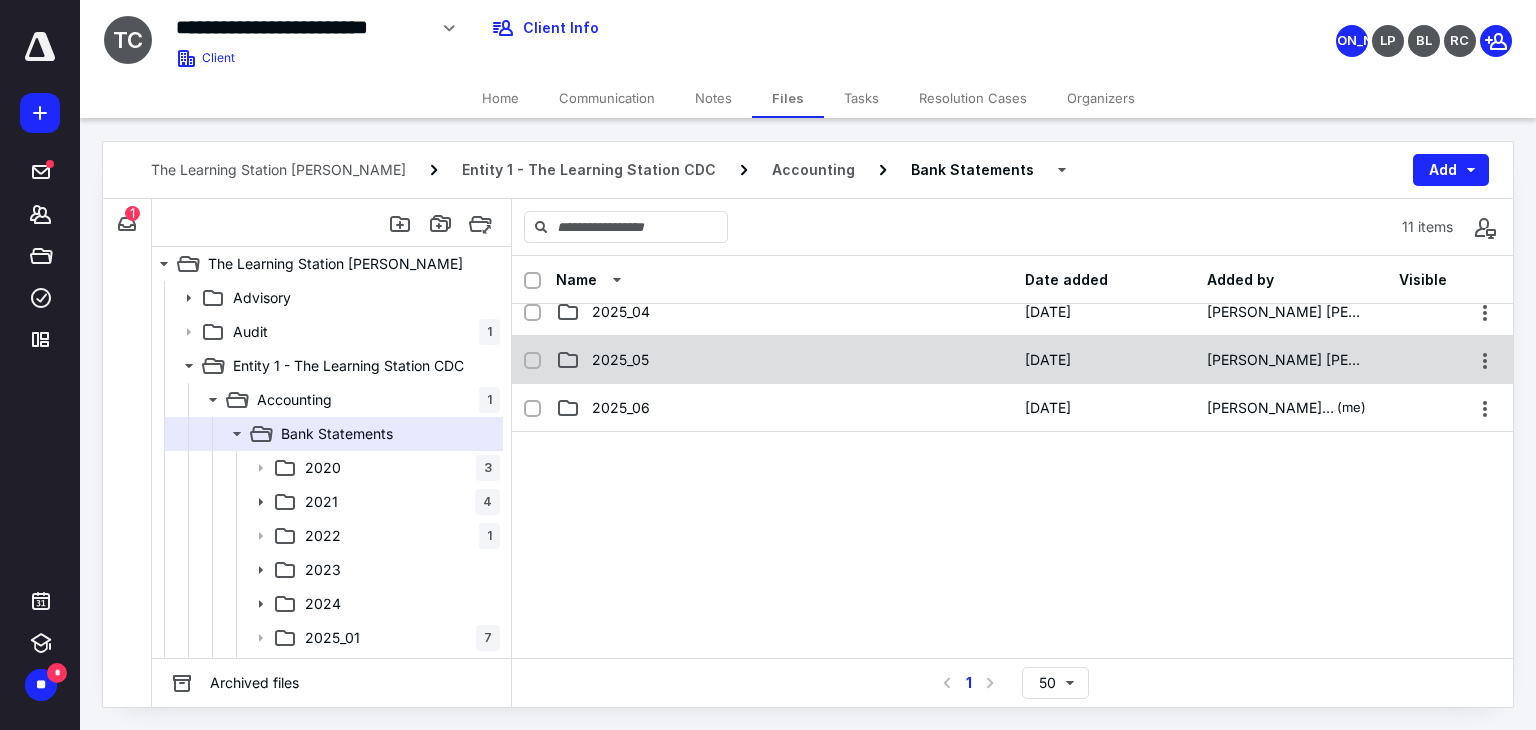 click on "2025_05 [DATE] [PERSON_NAME] [PERSON_NAME]" at bounding box center [1012, 360] 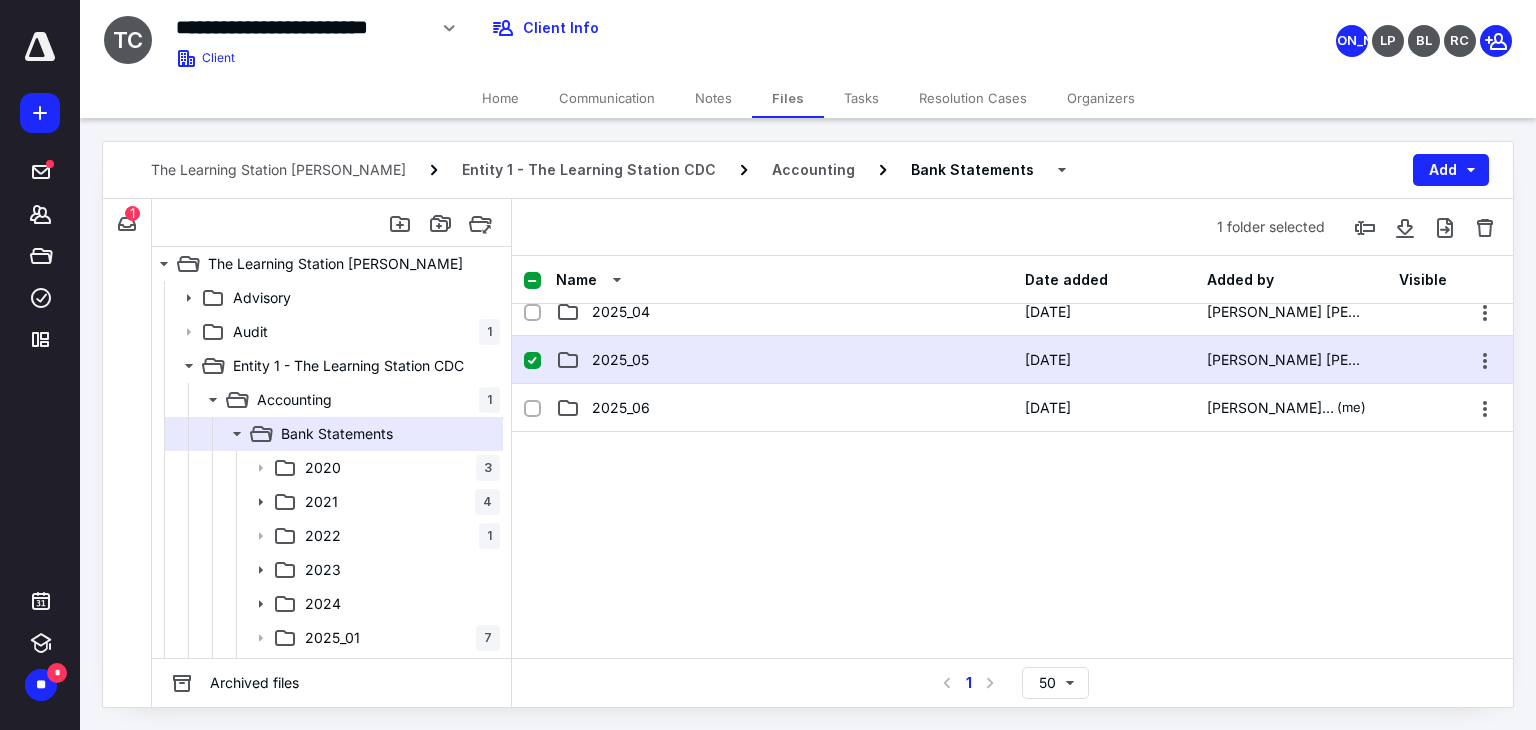 click on "2025_05 [DATE] [PERSON_NAME] [PERSON_NAME]" at bounding box center (1012, 360) 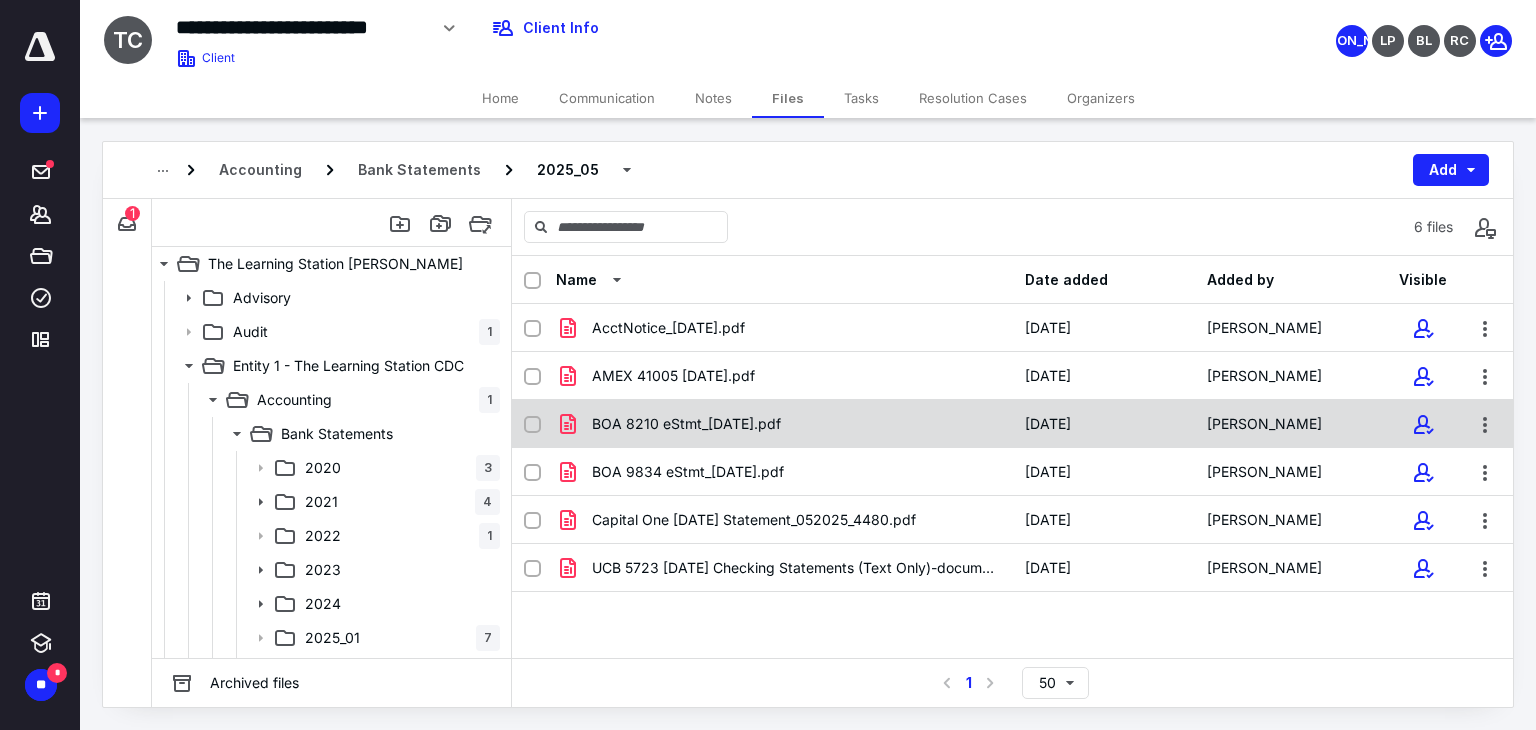 checkbox on "true" 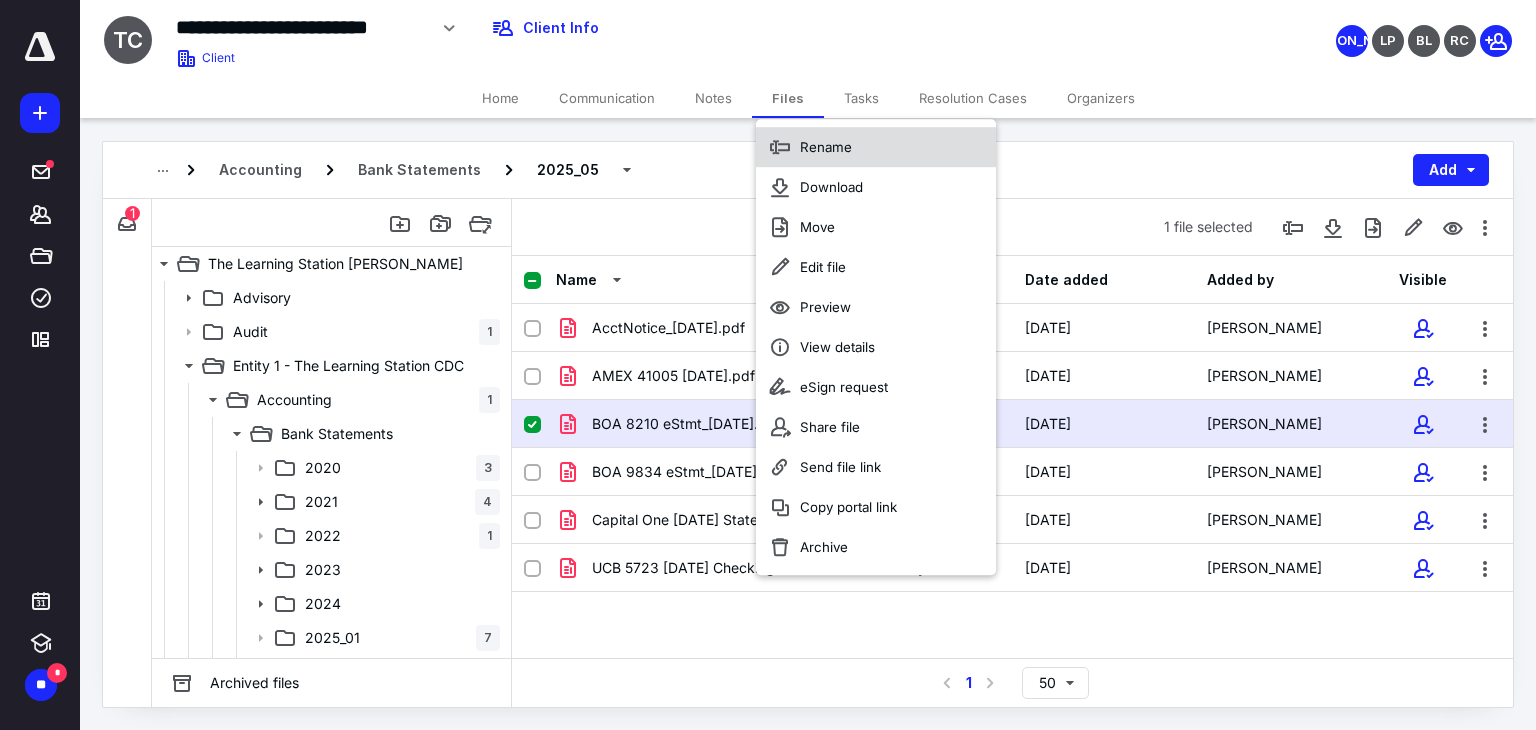 click on "Rename" at bounding box center [826, 147] 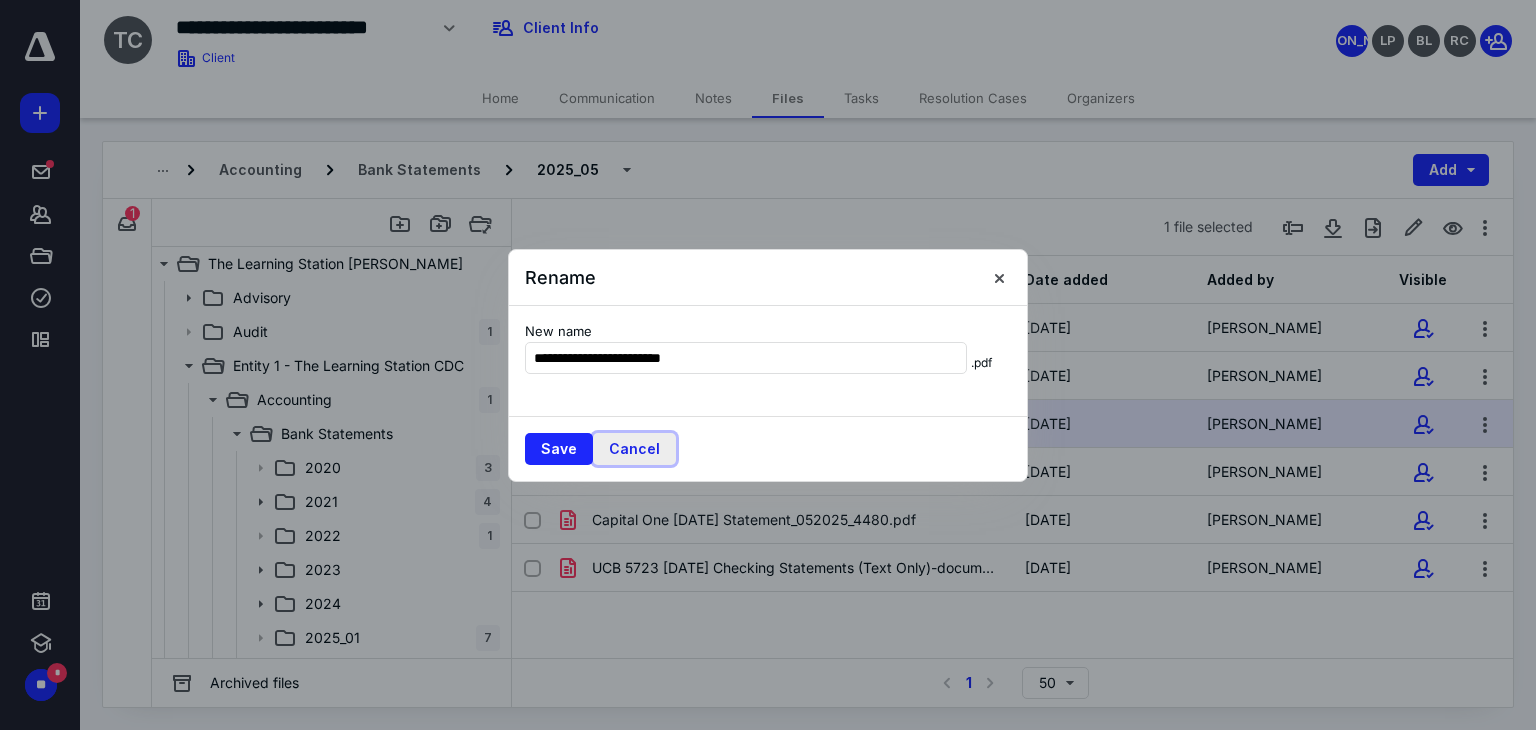 click on "Cancel" at bounding box center (634, 449) 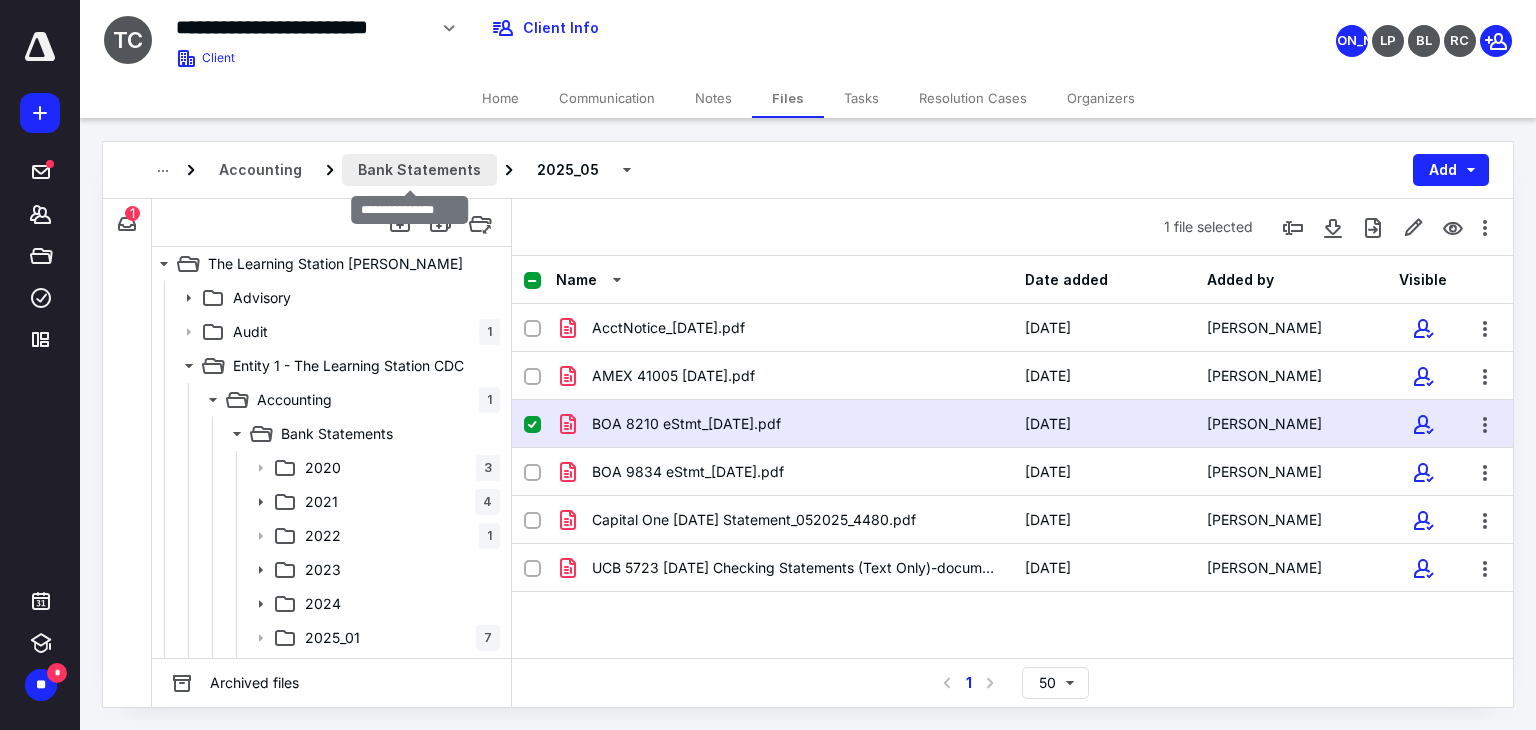 click on "Bank Statements" at bounding box center (419, 170) 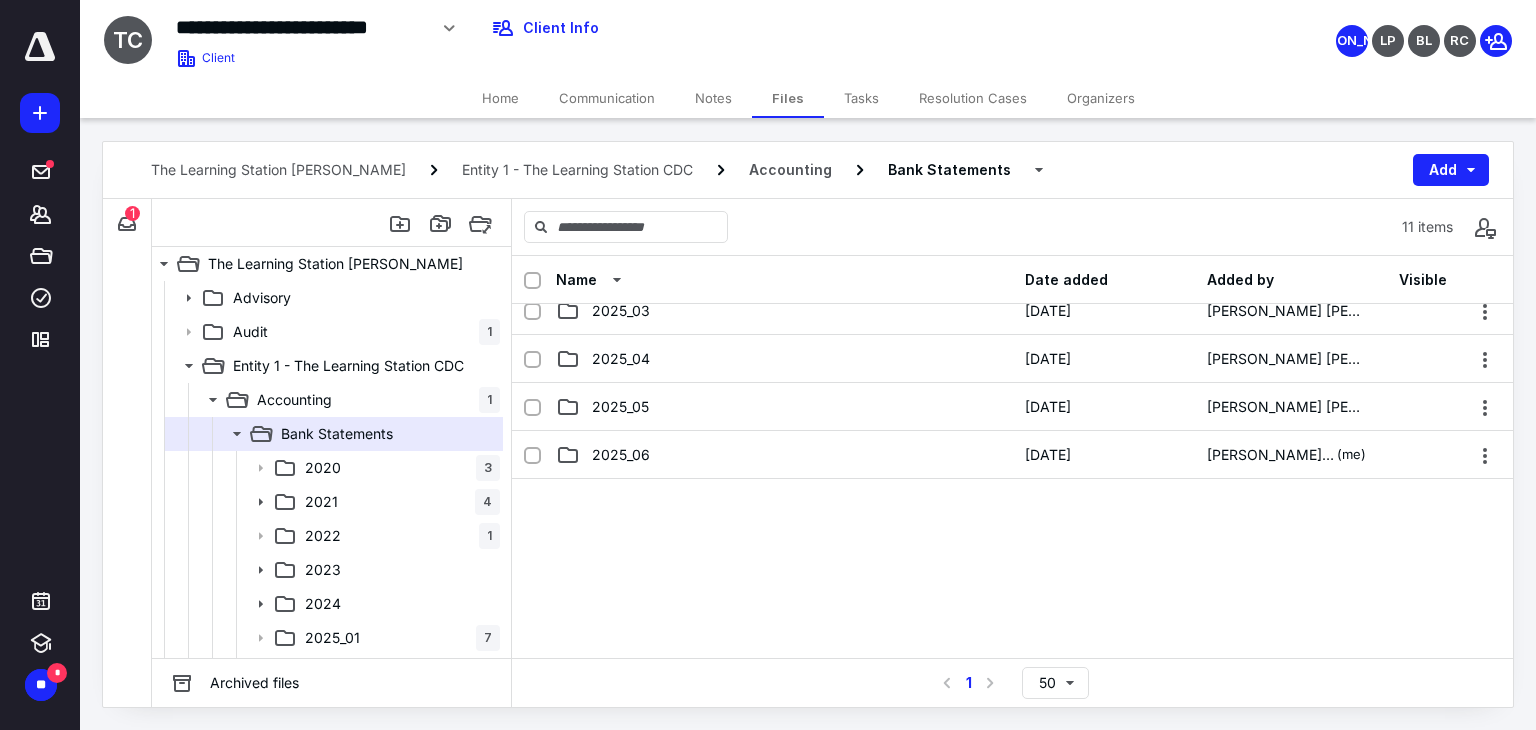 scroll, scrollTop: 400, scrollLeft: 0, axis: vertical 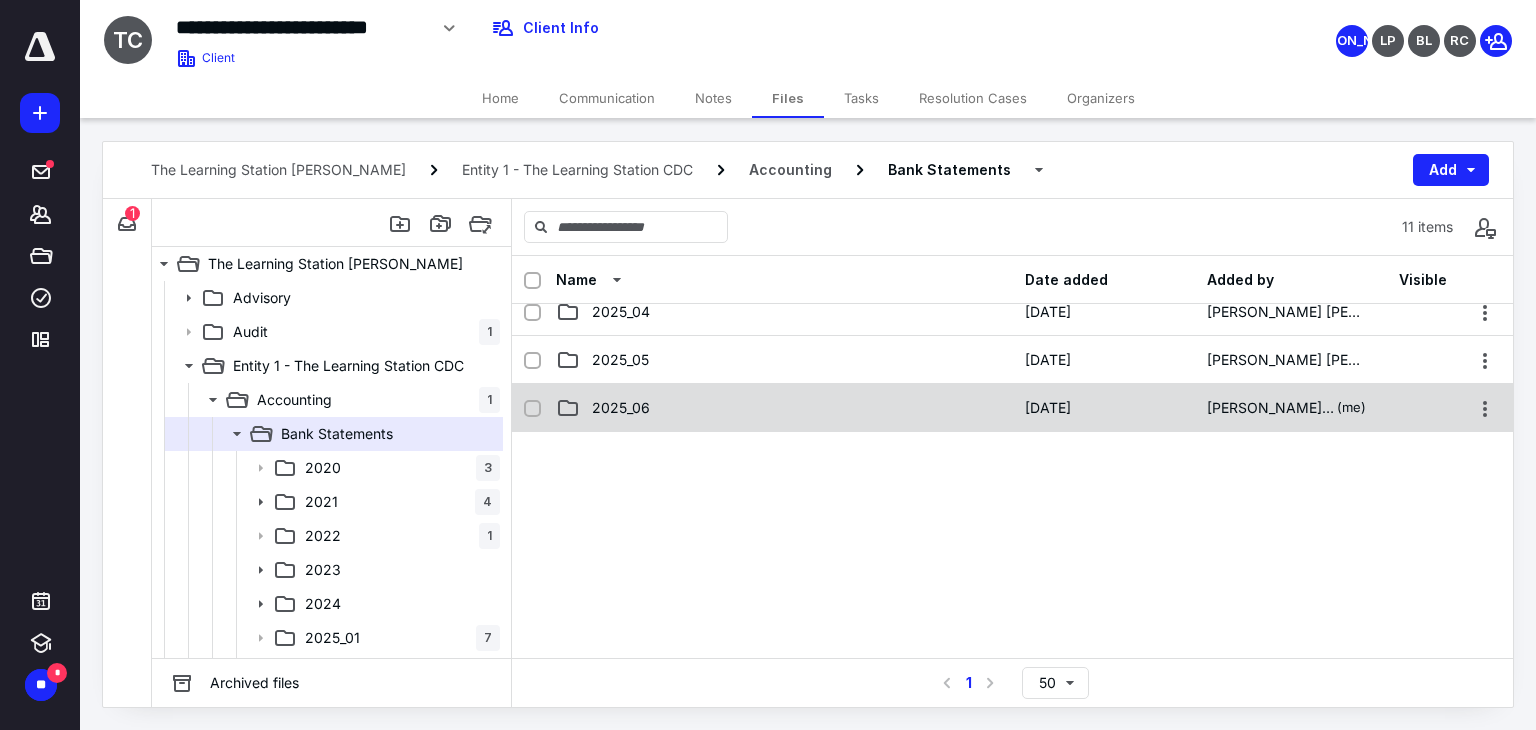 click on "2025_06 [DATE] [PERSON_NAME] Oxino  (me)" at bounding box center (1012, 408) 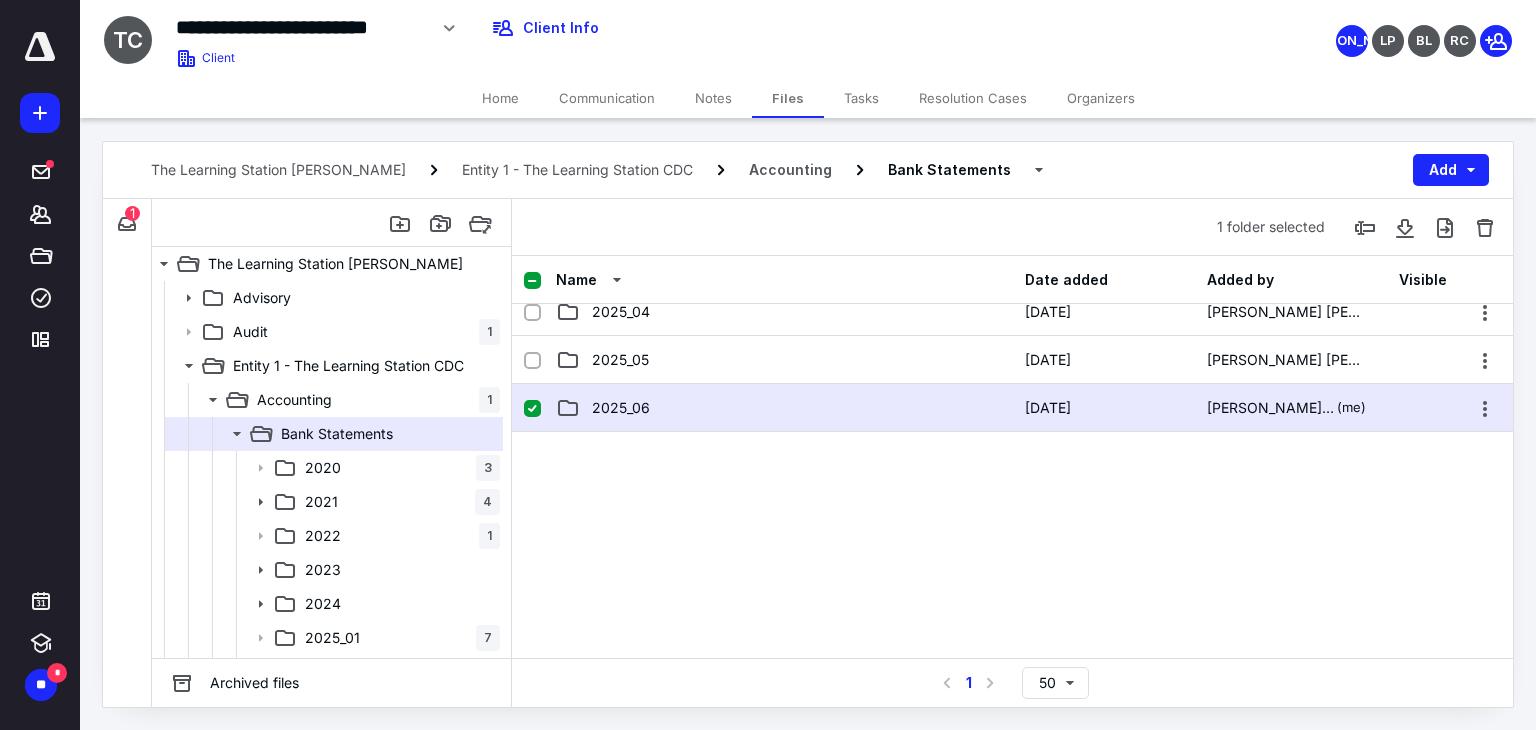 click on "2025_06 [DATE] [PERSON_NAME] Oxino  (me)" at bounding box center [1012, 408] 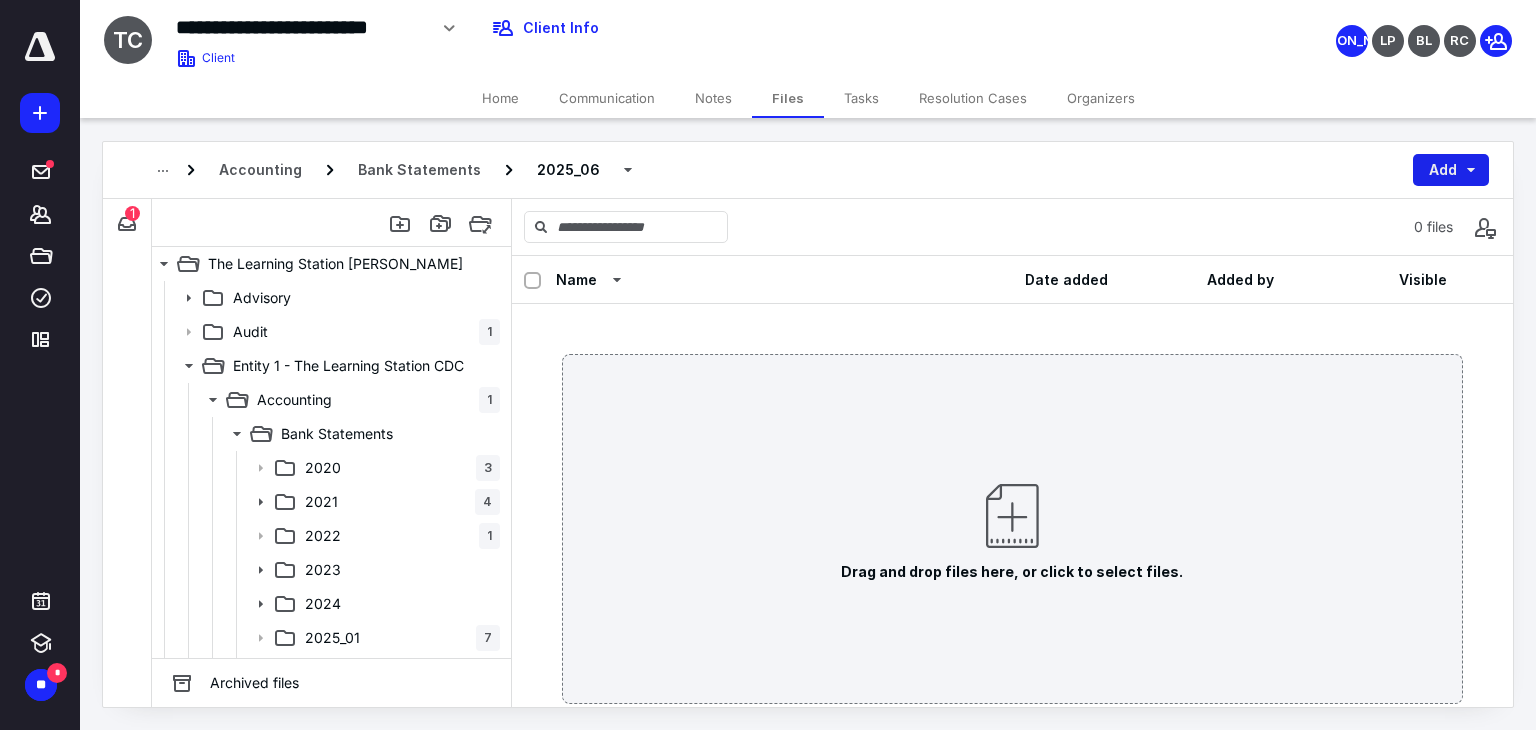 click on "Add" at bounding box center [1451, 170] 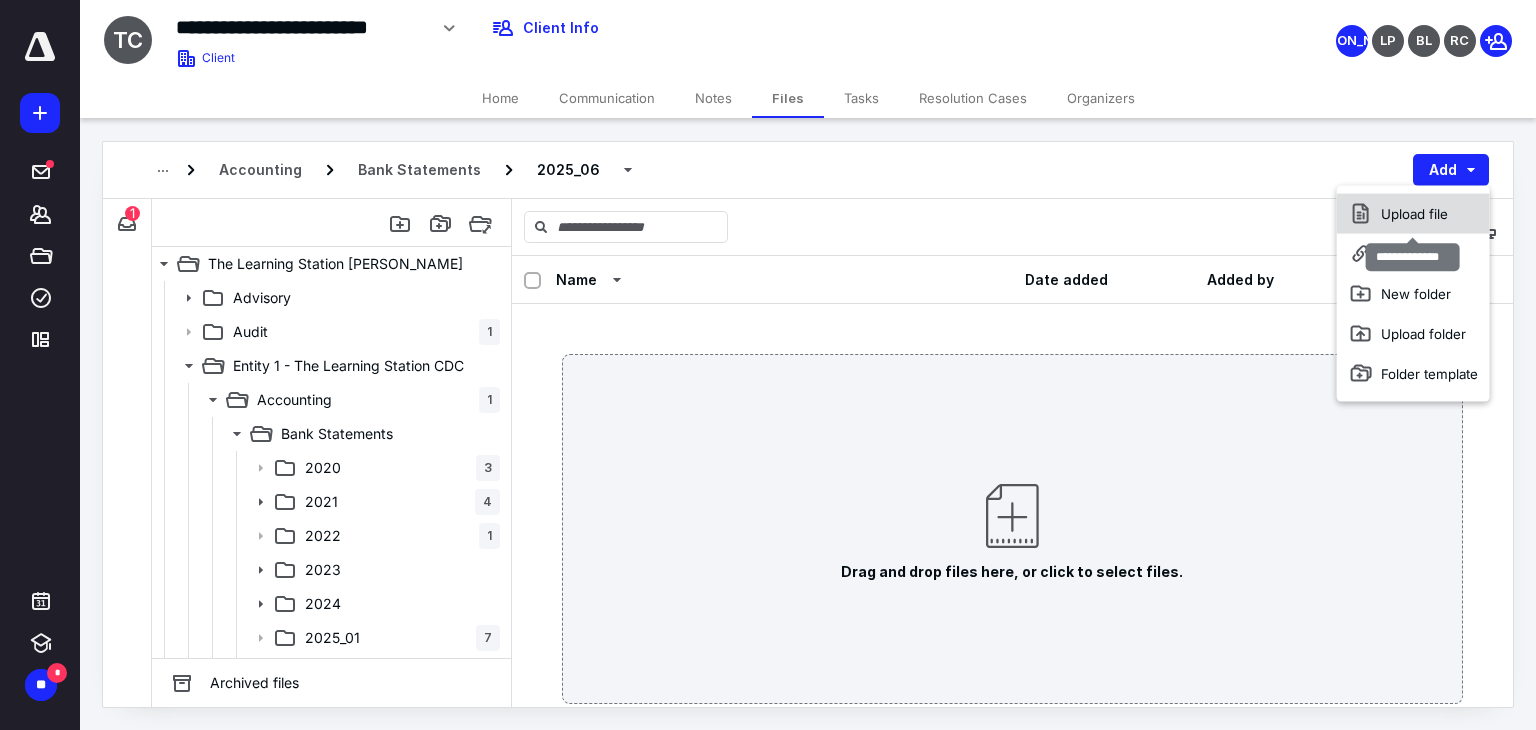 click on "Upload file" at bounding box center [1413, 214] 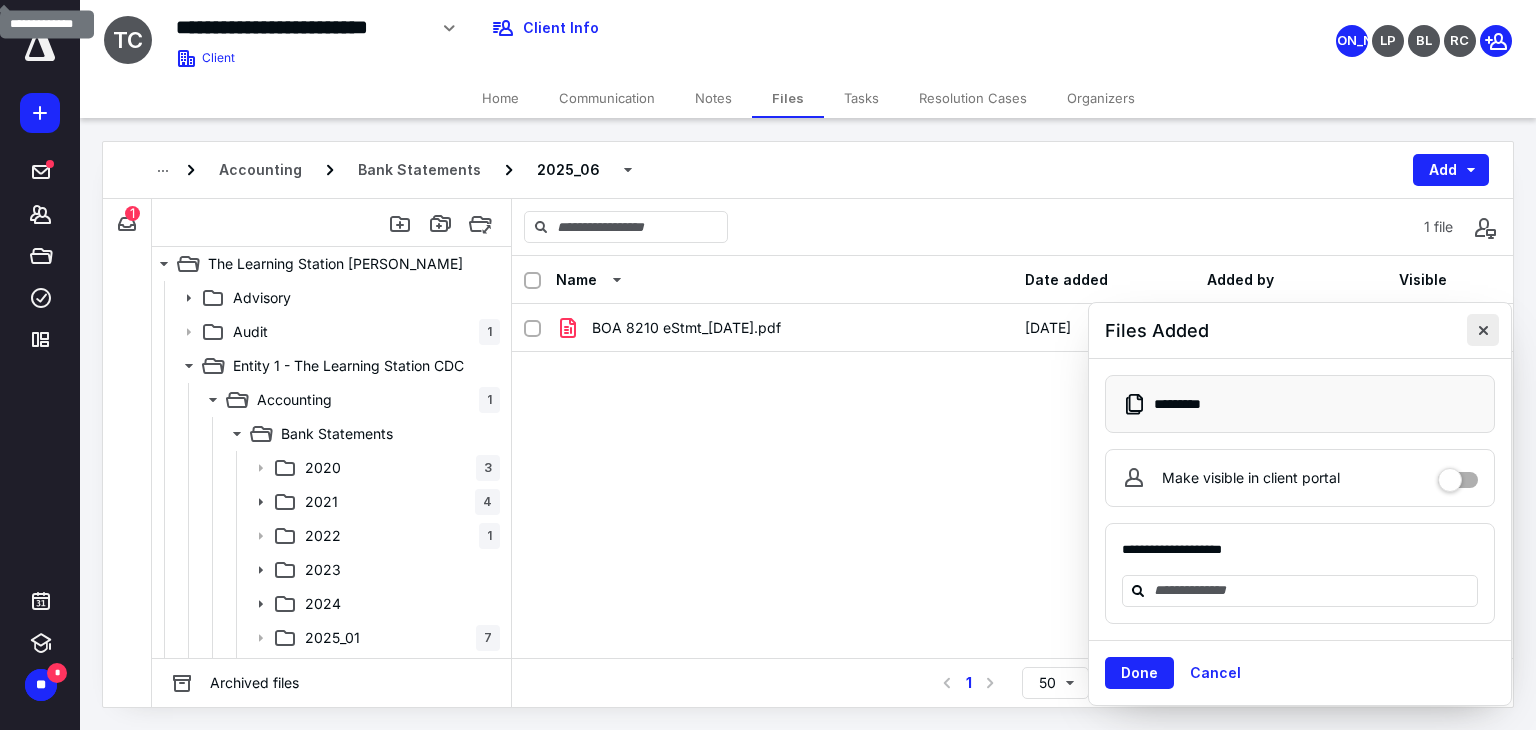 click at bounding box center [1483, 330] 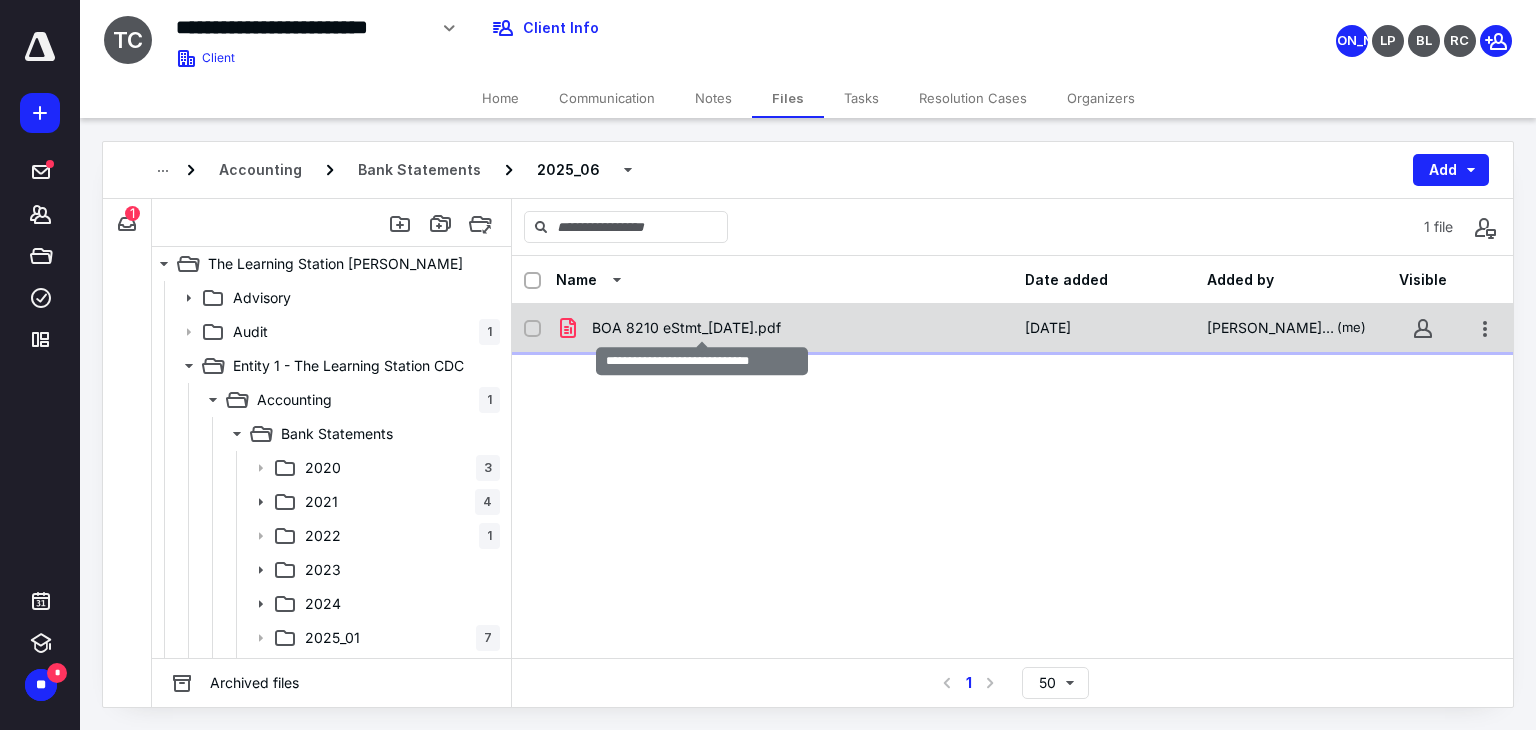 click on "BOA 8210 eStmt_[DATE].pdf" at bounding box center [686, 328] 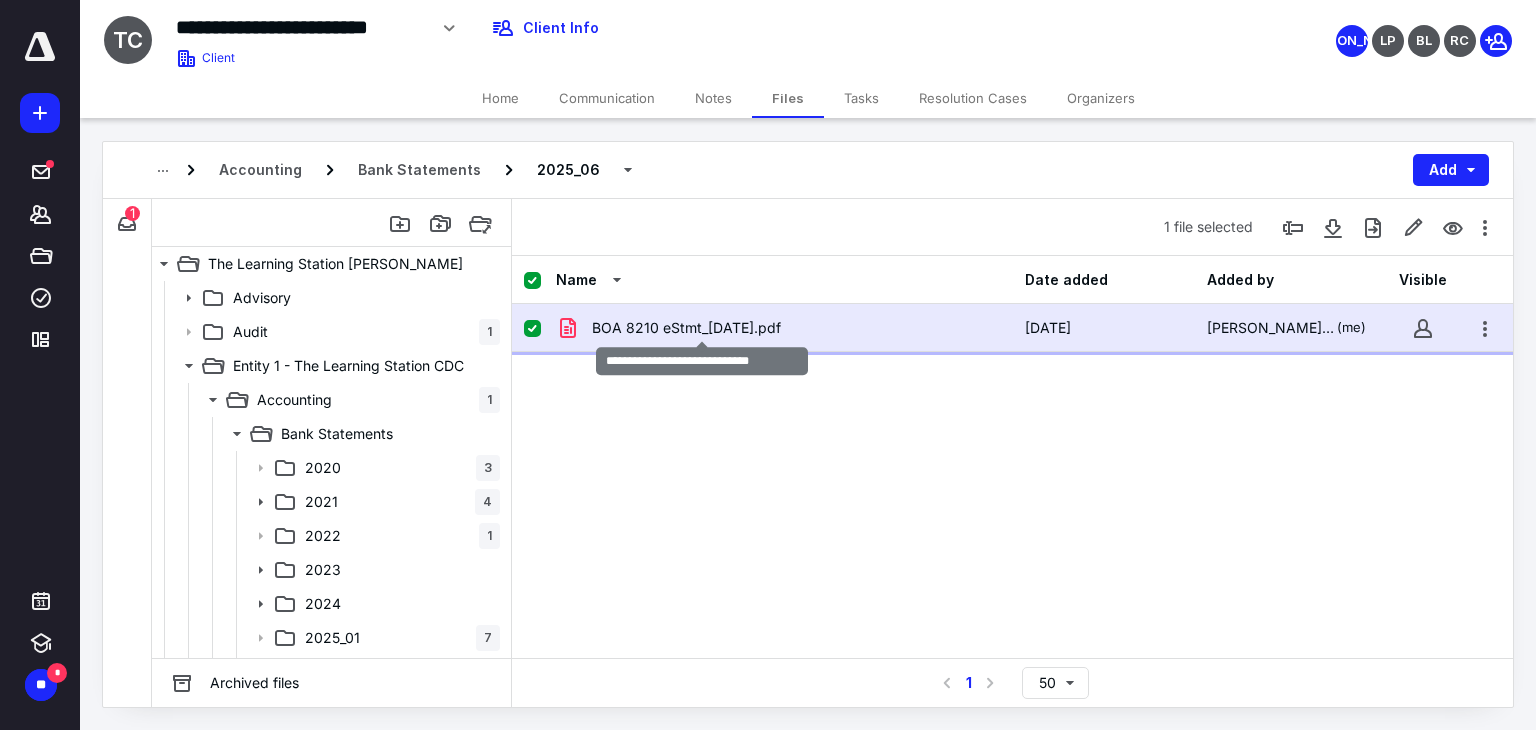 click on "BOA 8210 eStmt_[DATE].pdf" at bounding box center (686, 328) 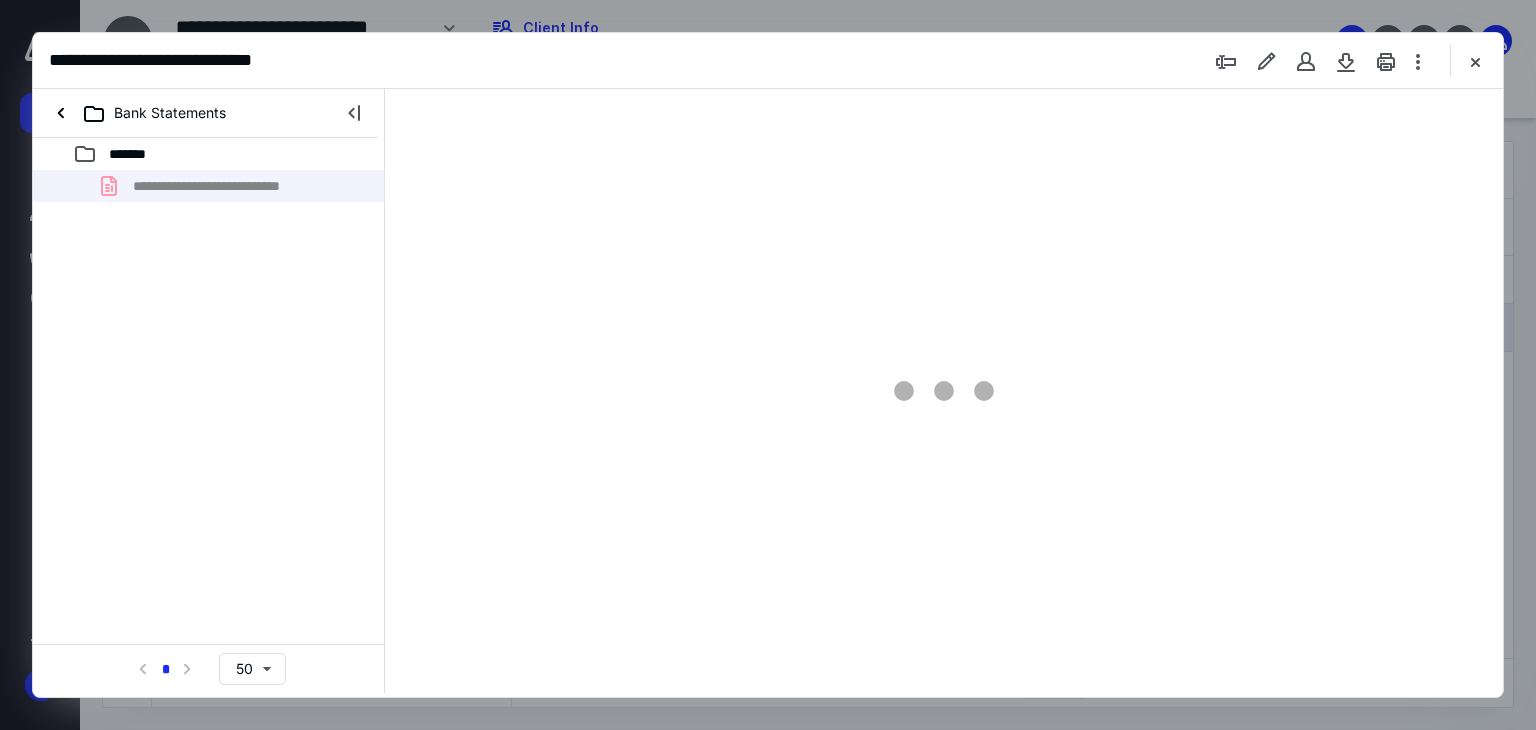 scroll, scrollTop: 0, scrollLeft: 0, axis: both 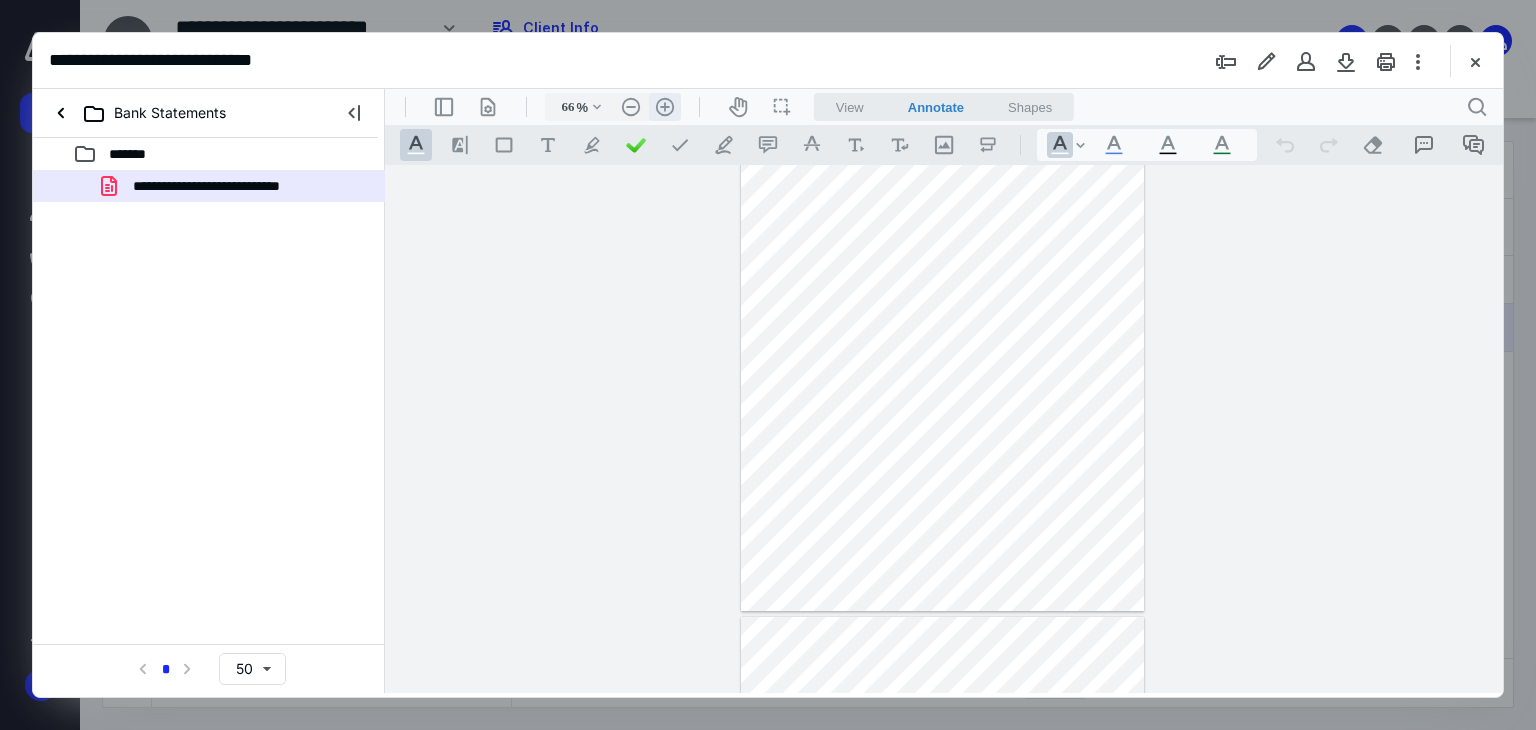 click on ".cls-1{fill:#abb0c4;} icon - header - zoom - in - line" at bounding box center [665, 107] 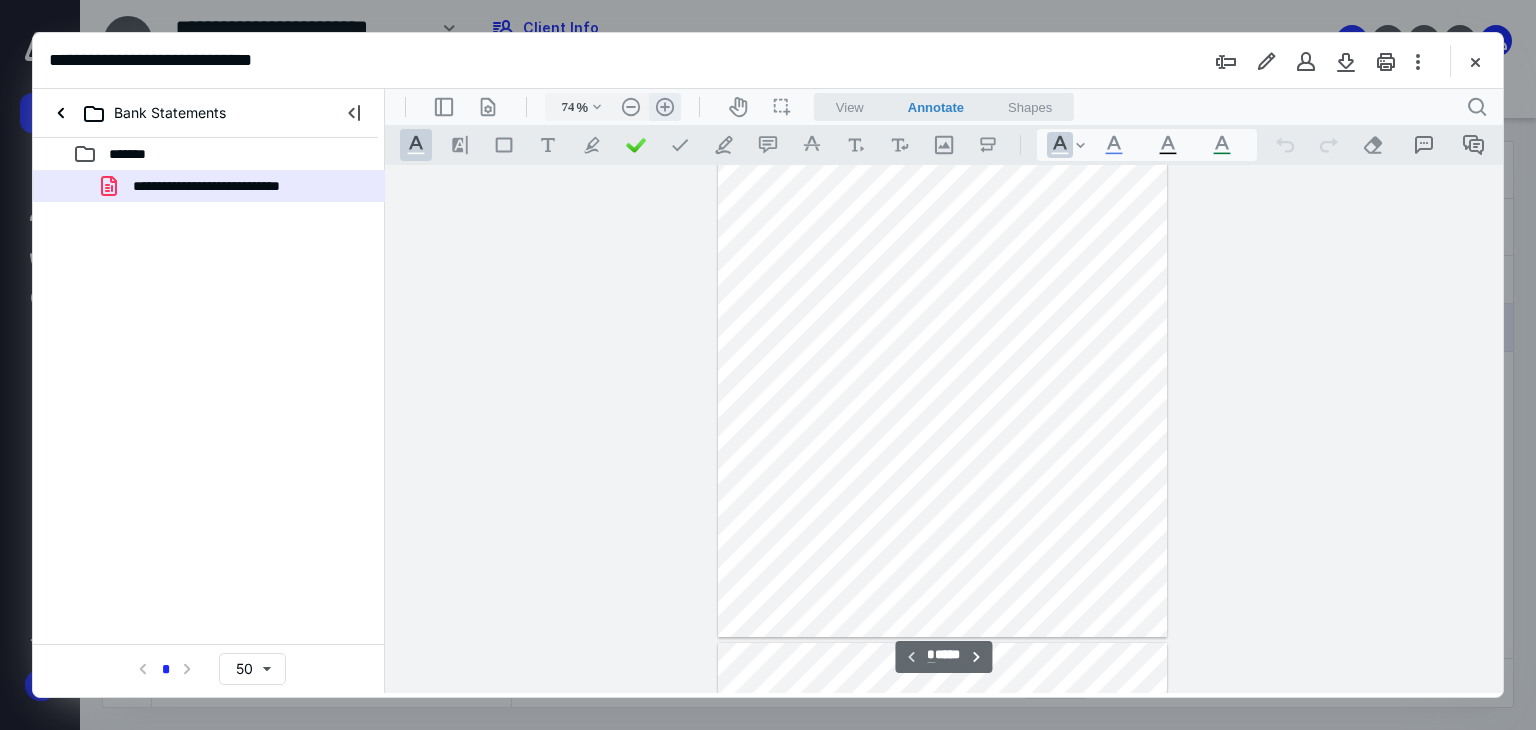 click on ".cls-1{fill:#abb0c4;} icon - header - zoom - in - line" at bounding box center [665, 107] 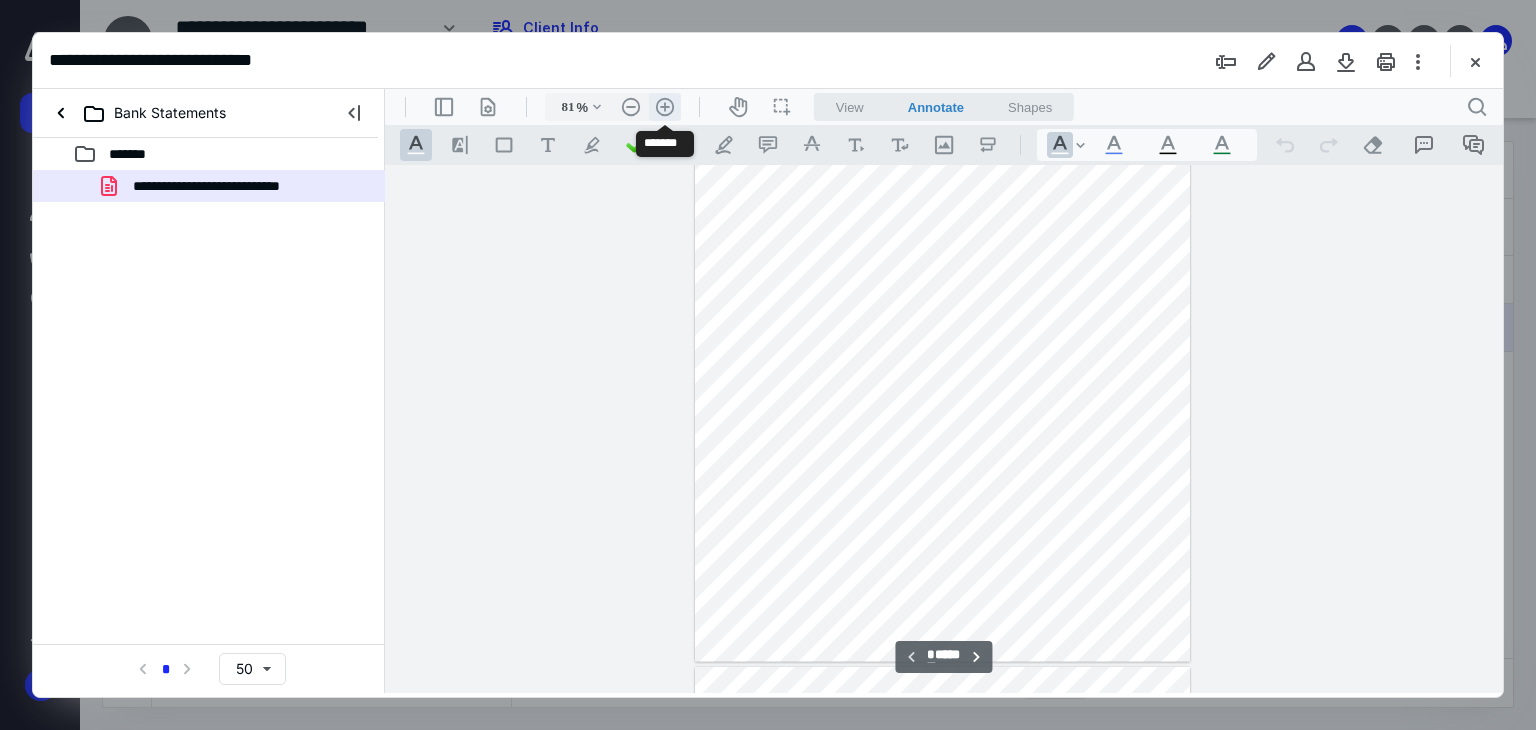 click on ".cls-1{fill:#abb0c4;} icon - header - zoom - in - line" at bounding box center [665, 107] 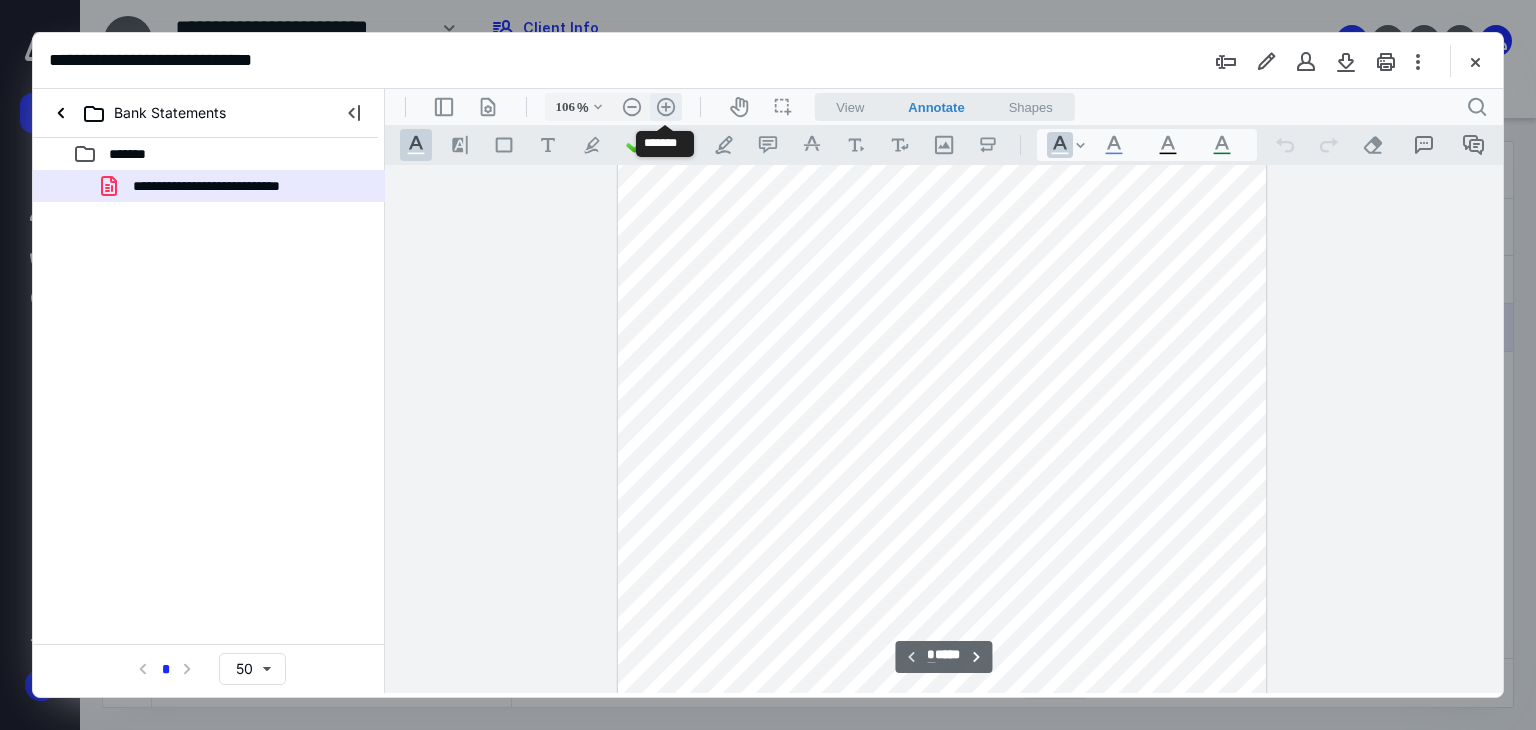 click on ".cls-1{fill:#abb0c4;} icon - header - zoom - in - line" at bounding box center (666, 107) 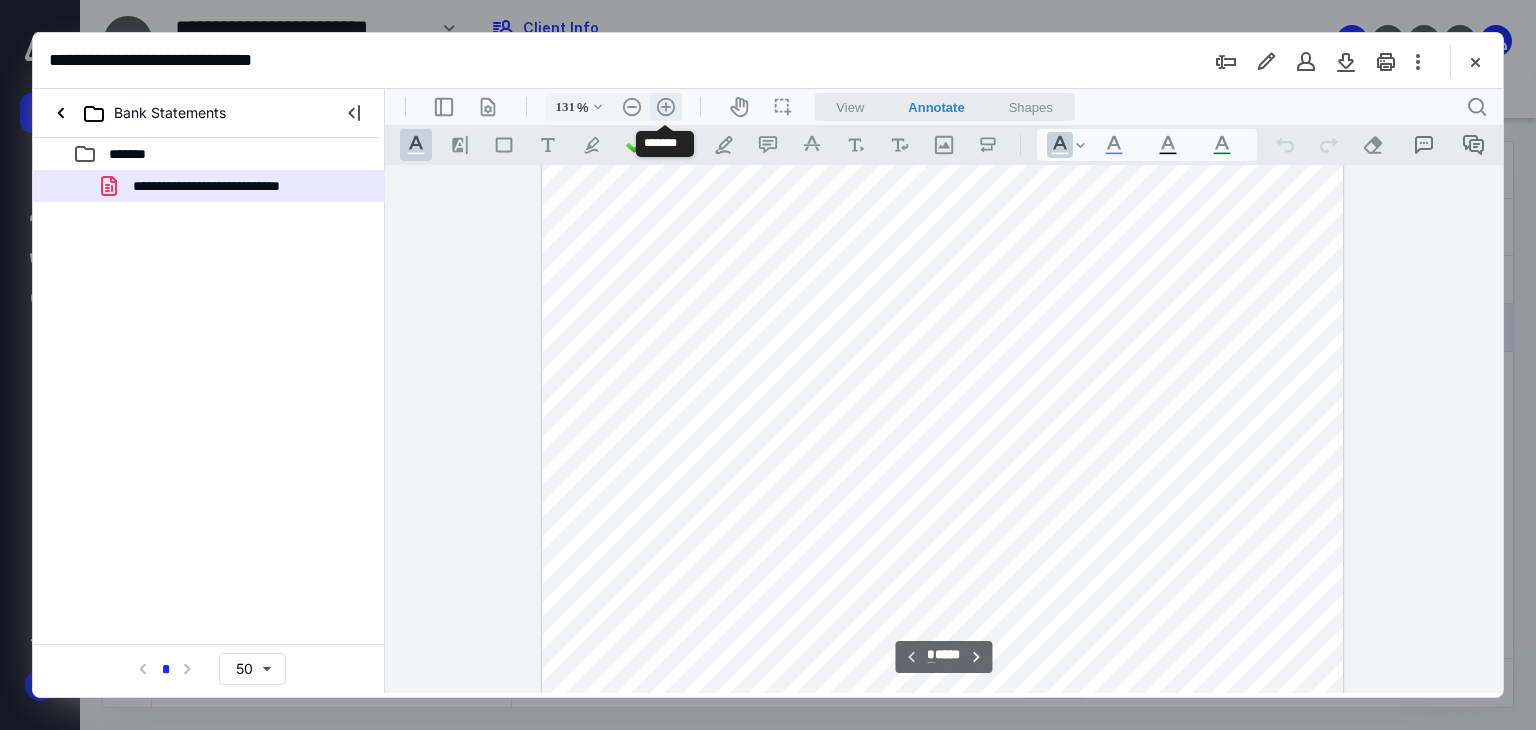 click on ".cls-1{fill:#abb0c4;} icon - header - zoom - in - line" at bounding box center [666, 107] 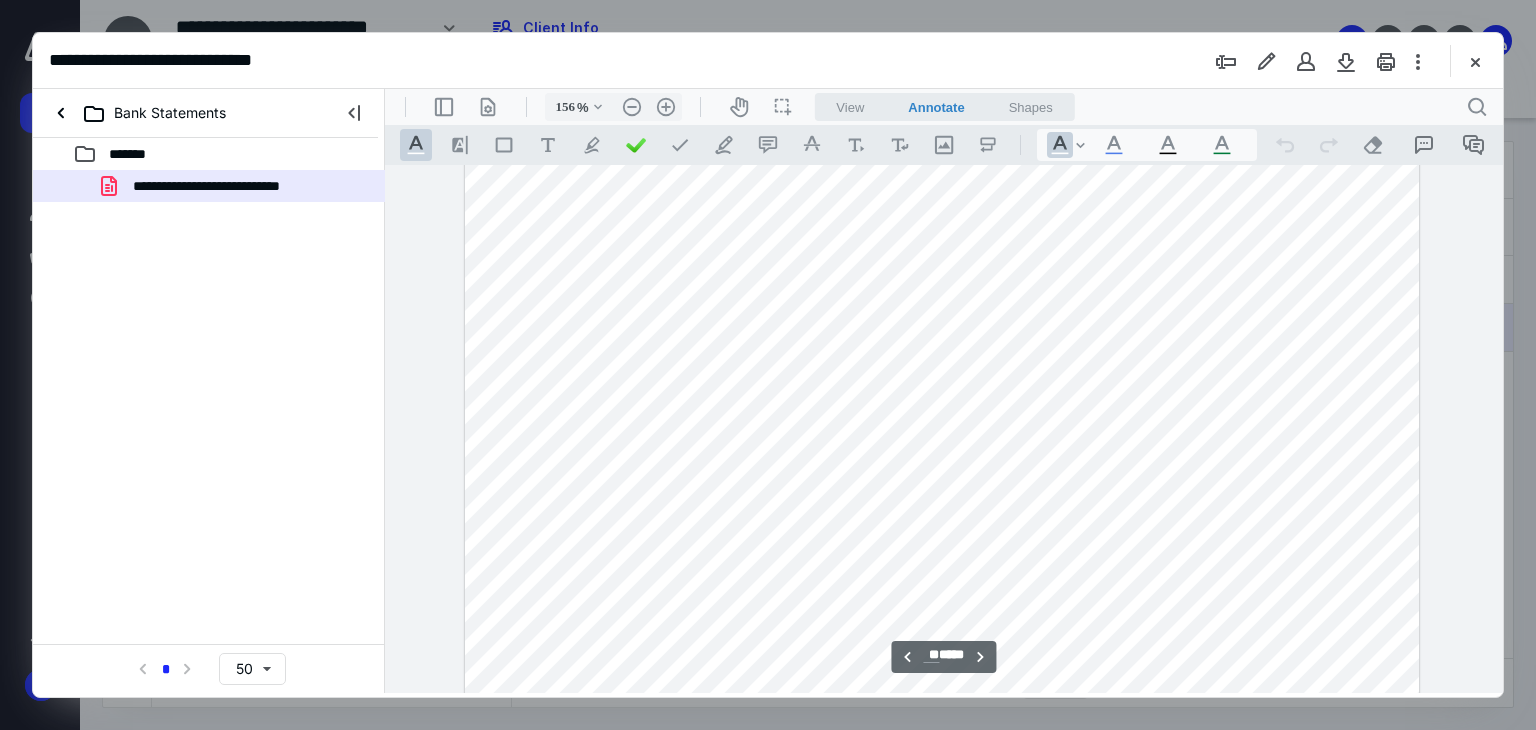 scroll, scrollTop: 20493, scrollLeft: 0, axis: vertical 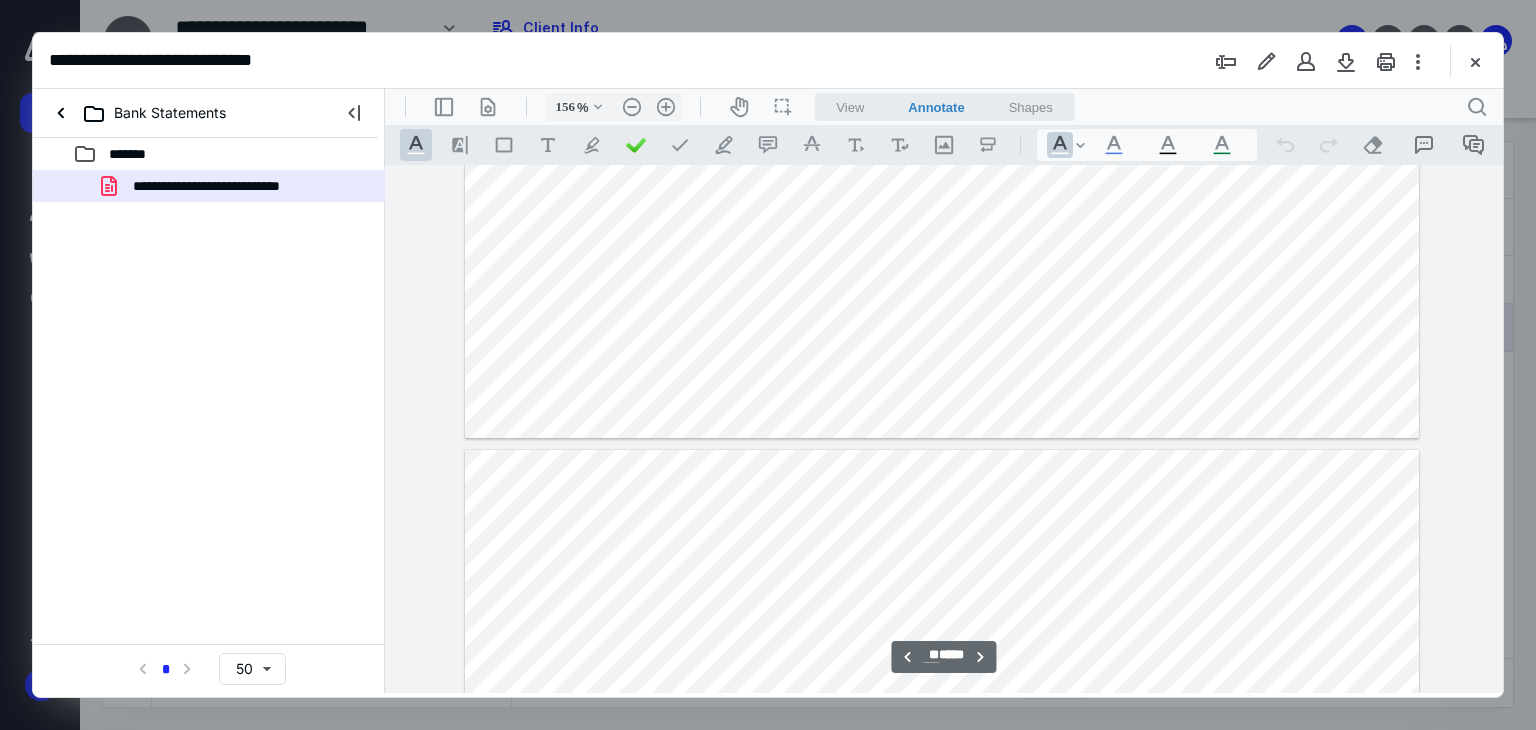 type on "**" 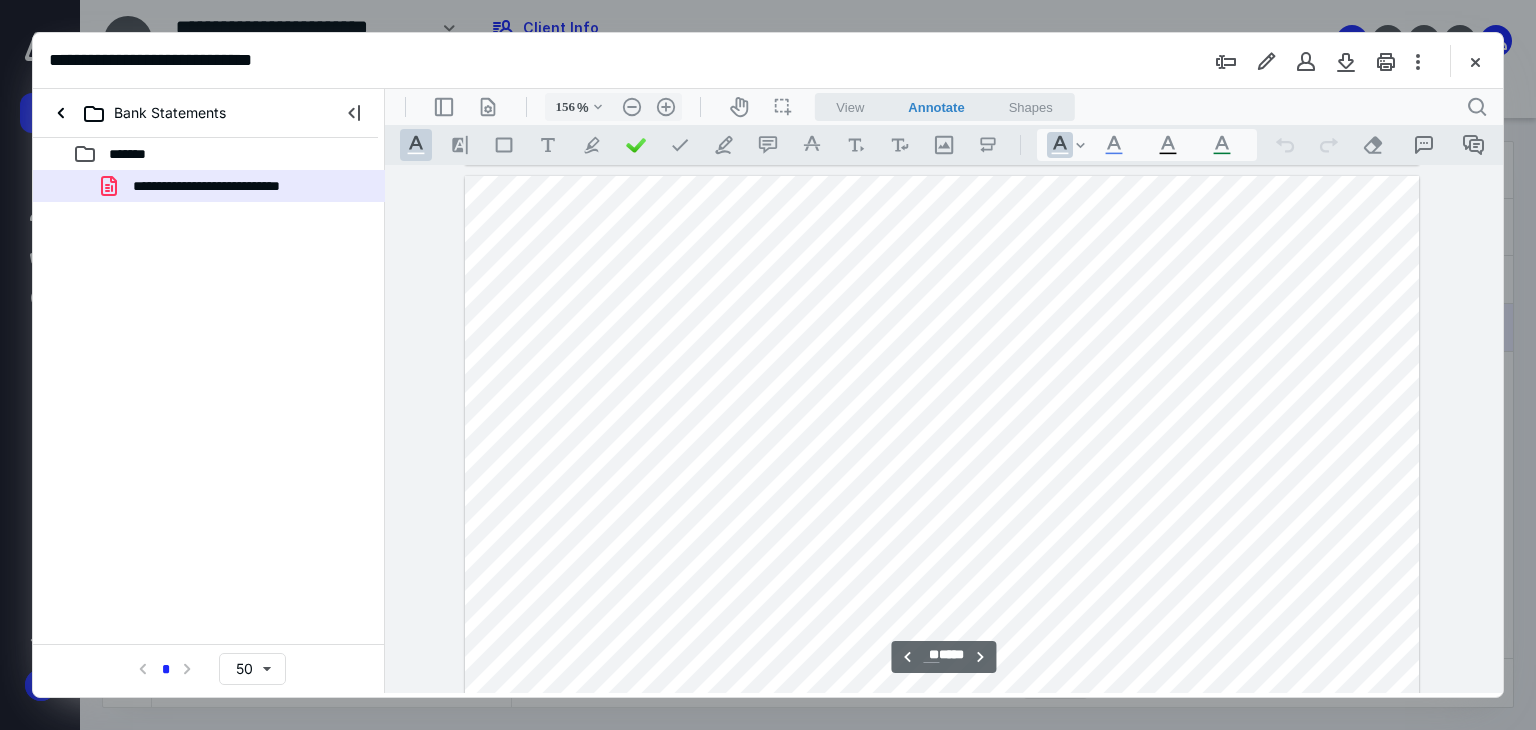 scroll, scrollTop: 26193, scrollLeft: 0, axis: vertical 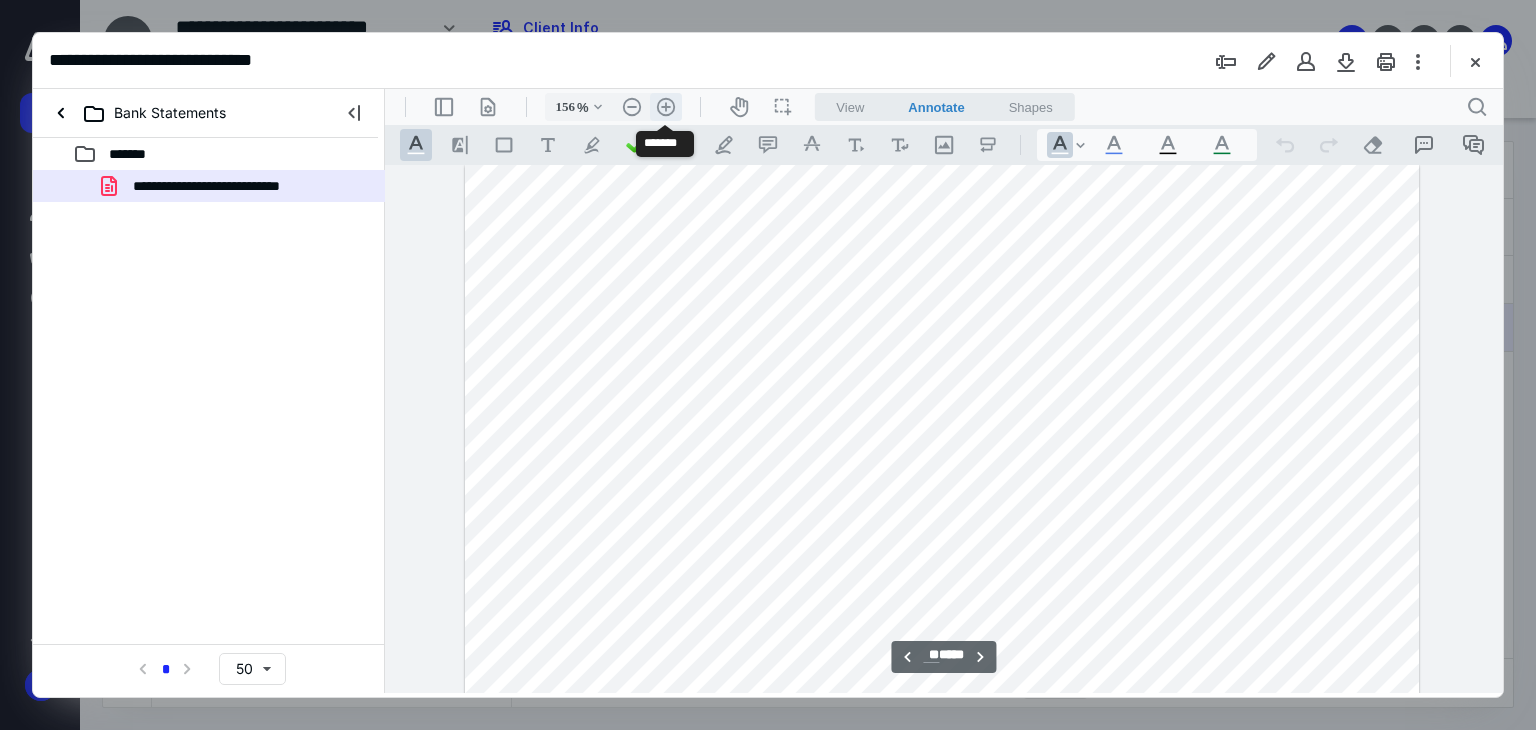 click on ".cls-1{fill:#abb0c4;} icon - header - zoom - in - line" at bounding box center (666, 107) 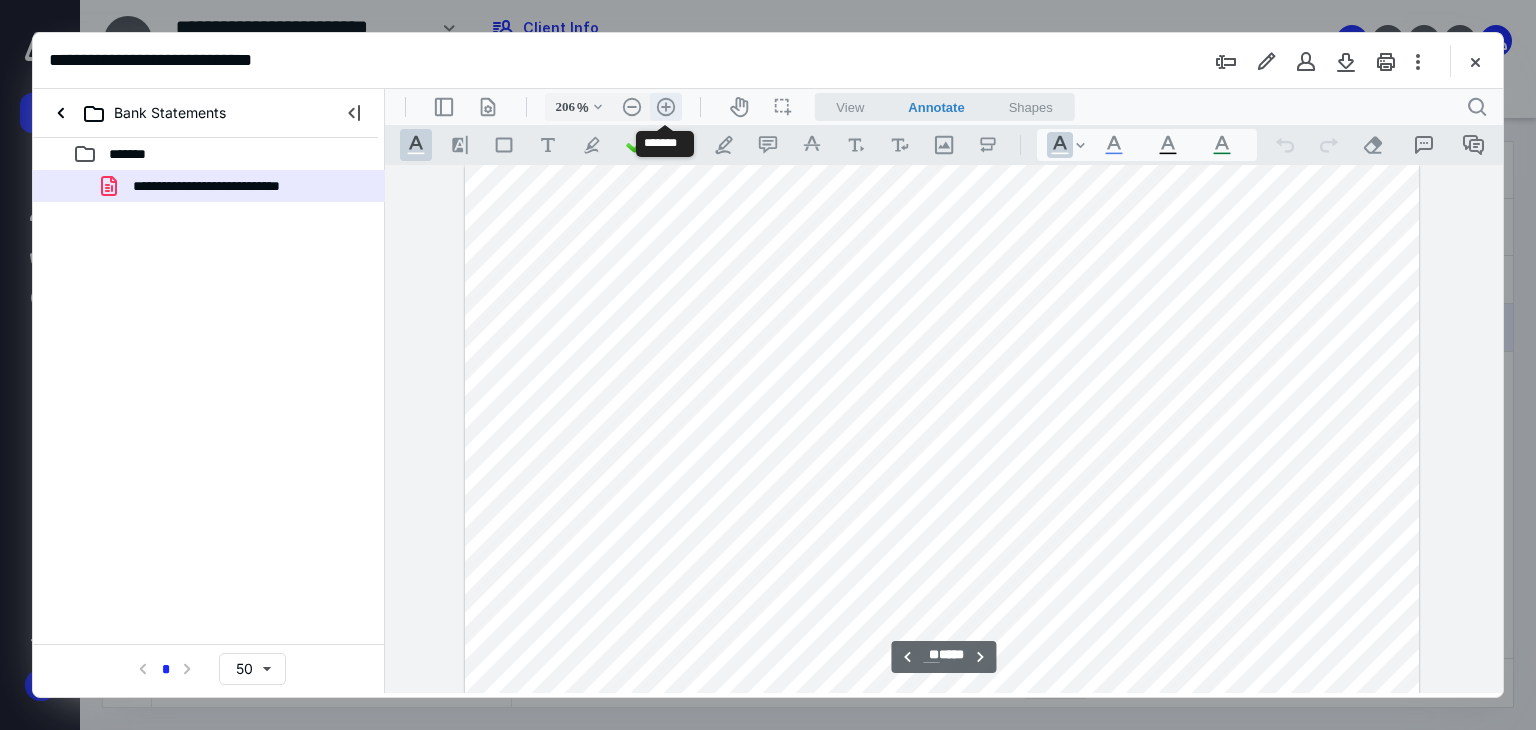 scroll, scrollTop: 34661, scrollLeft: 85, axis: both 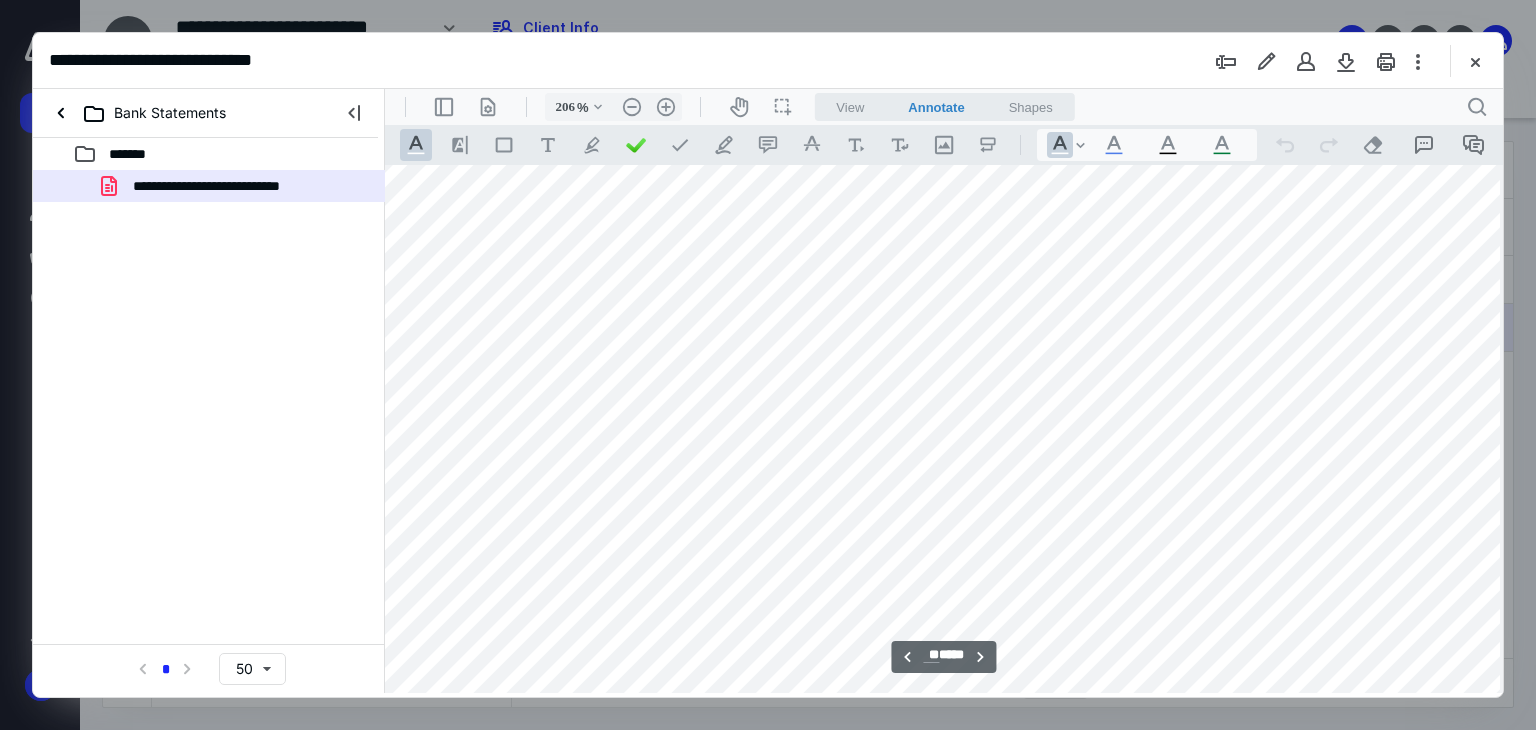 drag, startPoint x: 671, startPoint y: 461, endPoint x: 757, endPoint y: 458, distance: 86.05231 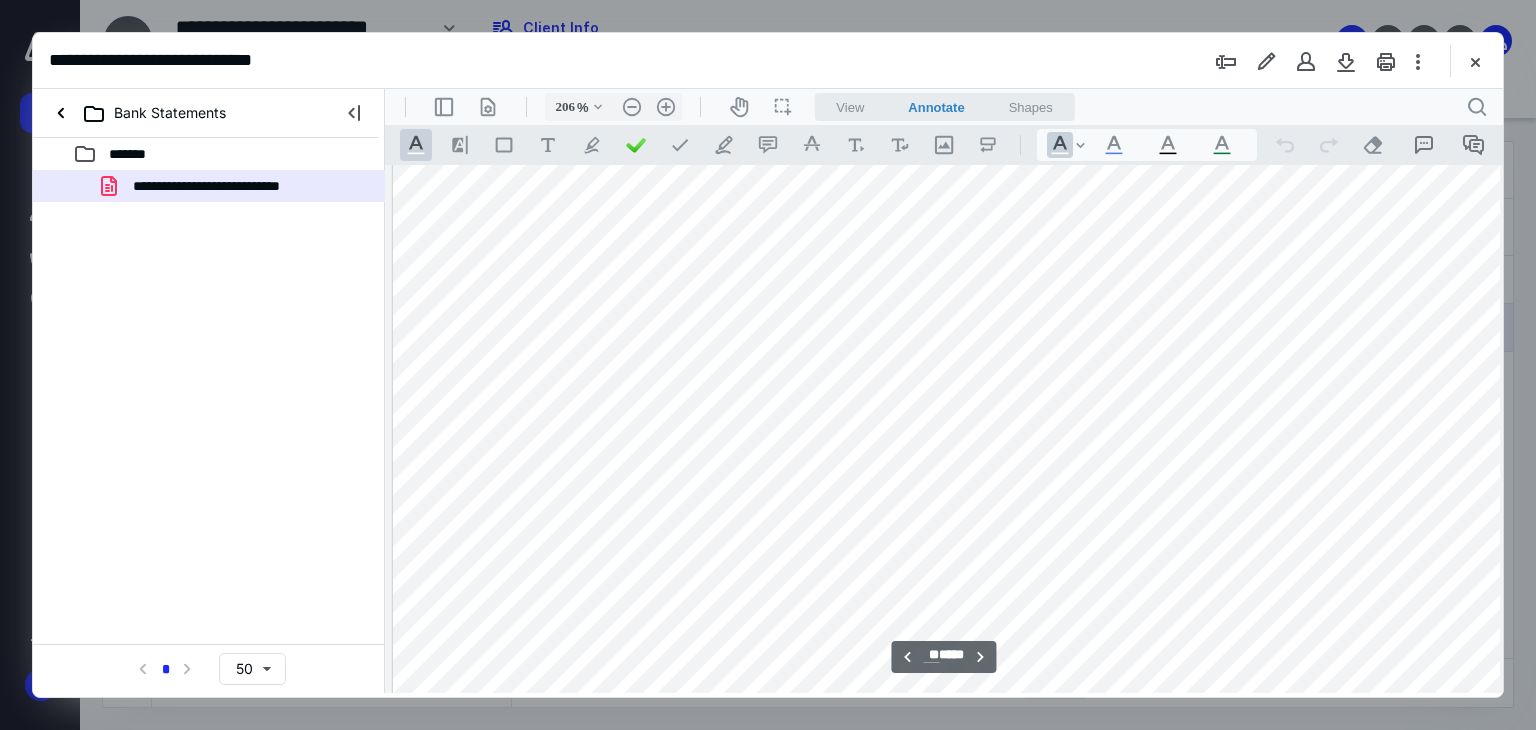 drag, startPoint x: 1095, startPoint y: 691, endPoint x: 1370, endPoint y: 785, distance: 290.62173 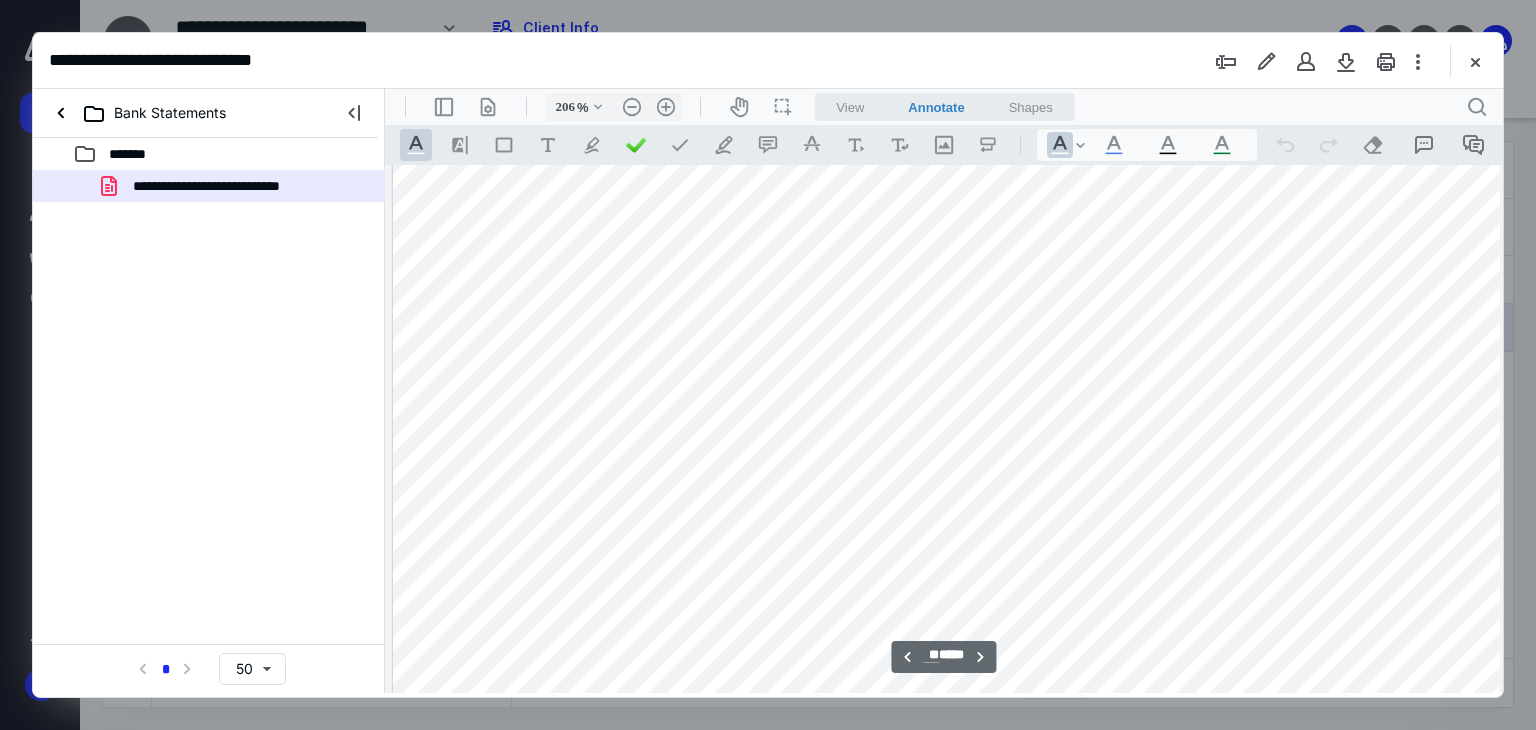scroll, scrollTop: 36361, scrollLeft: 0, axis: vertical 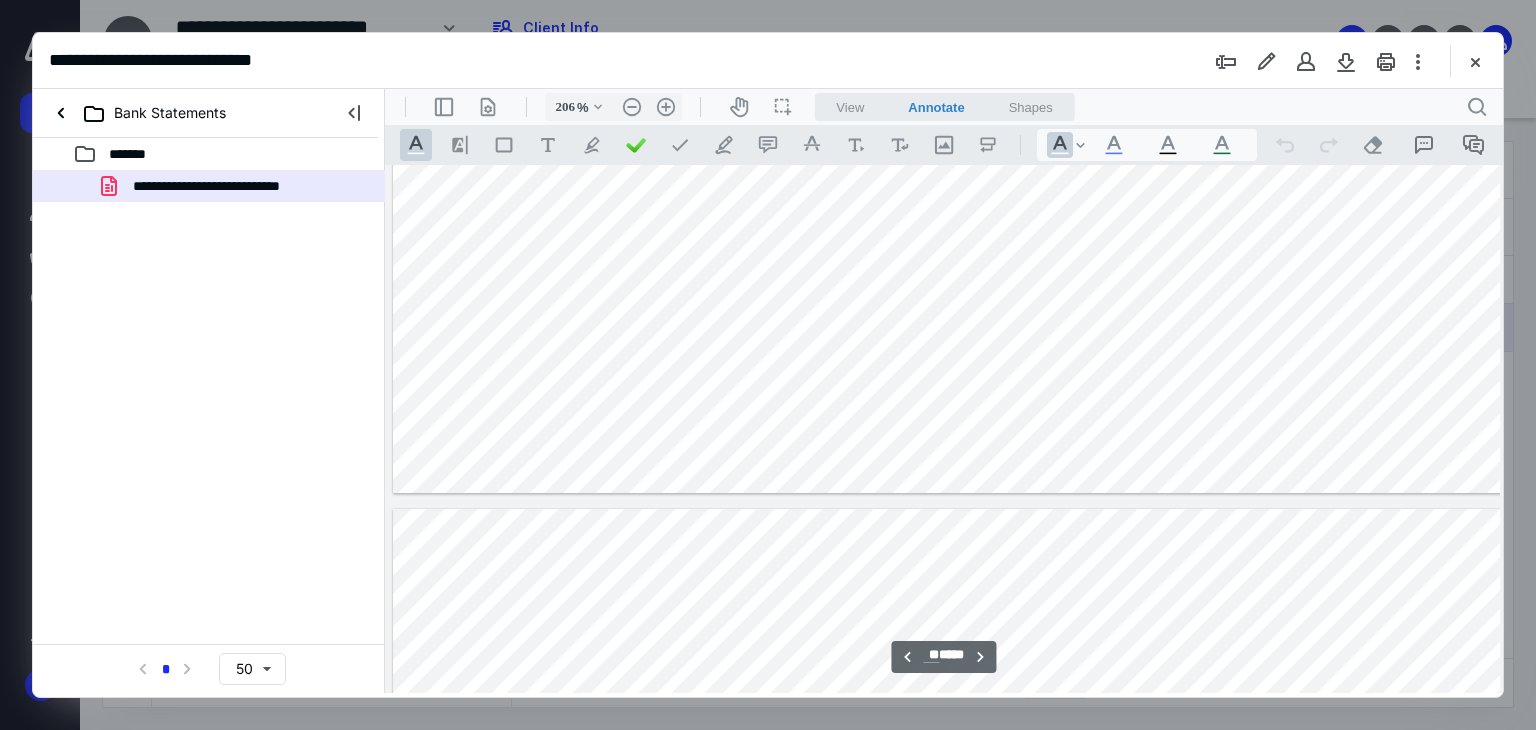 type on "**" 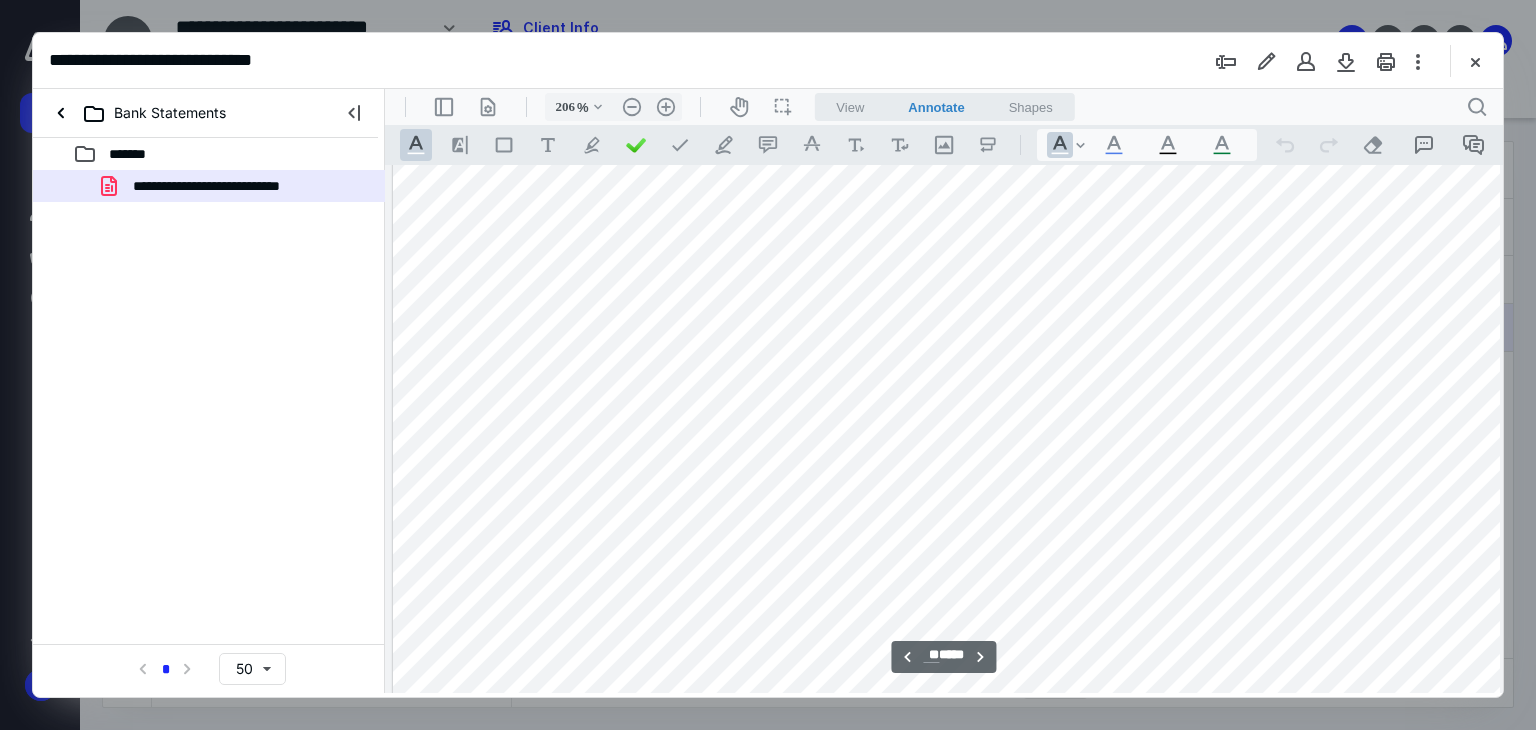 scroll, scrollTop: 35561, scrollLeft: 0, axis: vertical 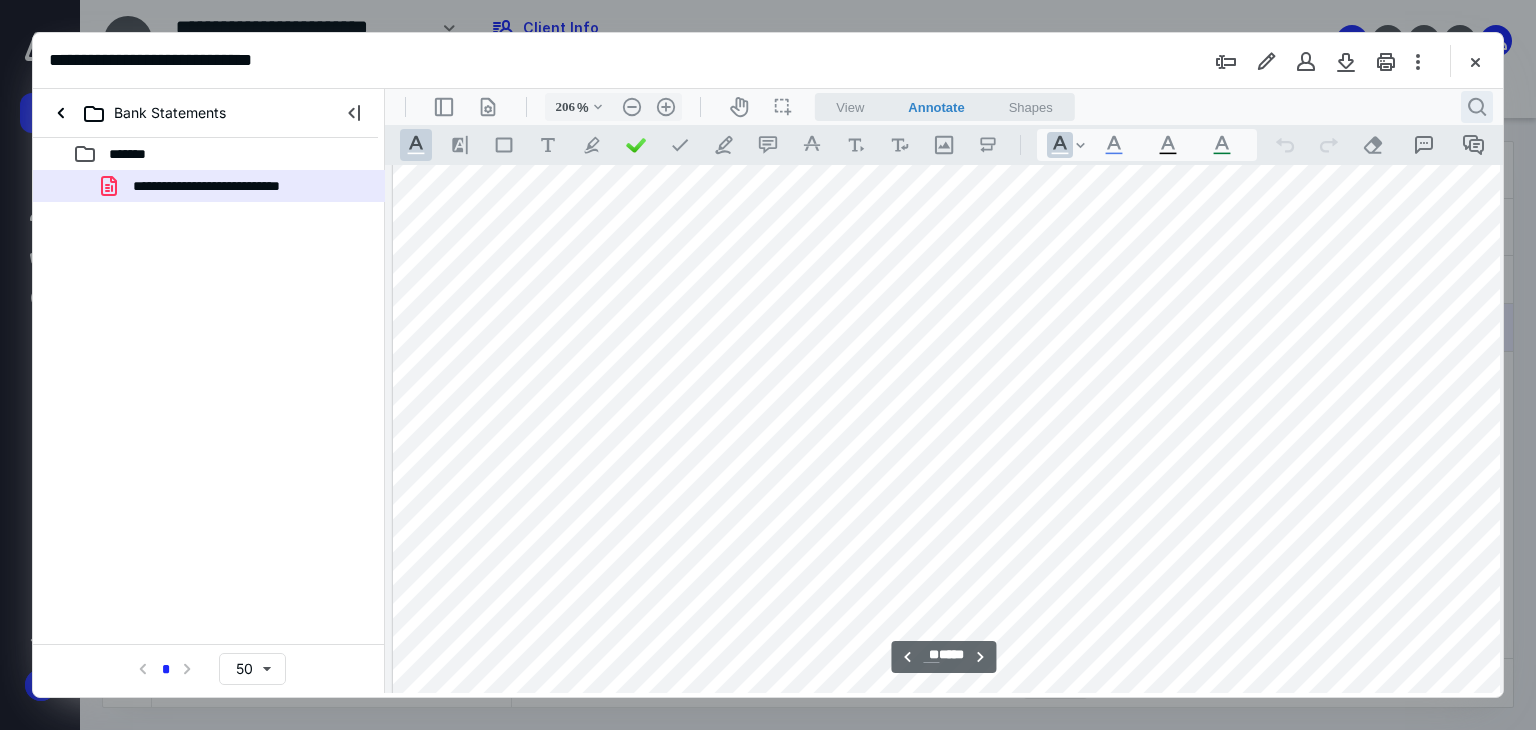 click on ".cls-1{fill:#abb0c4;} icon - header - search" at bounding box center [1477, 107] 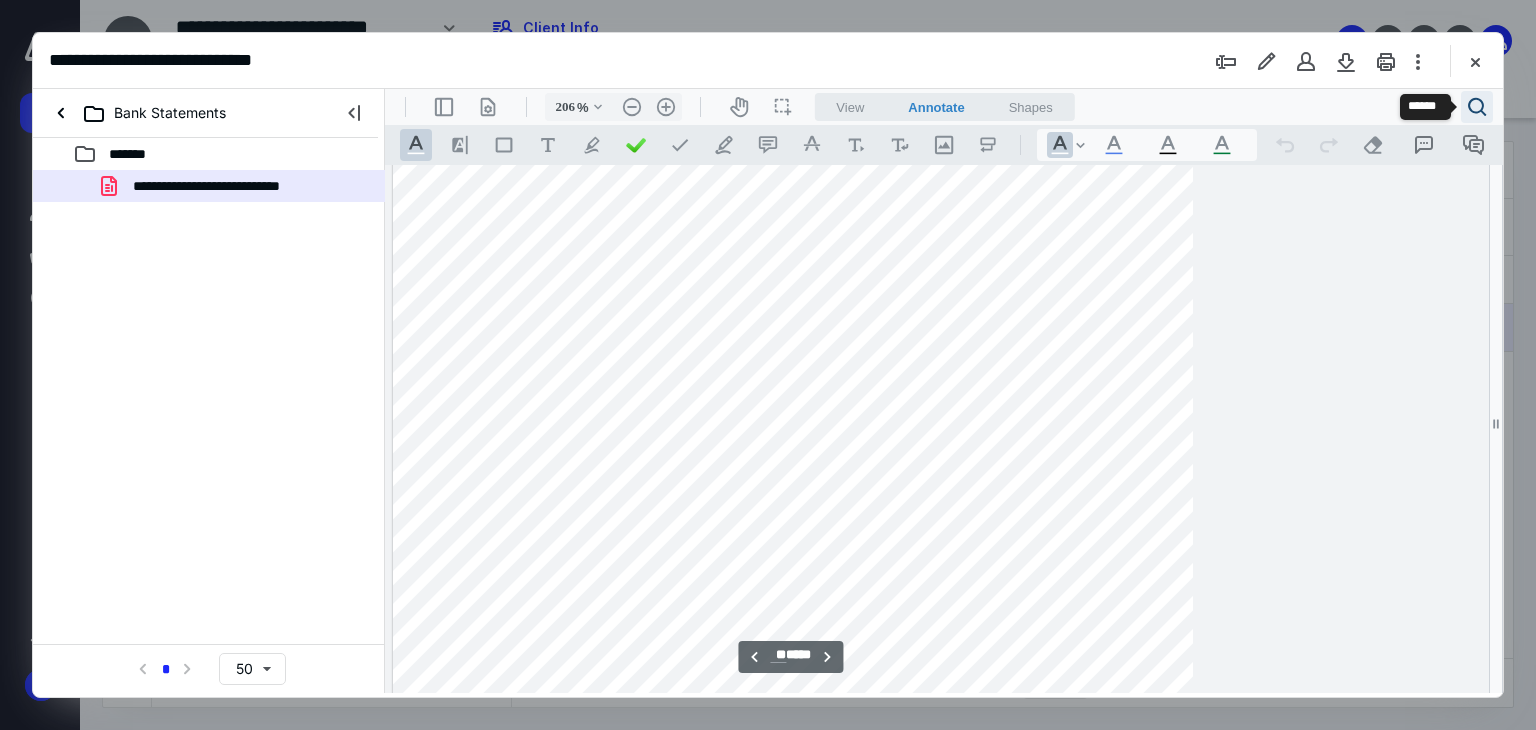 type 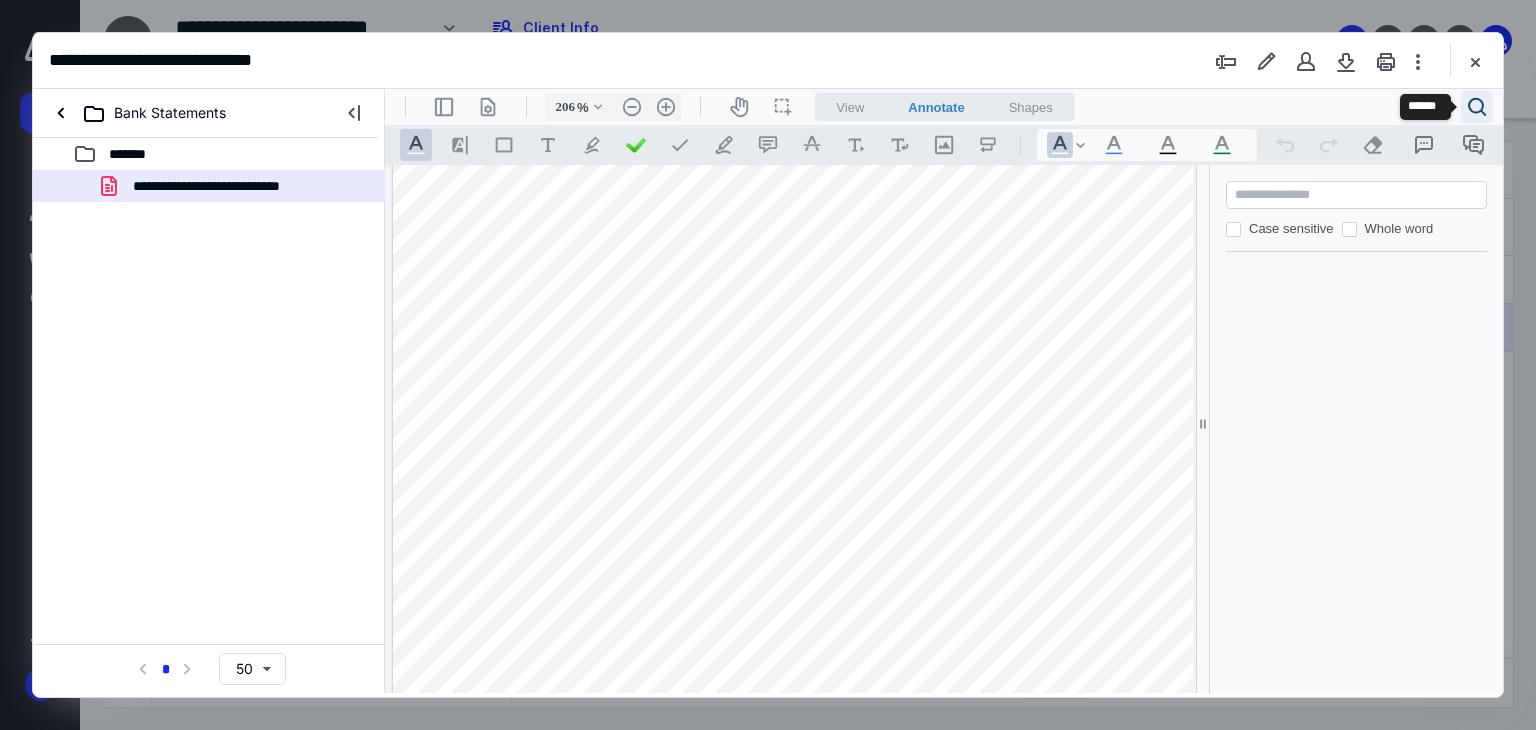 type on "*" 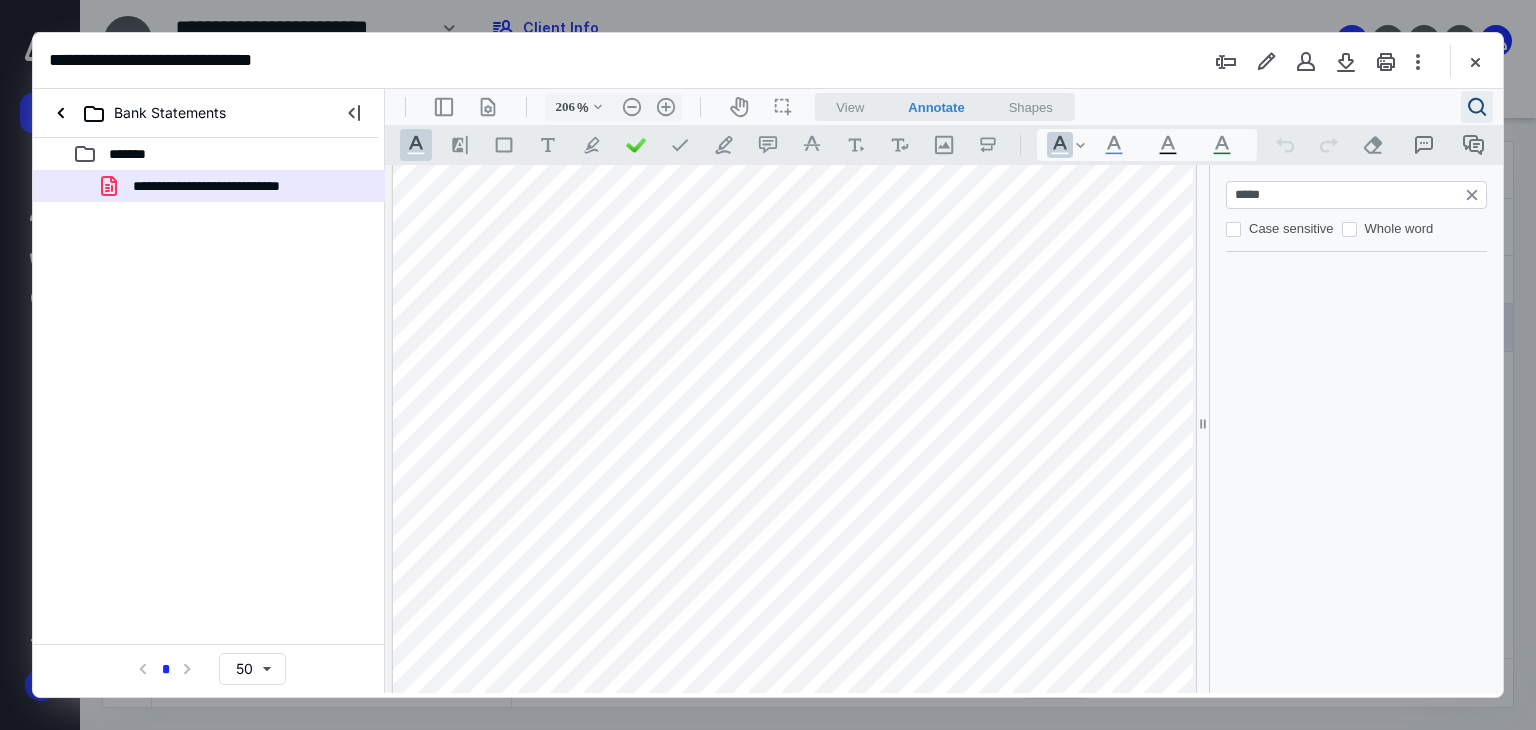 type on "*****" 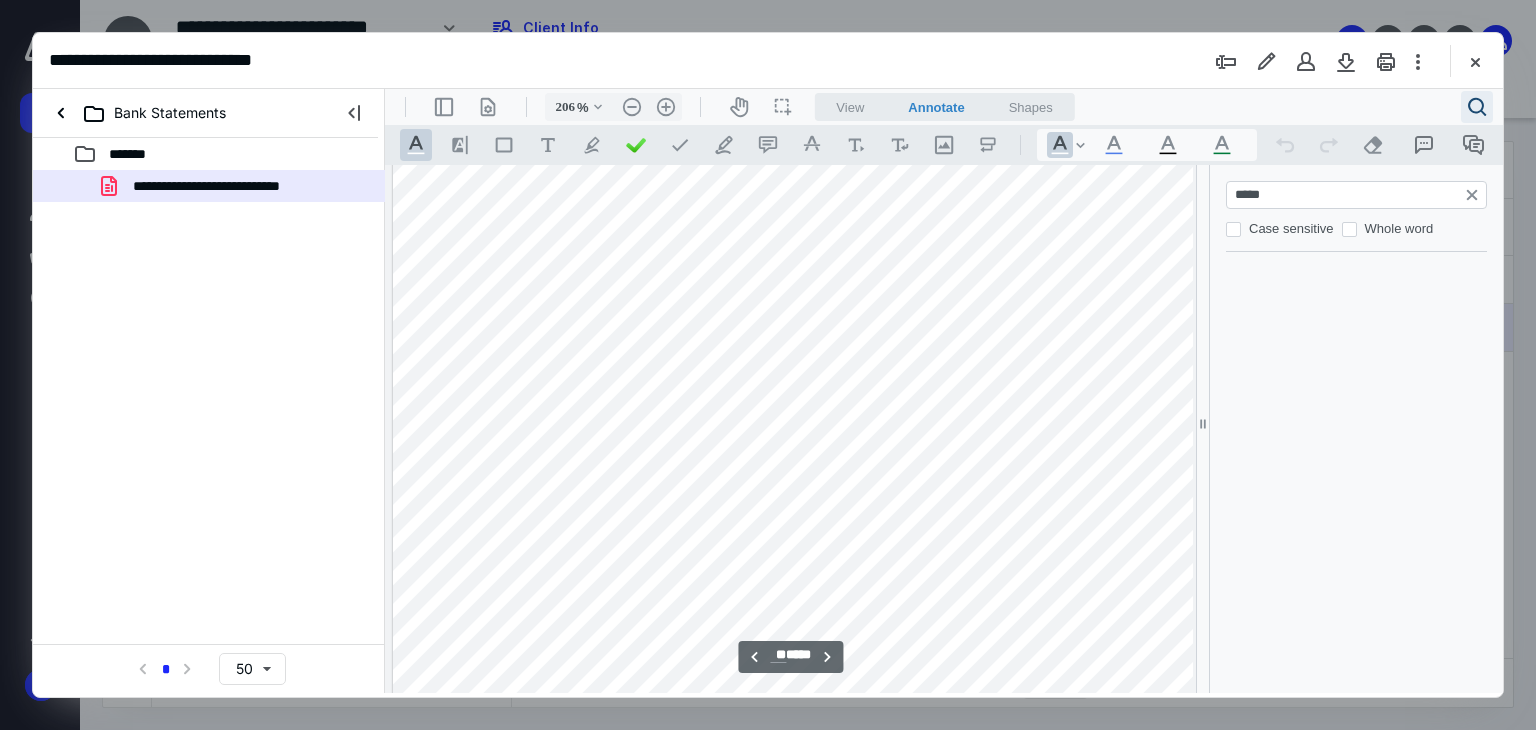 scroll, scrollTop: 21563, scrollLeft: 445, axis: both 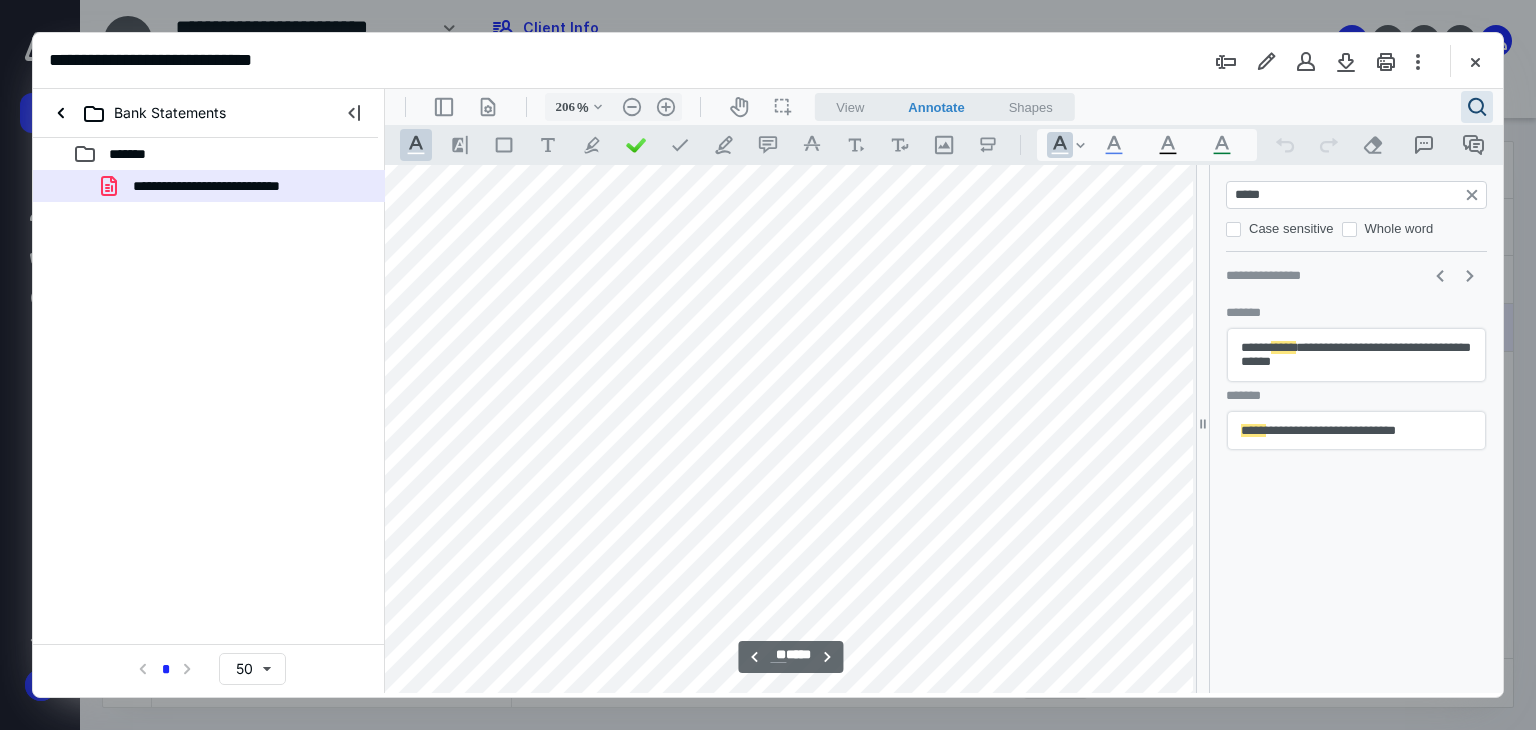 click on "**********" at bounding box center (1356, 430) 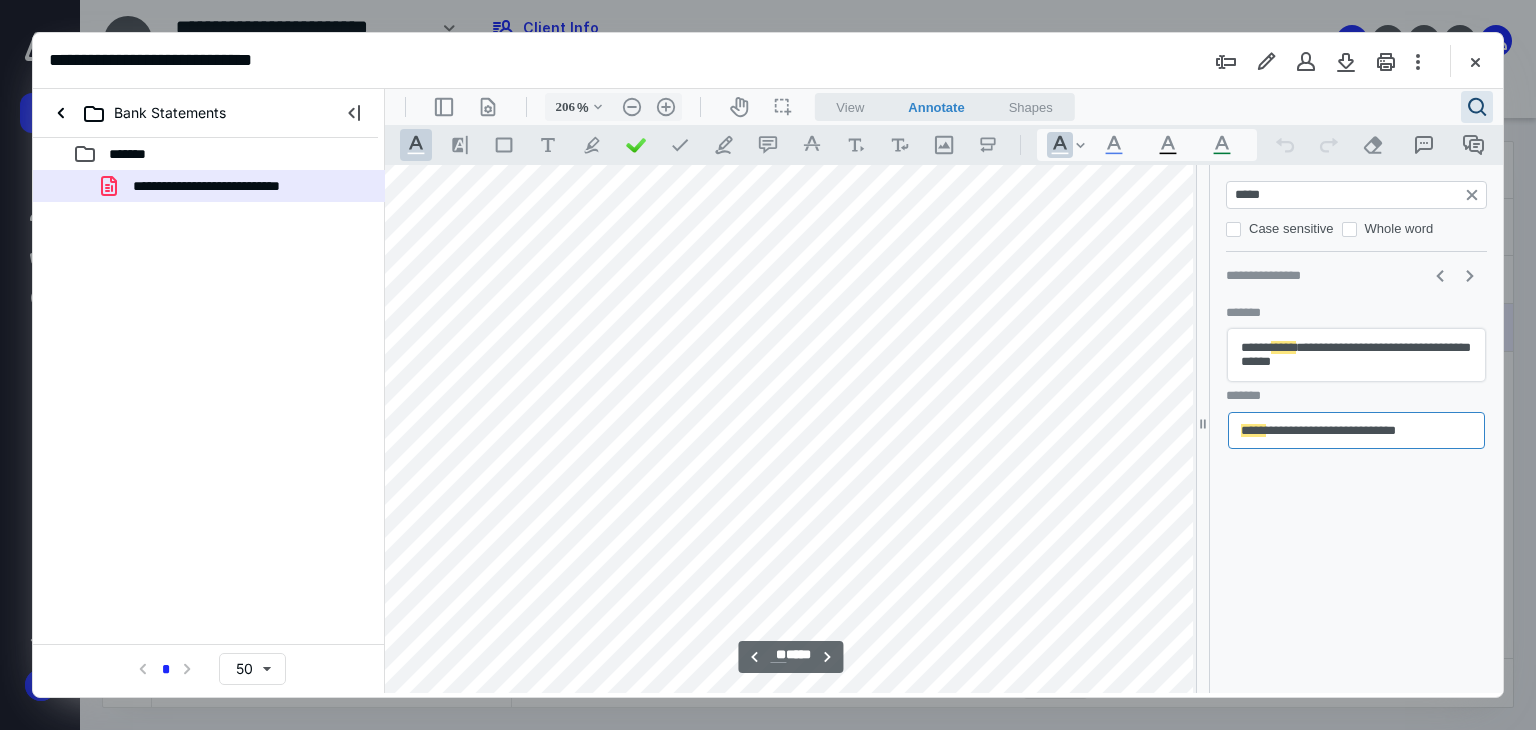 scroll, scrollTop: 33308, scrollLeft: 395, axis: both 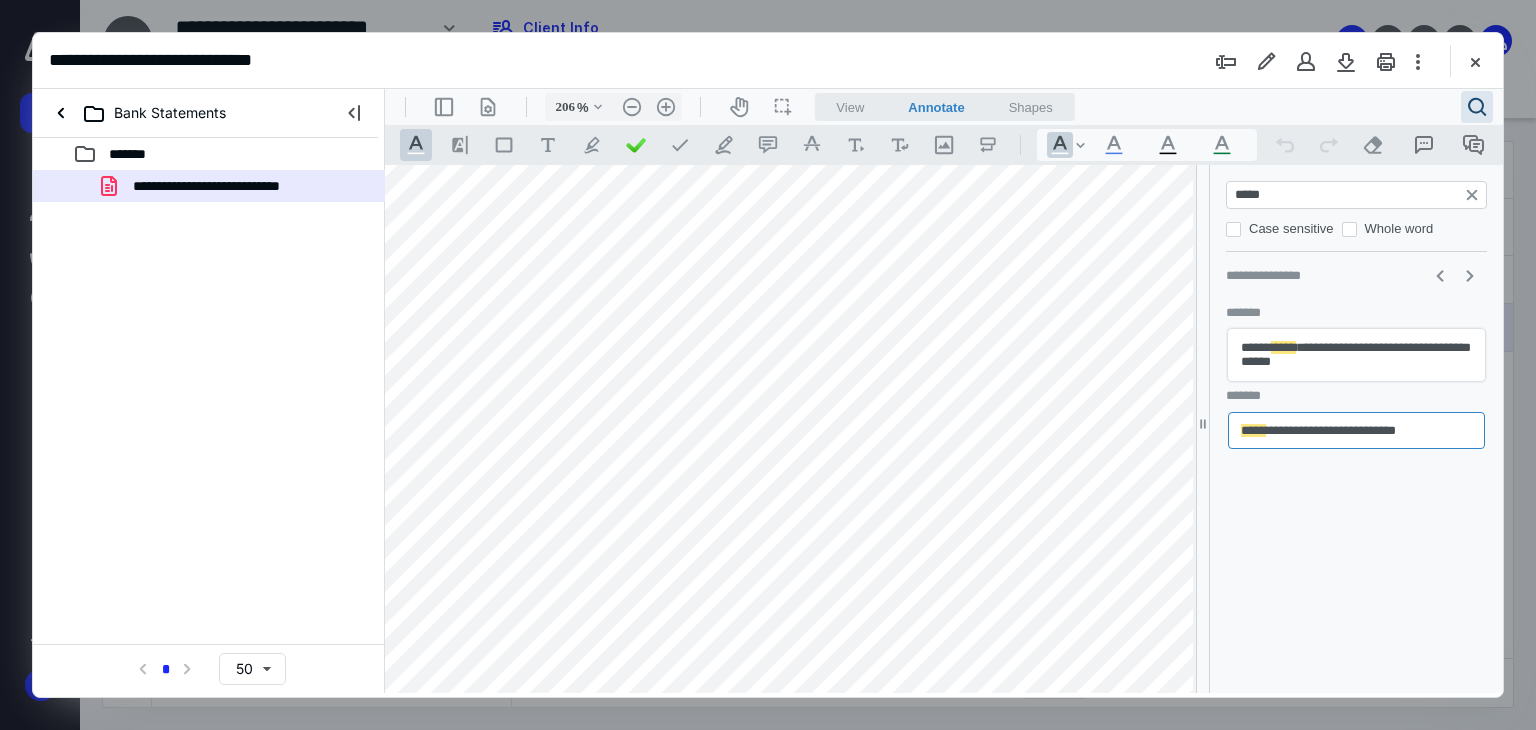 drag, startPoint x: 820, startPoint y: 702, endPoint x: 665, endPoint y: 705, distance: 155.02902 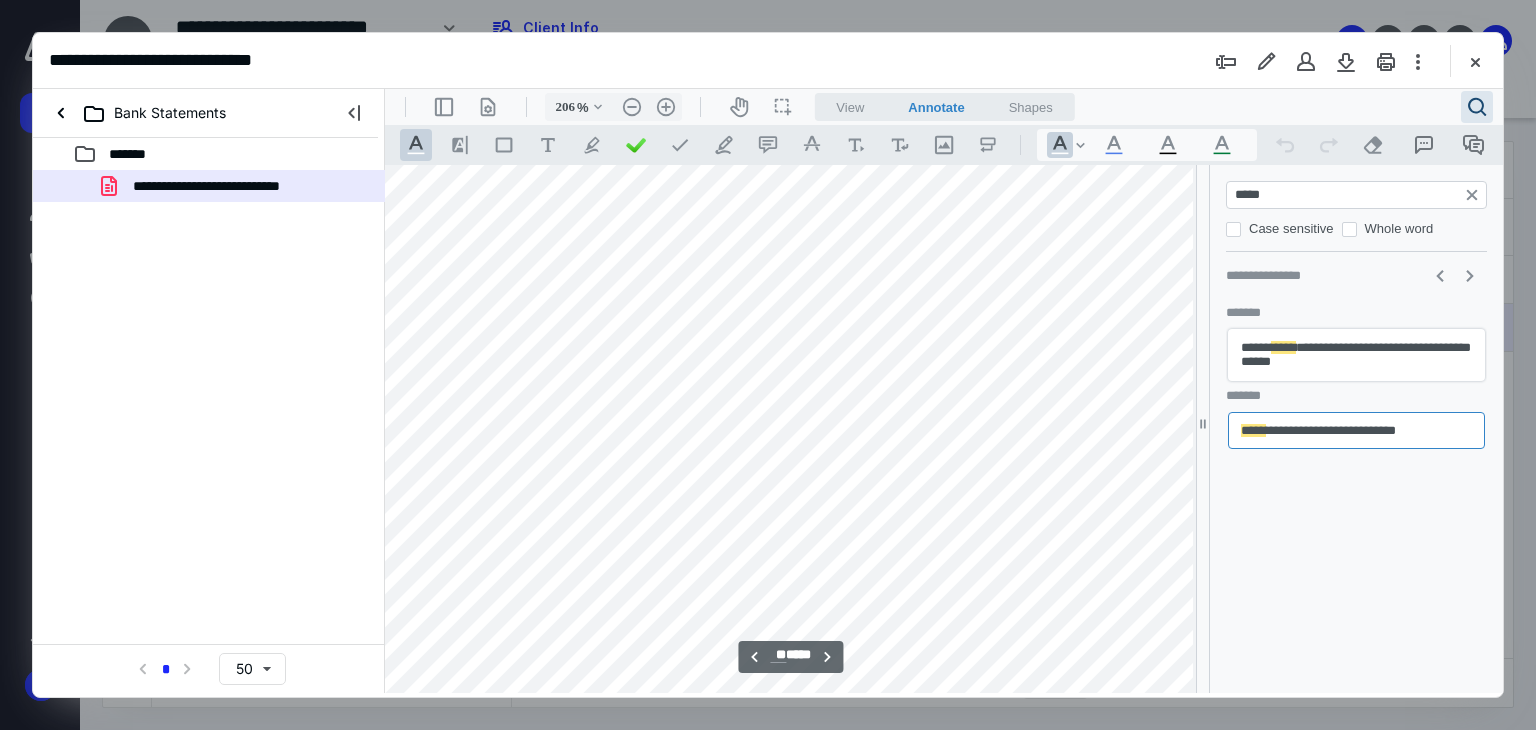 scroll, scrollTop: 33308, scrollLeft: 207, axis: both 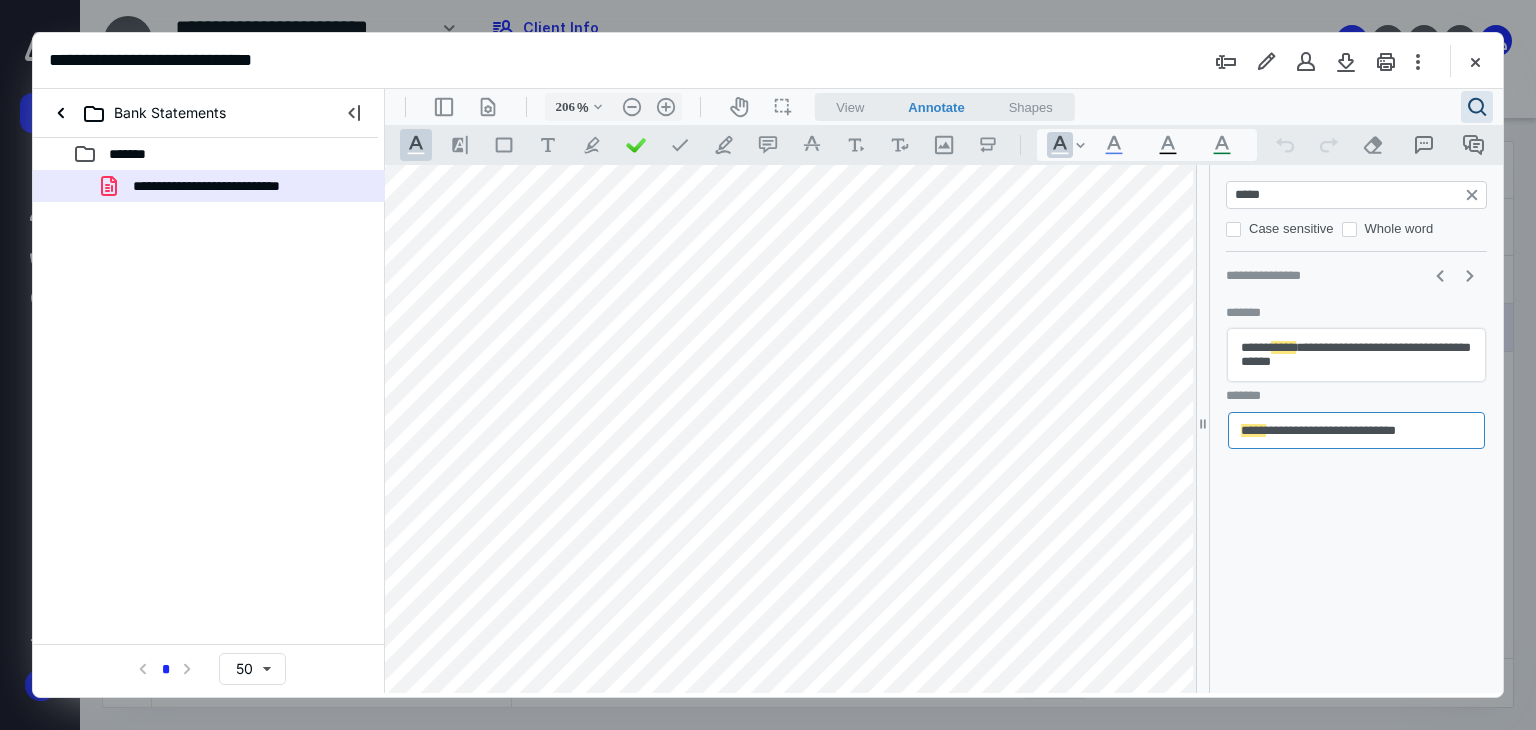 click on "*****" at bounding box center [1358, 195] 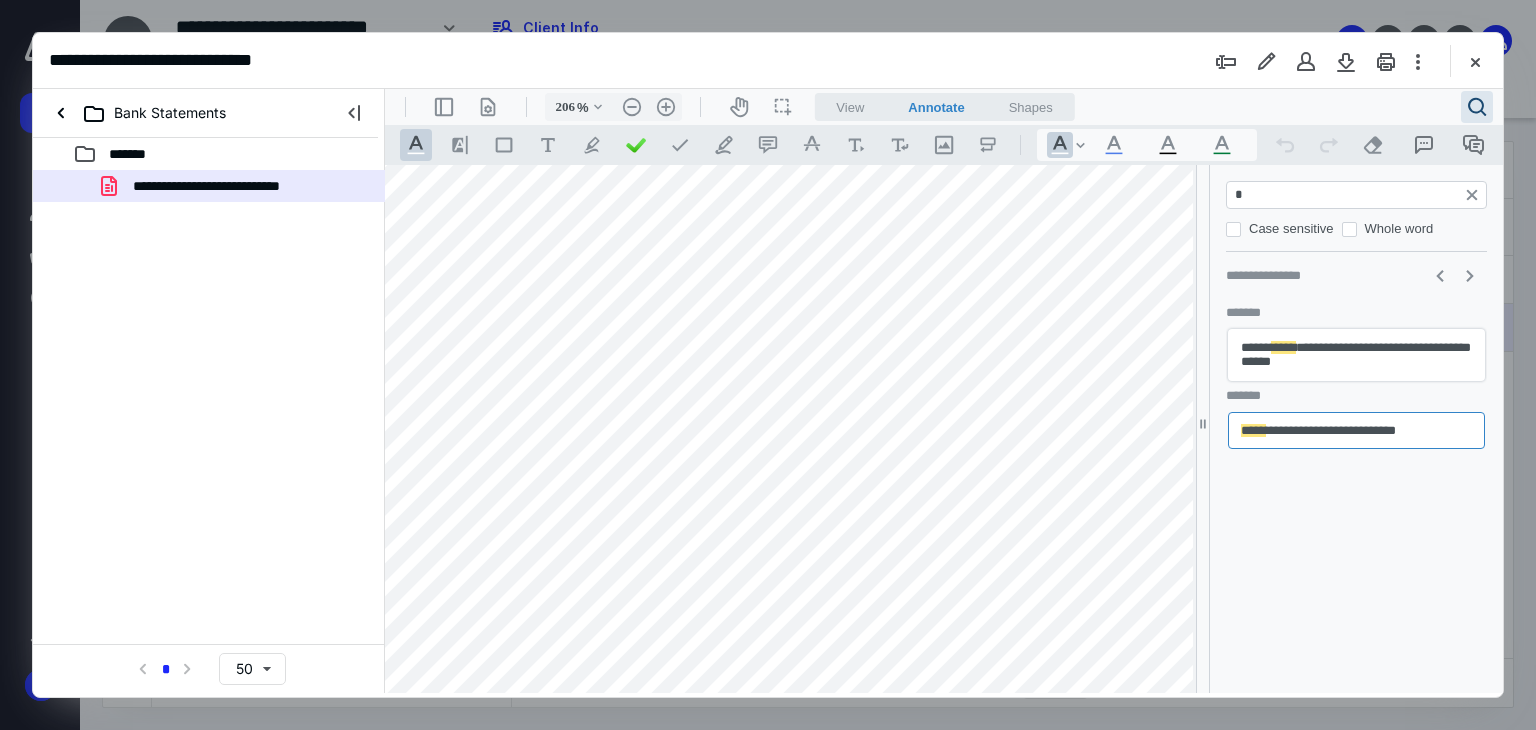 type on "**" 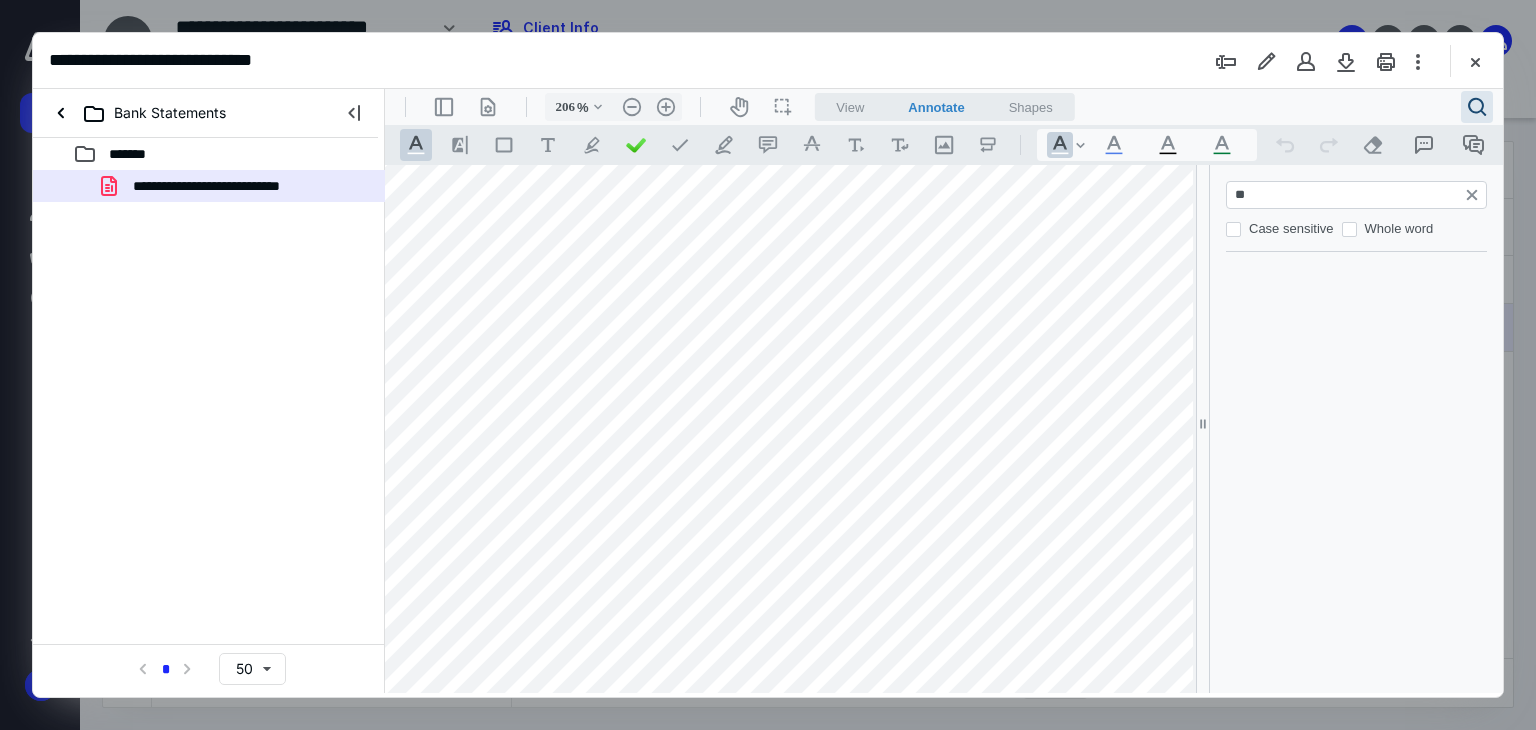 type on "*" 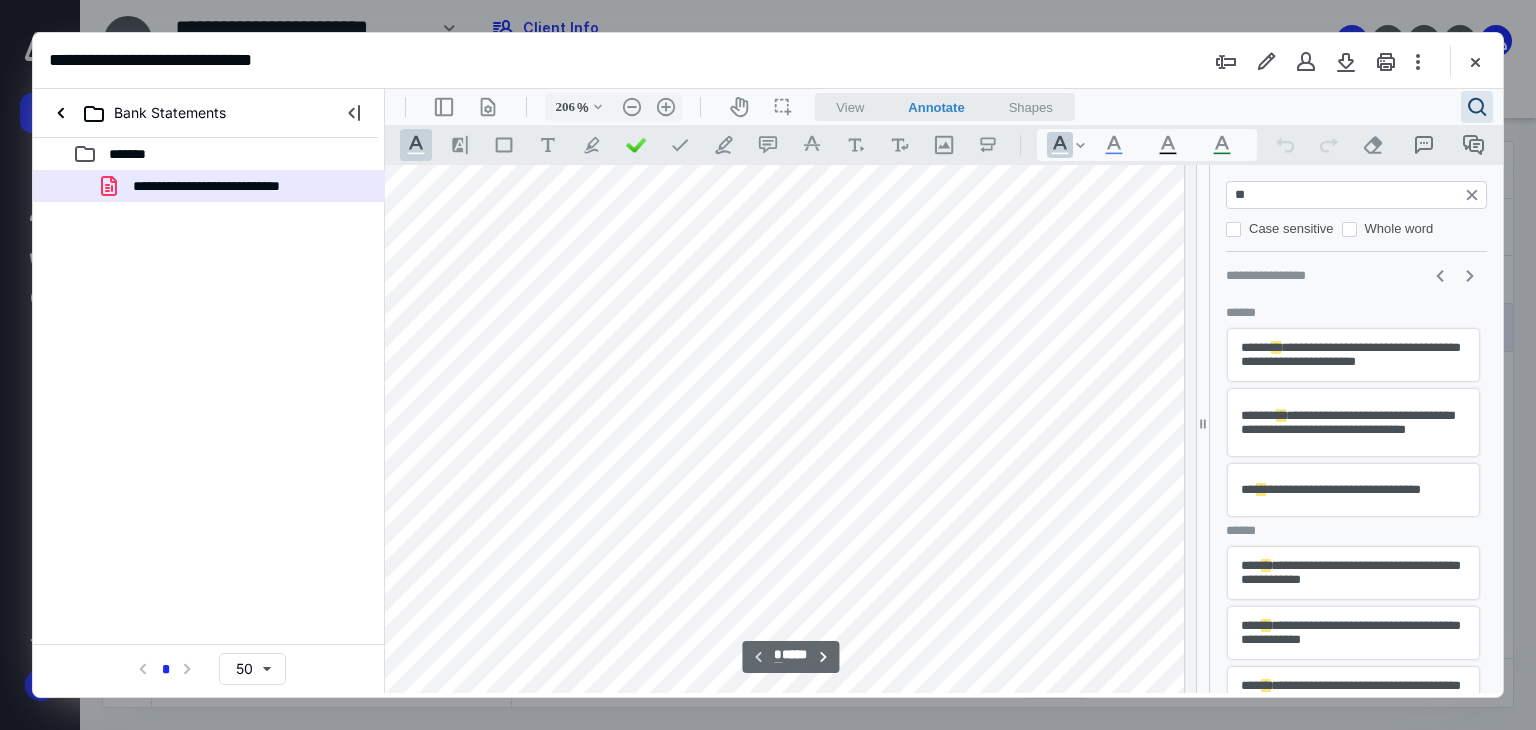 type on "***" 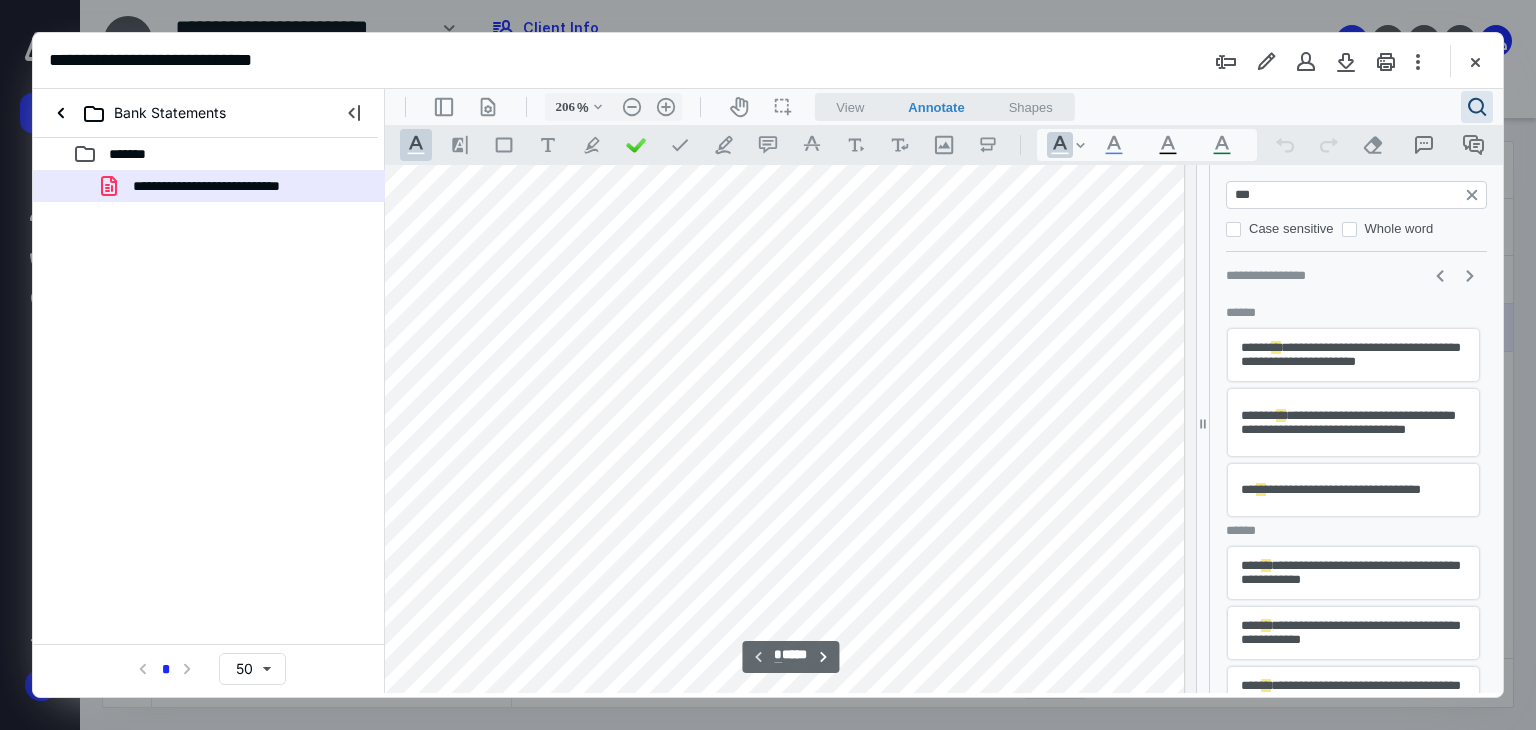 type on "*" 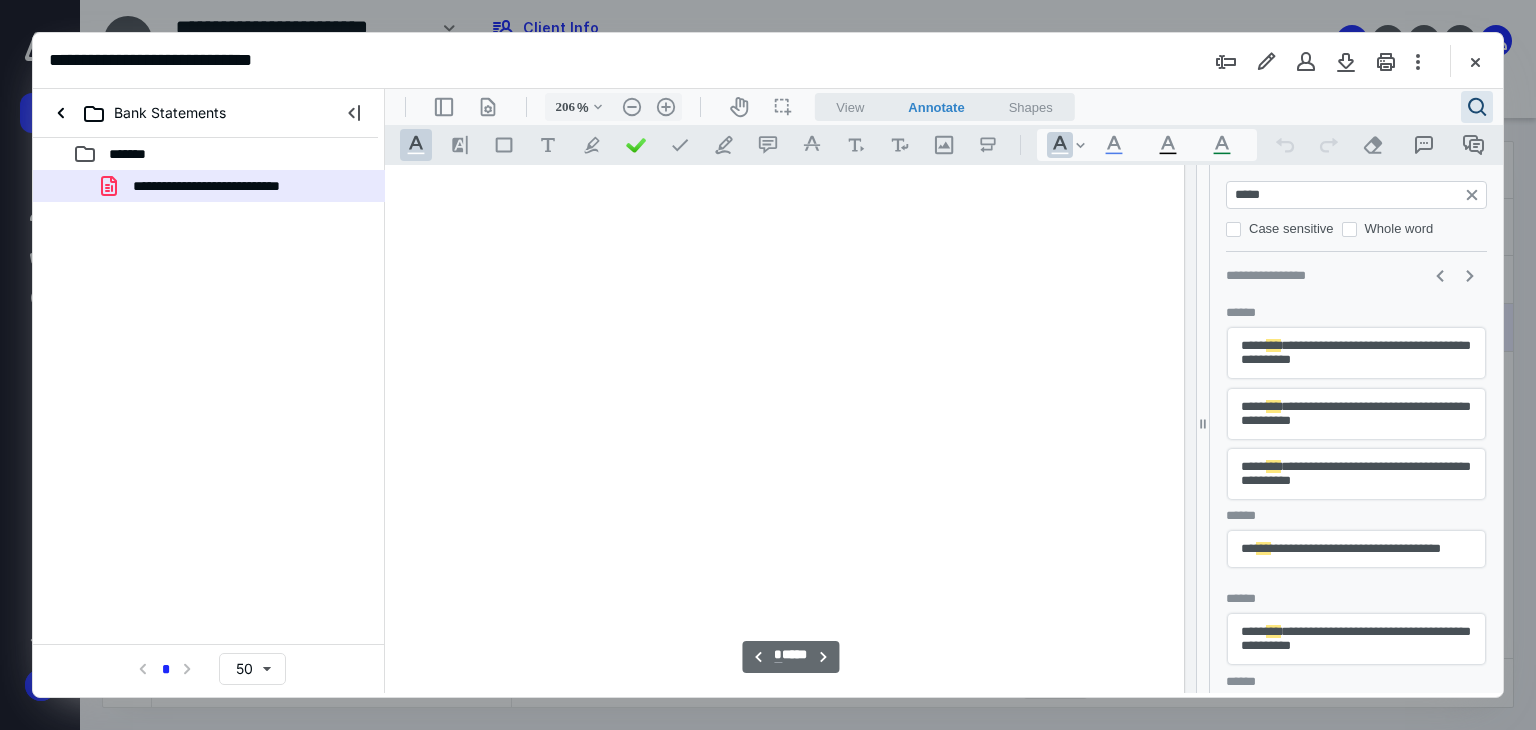 type on "******" 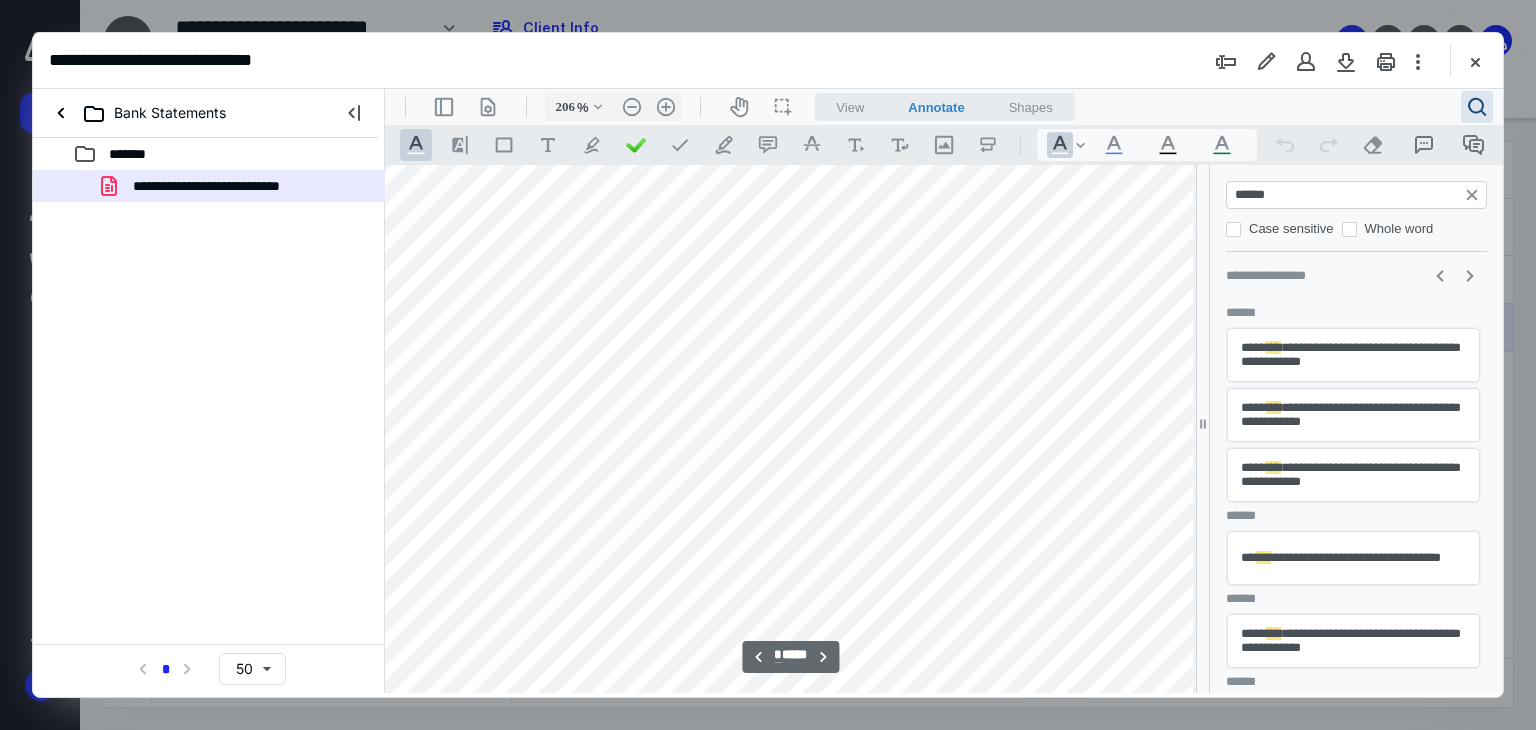 type on "**" 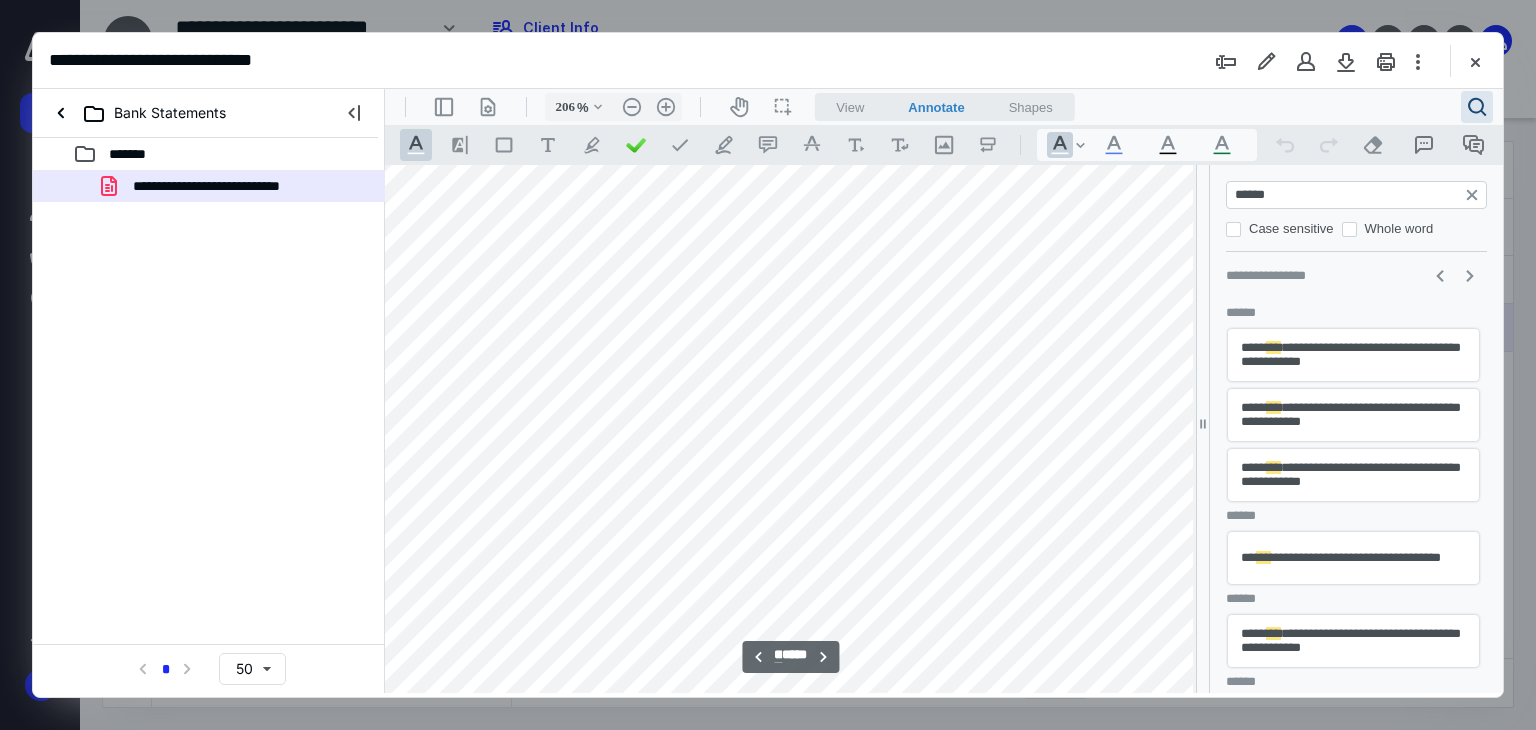 scroll, scrollTop: 21788, scrollLeft: 451, axis: both 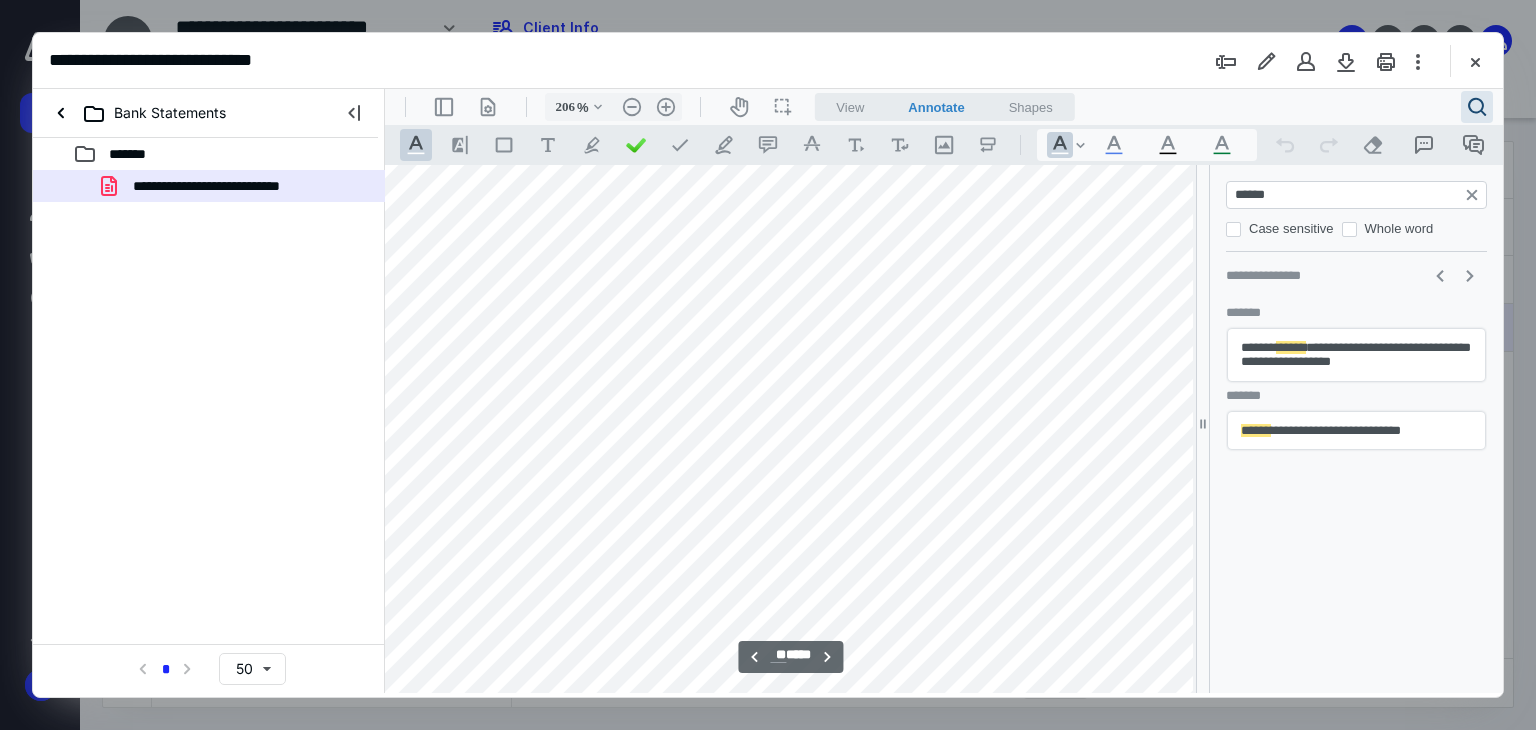 type on "******" 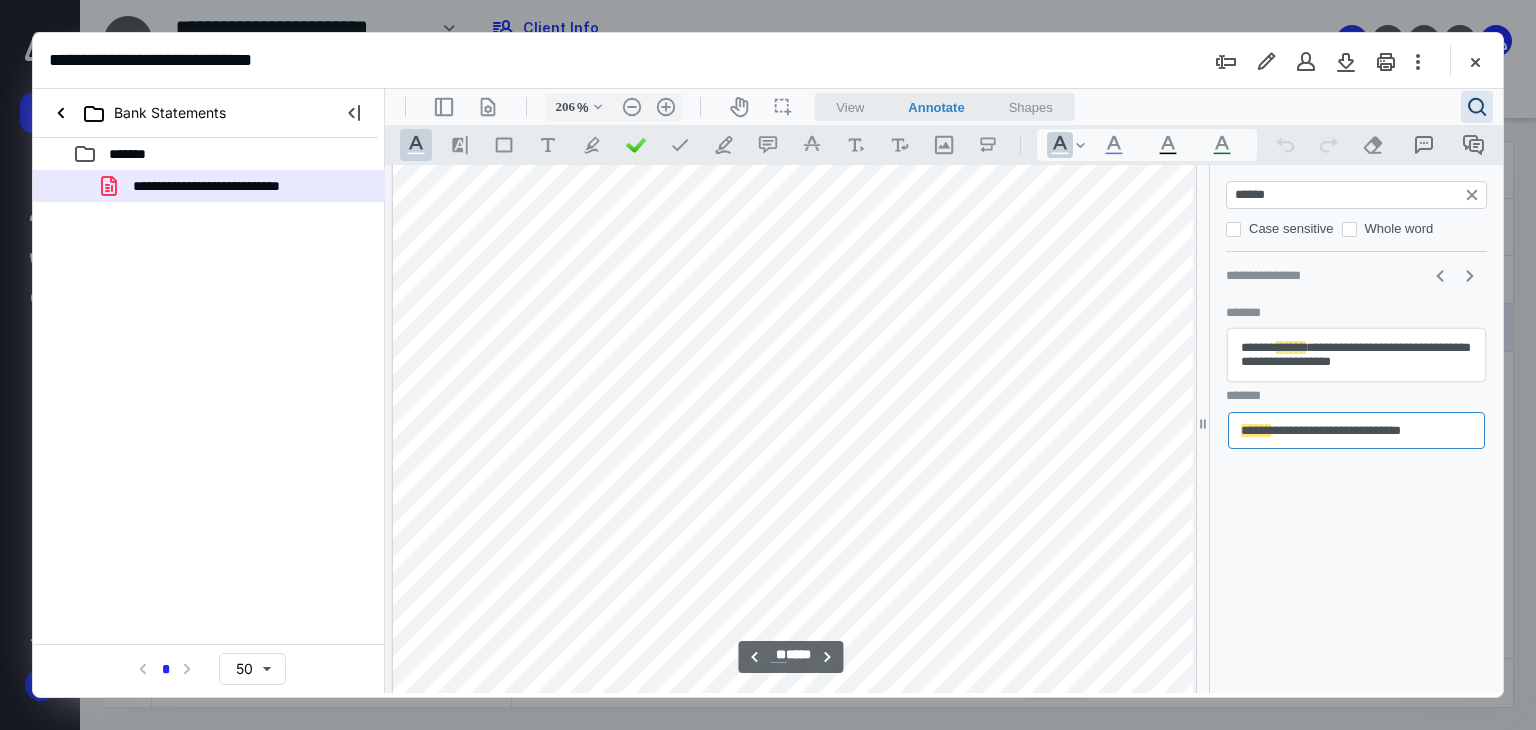 scroll, scrollTop: 34691, scrollLeft: 0, axis: vertical 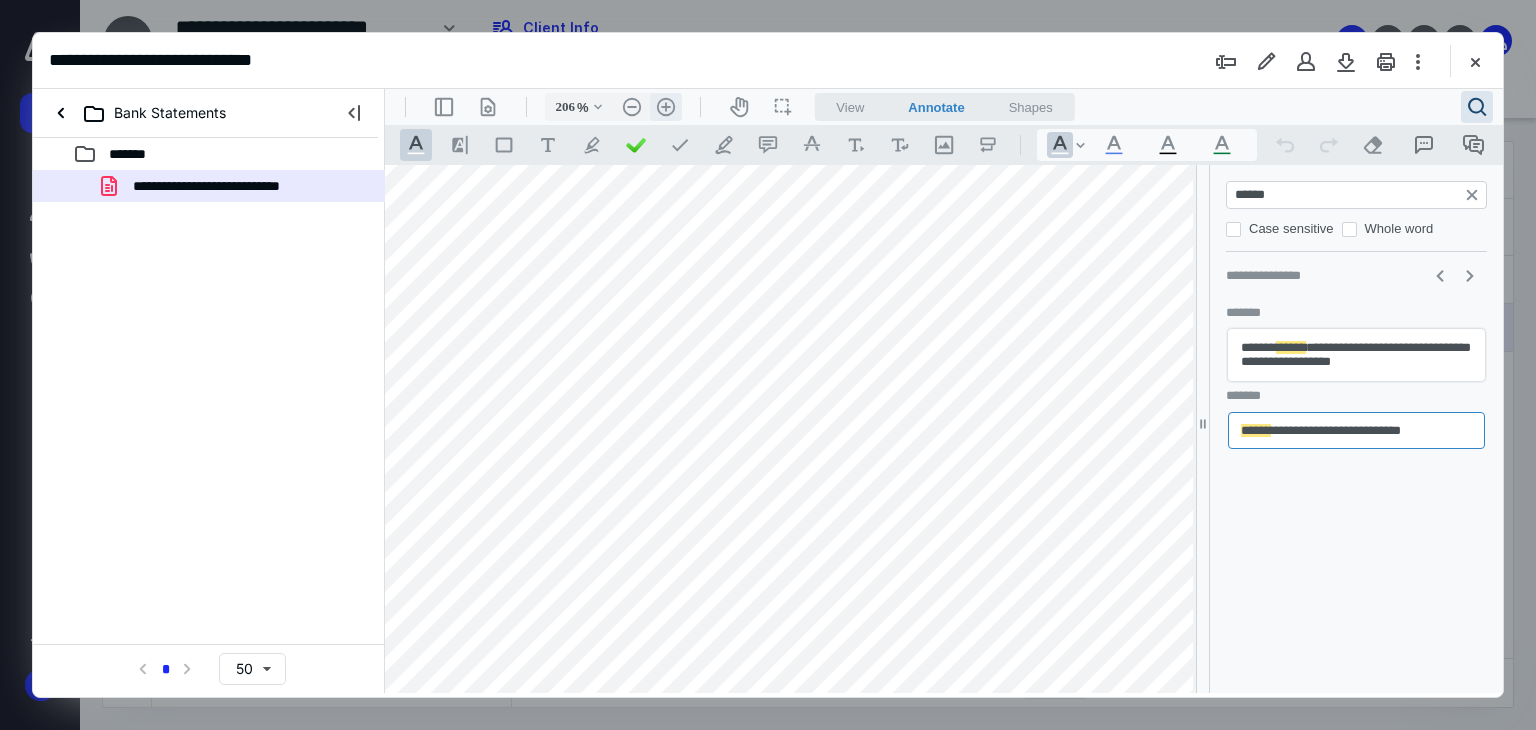 click on ".cls-1{fill:#abb0c4;} icon - header - zoom - in - line" at bounding box center (666, 107) 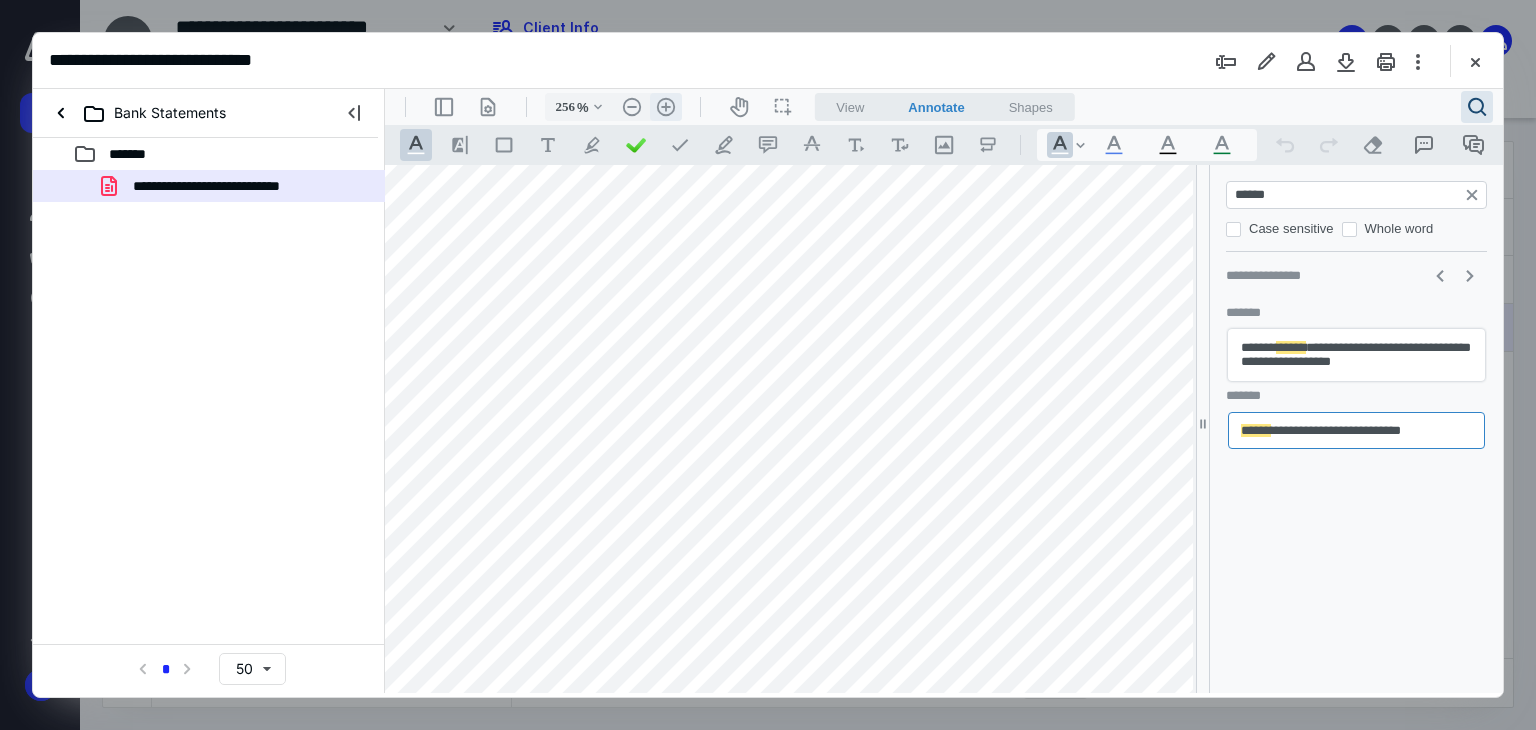 scroll, scrollTop: 43166, scrollLeft: 667, axis: both 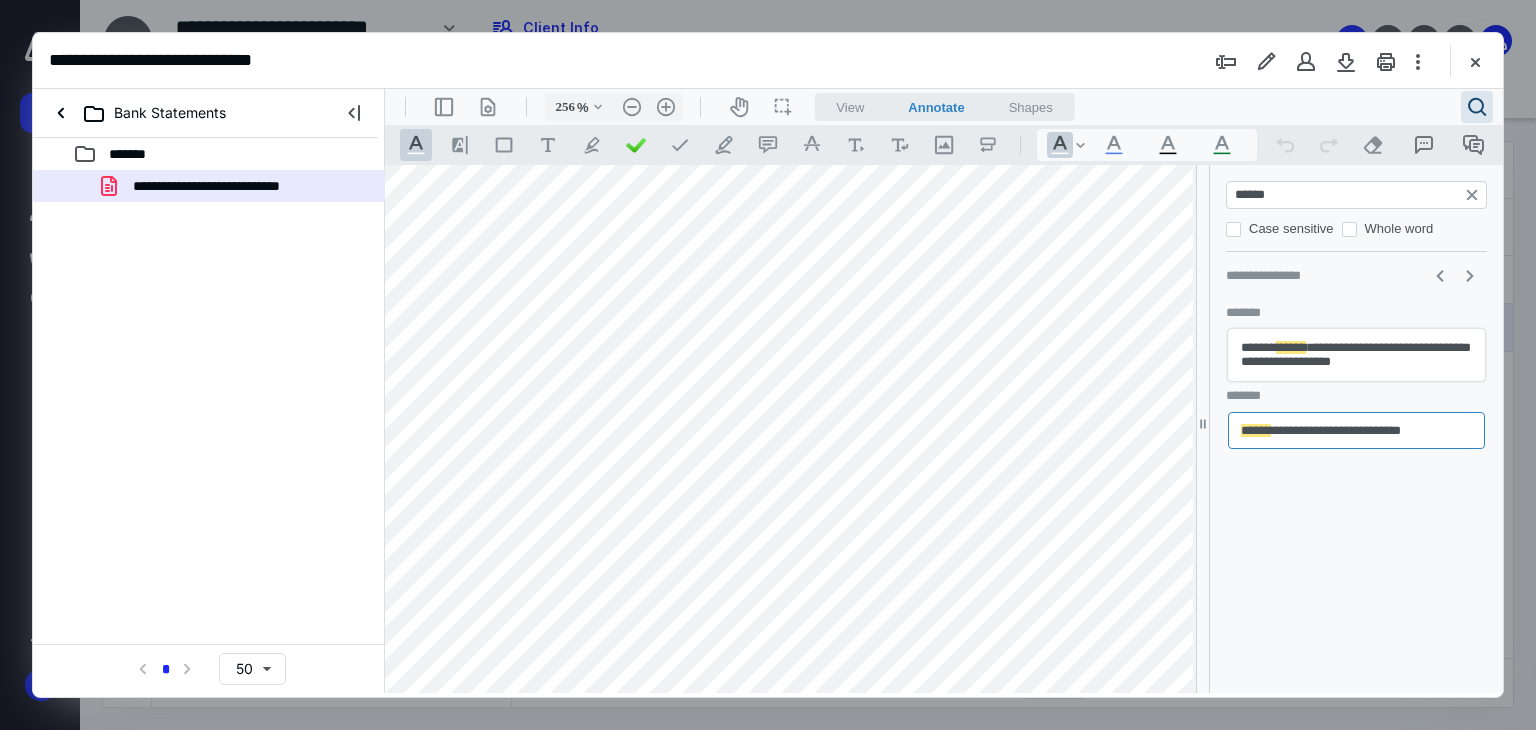 click on "******" at bounding box center (1358, 195) 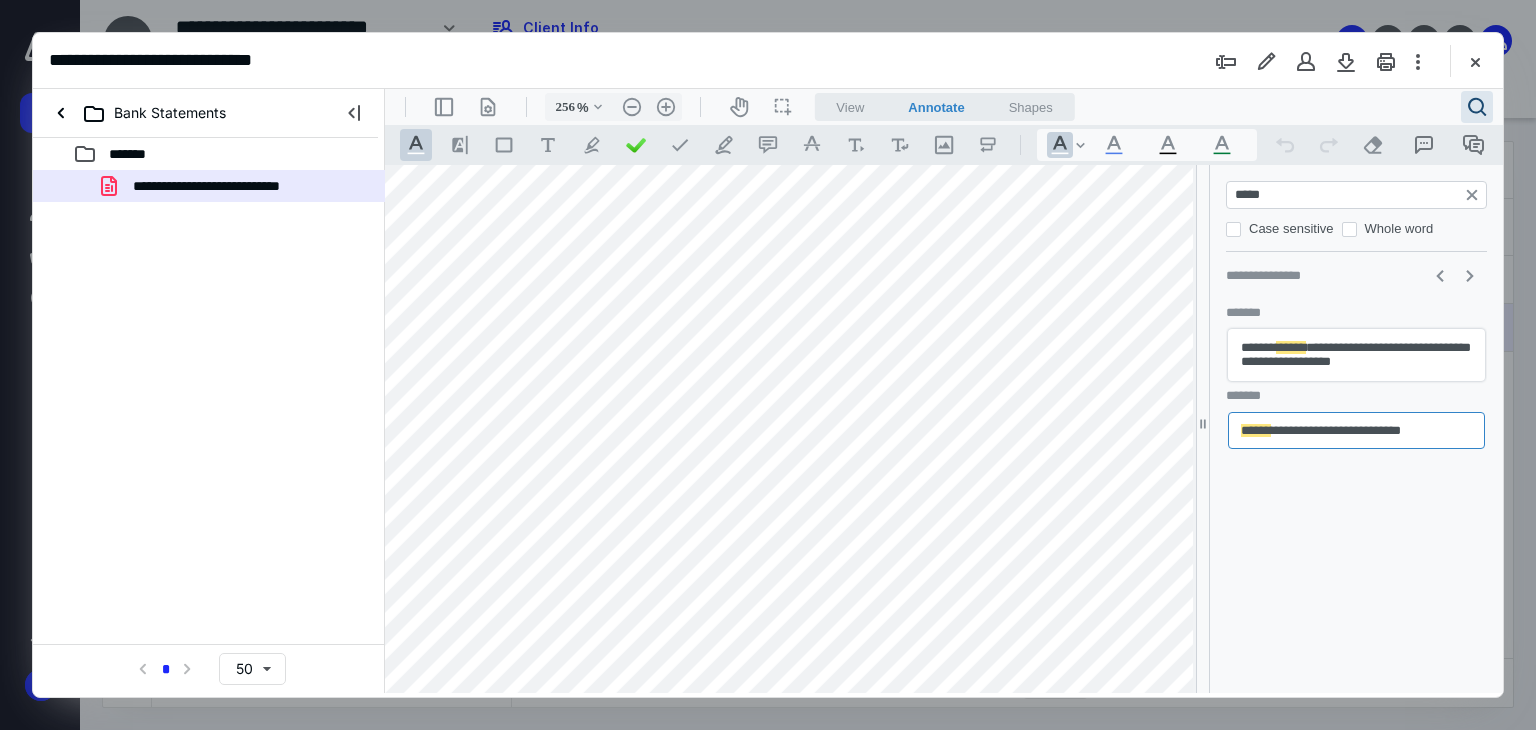 type on "******" 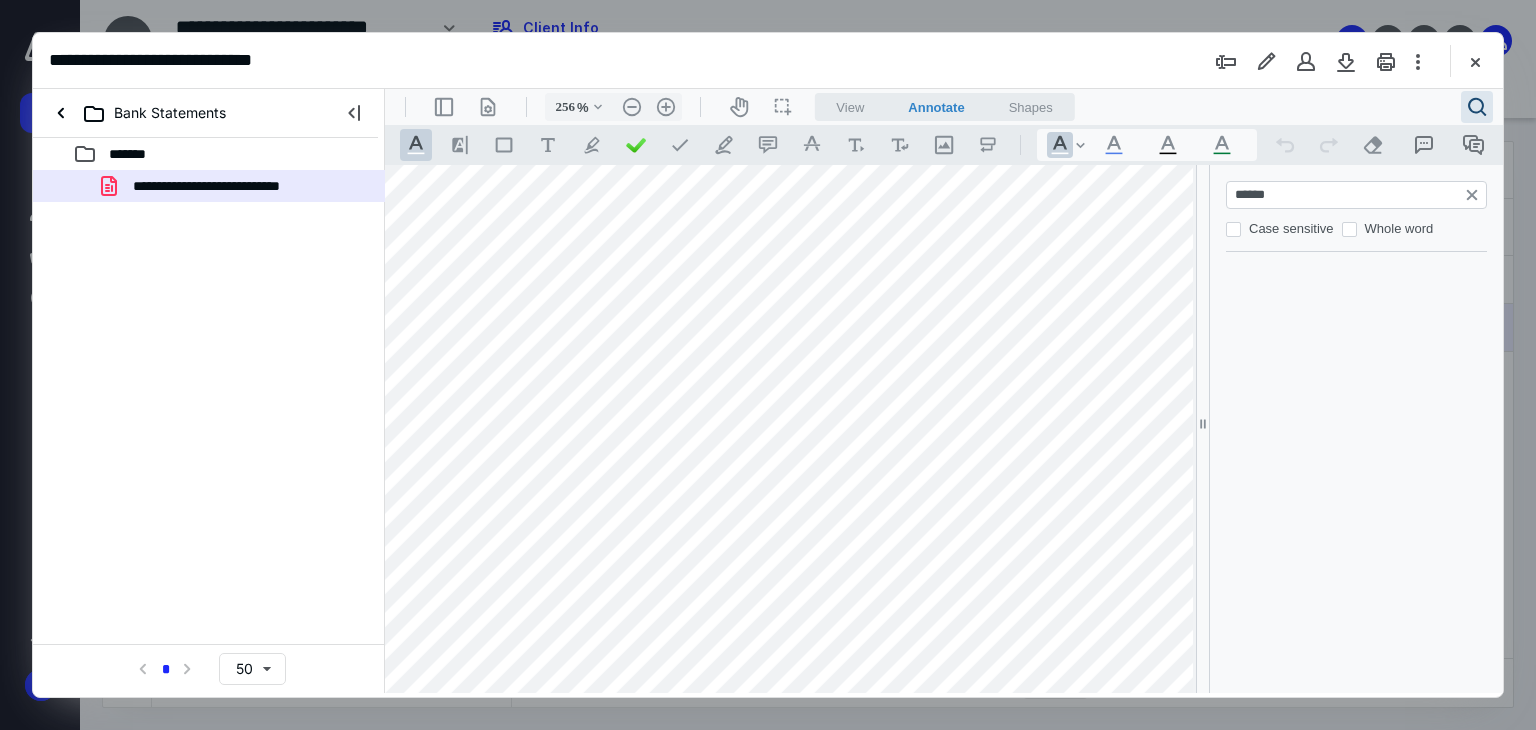 type on "**" 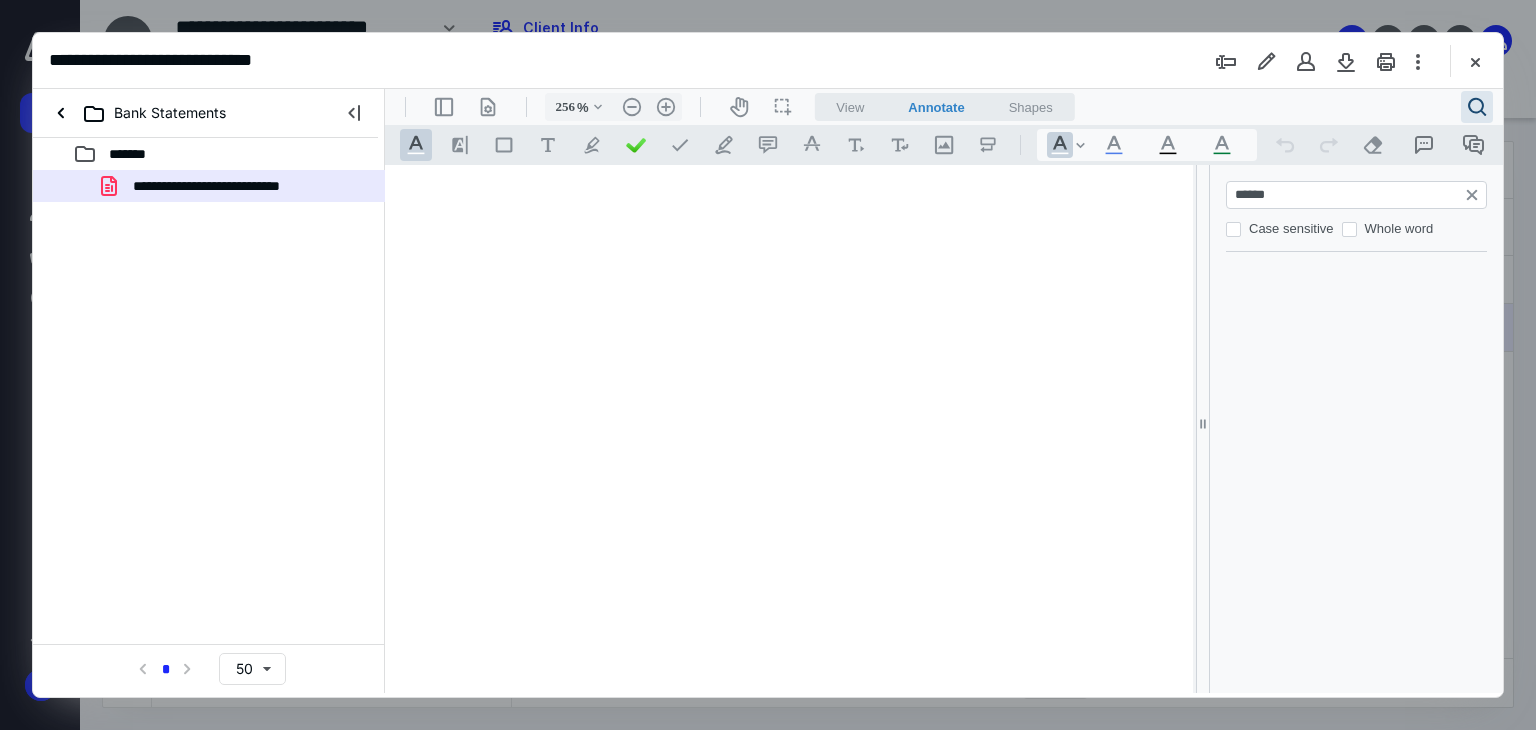type on "******" 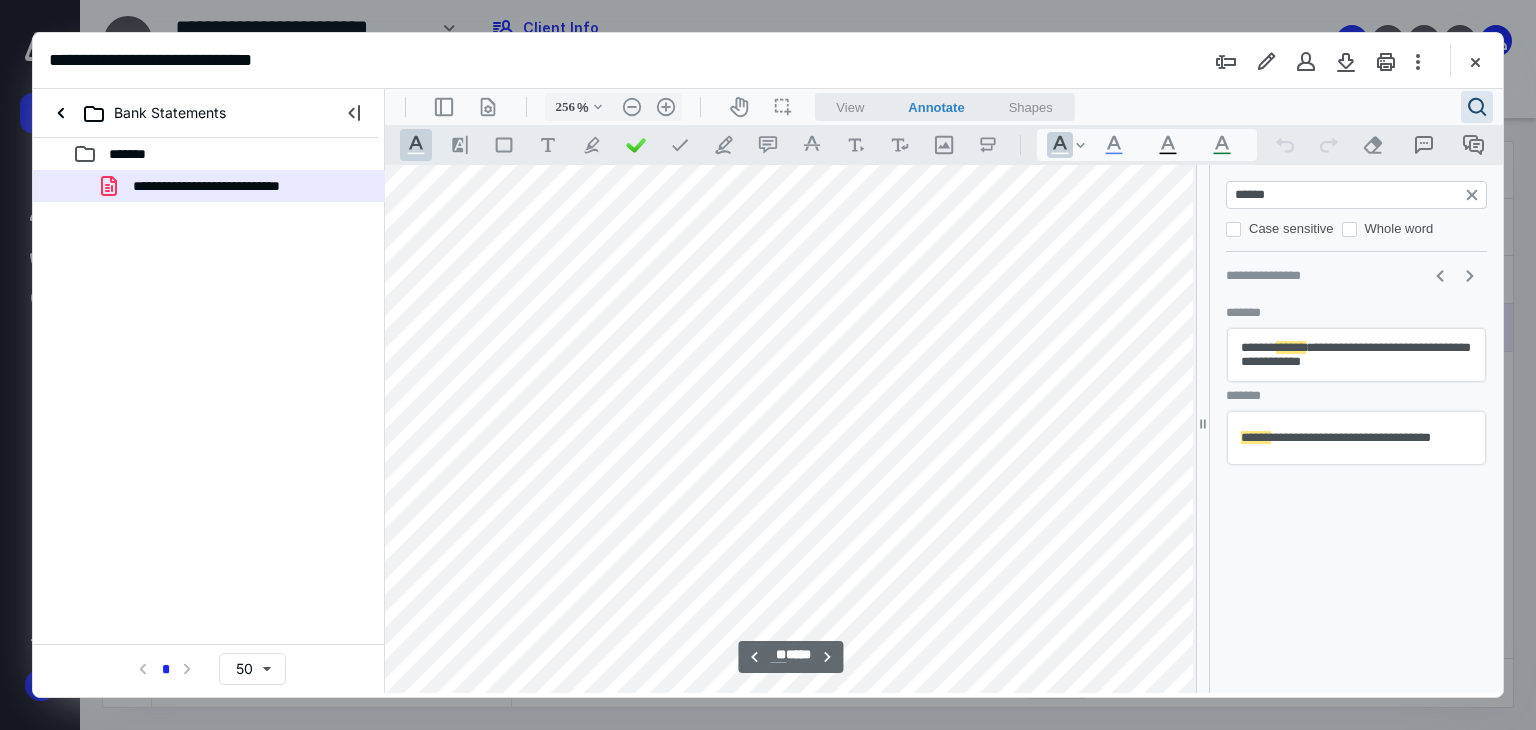 click on "**********" at bounding box center [1356, 438] 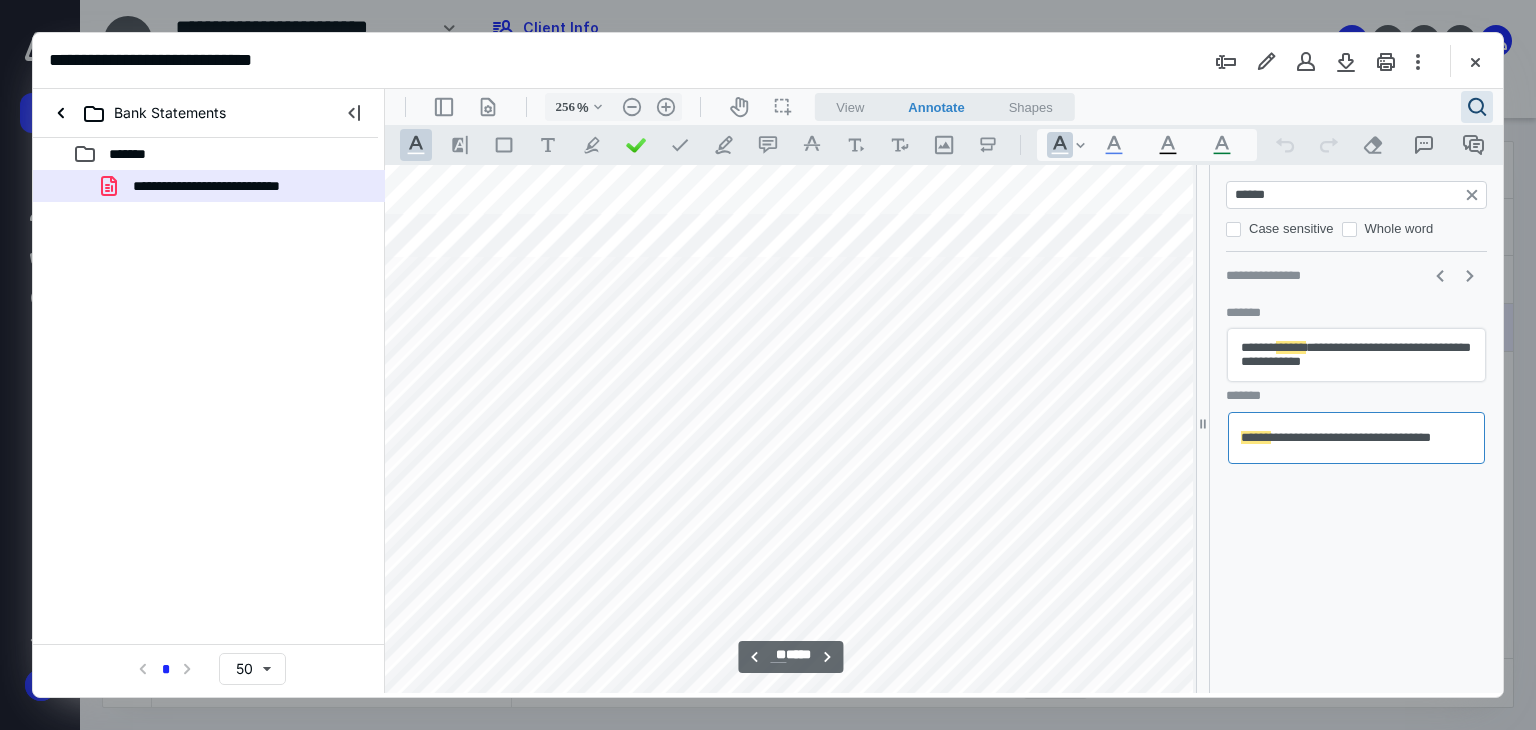 scroll, scrollTop: 43939, scrollLeft: 596, axis: both 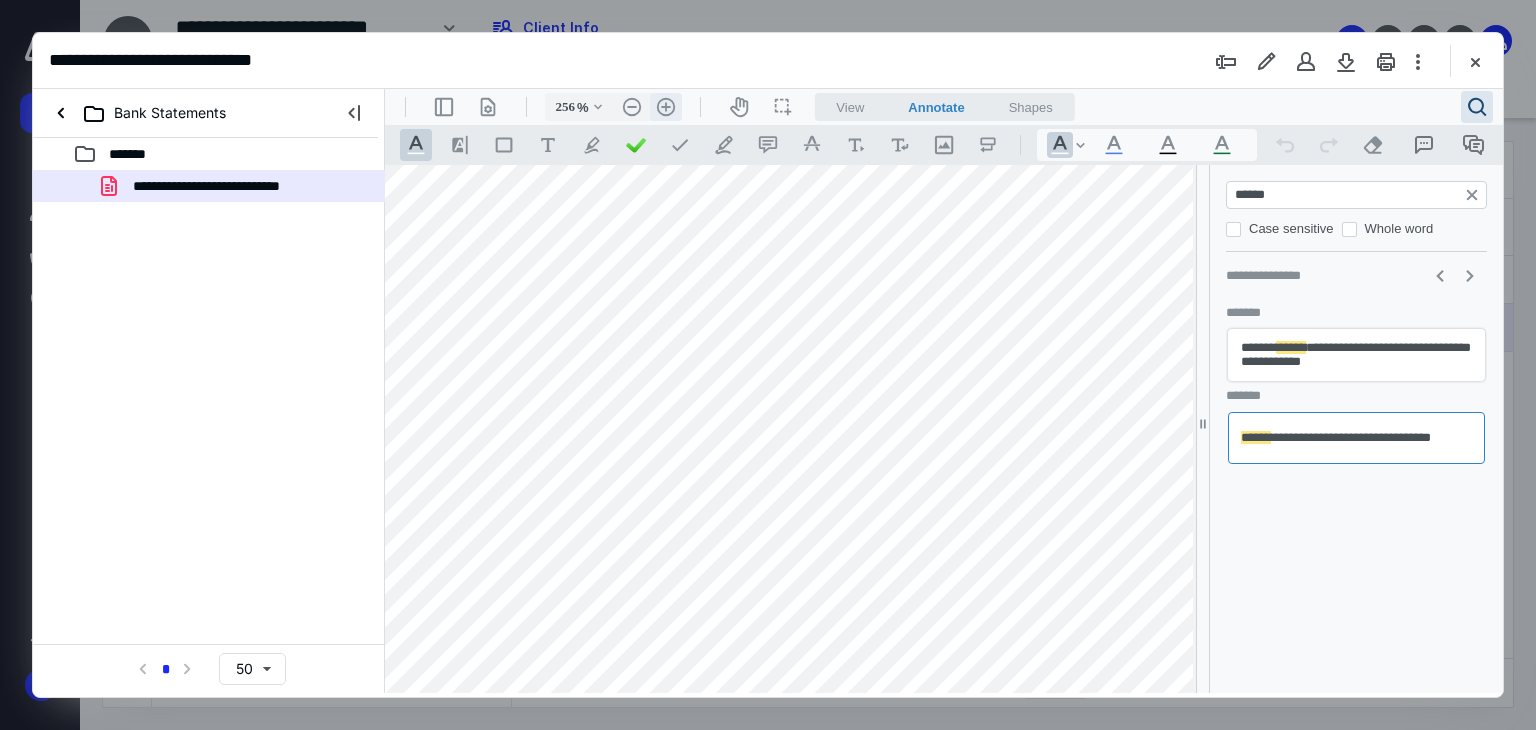 click on ".cls-1{fill:#abb0c4;} icon - header - zoom - in - line" at bounding box center [666, 107] 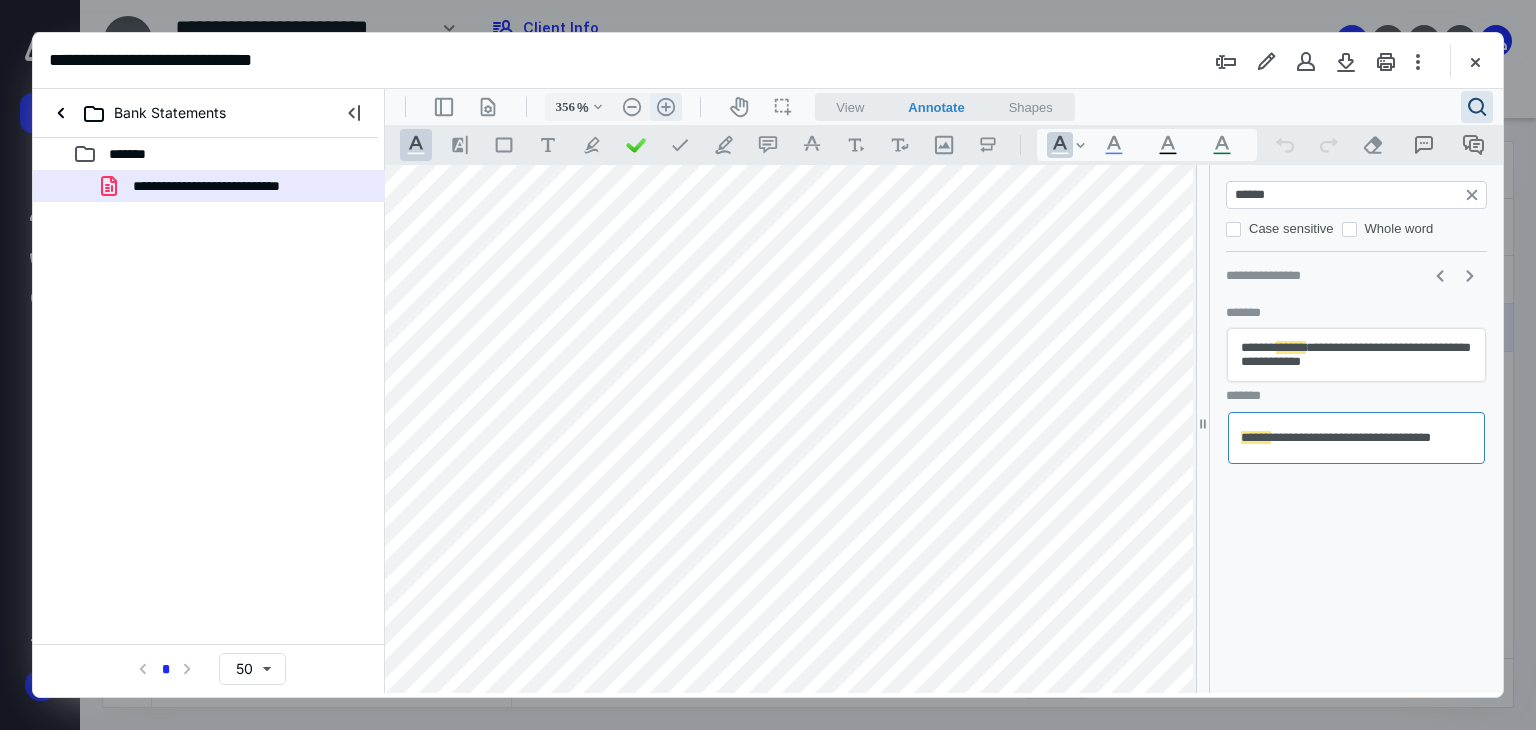 scroll, scrollTop: 61886, scrollLeft: 290, axis: both 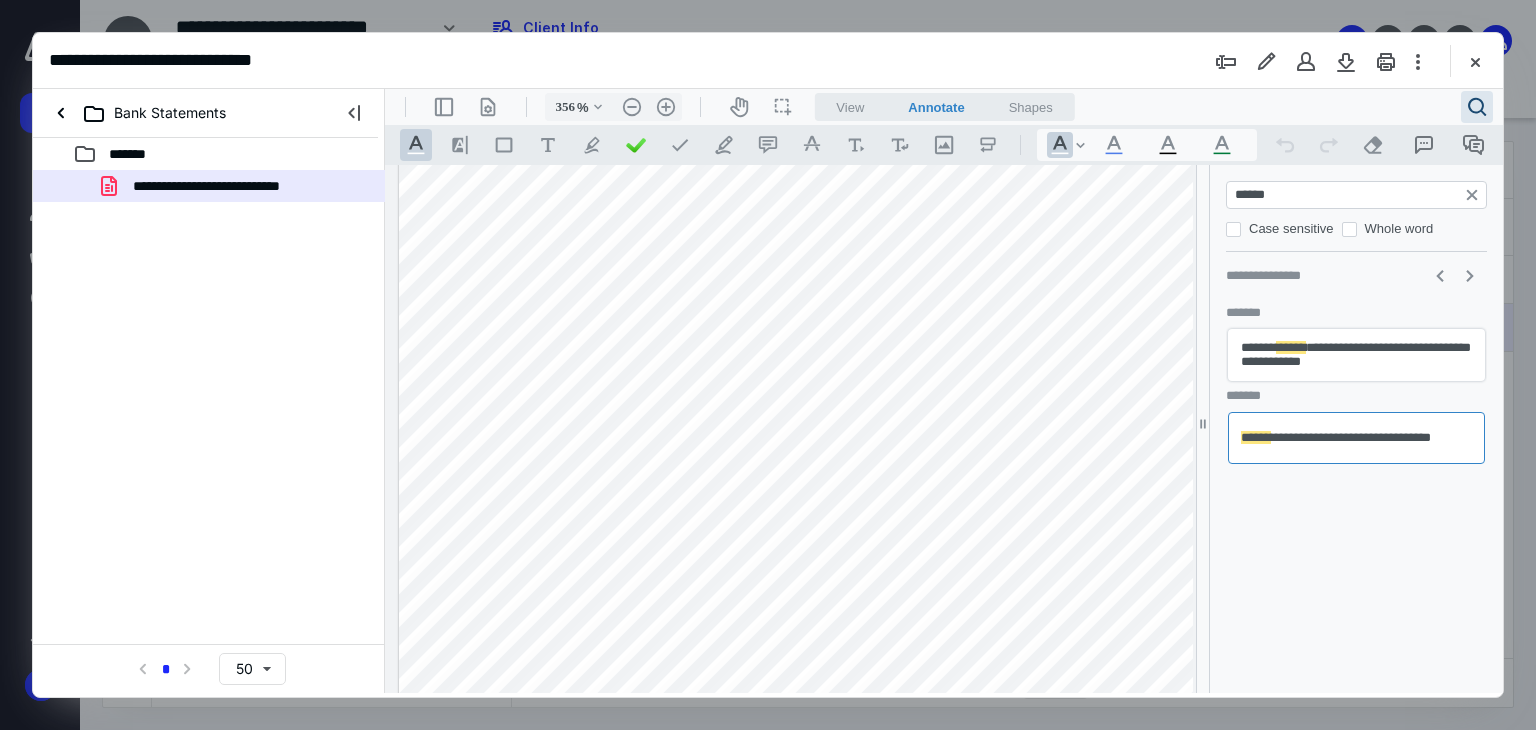 drag, startPoint x: 578, startPoint y: 686, endPoint x: 590, endPoint y: 687, distance: 12.0415945 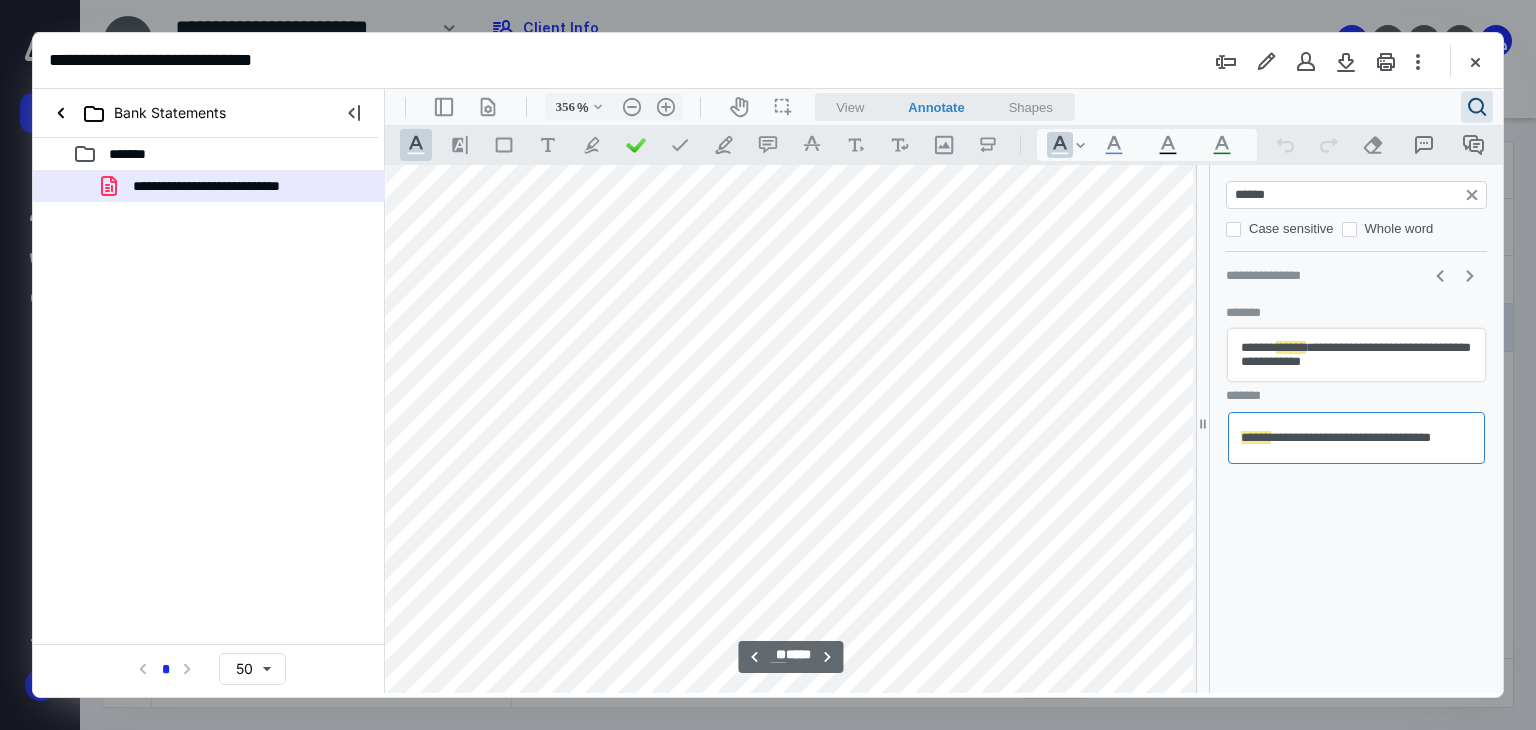 scroll, scrollTop: 62086, scrollLeft: 1088, axis: both 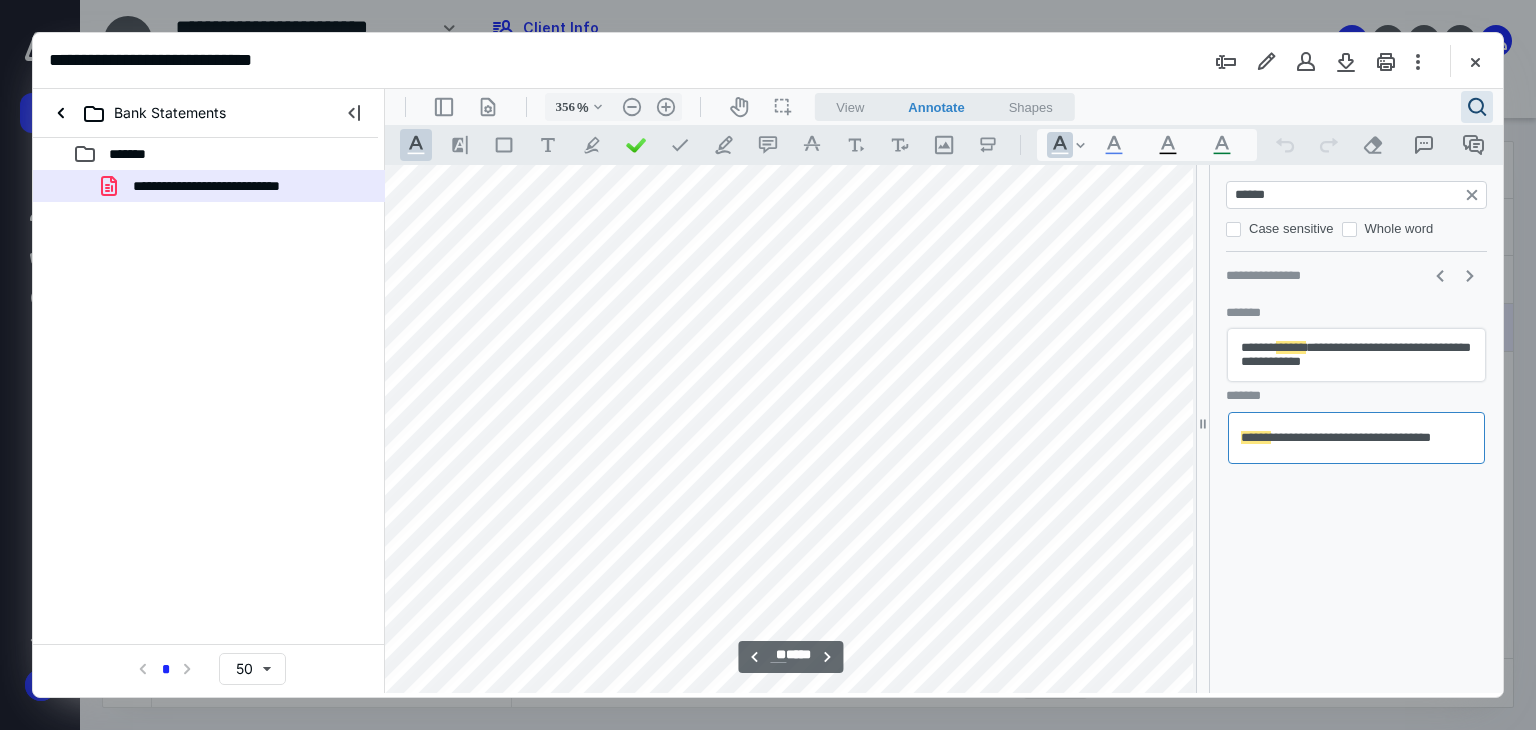 drag, startPoint x: 581, startPoint y: 689, endPoint x: 1374, endPoint y: 782, distance: 798.4347 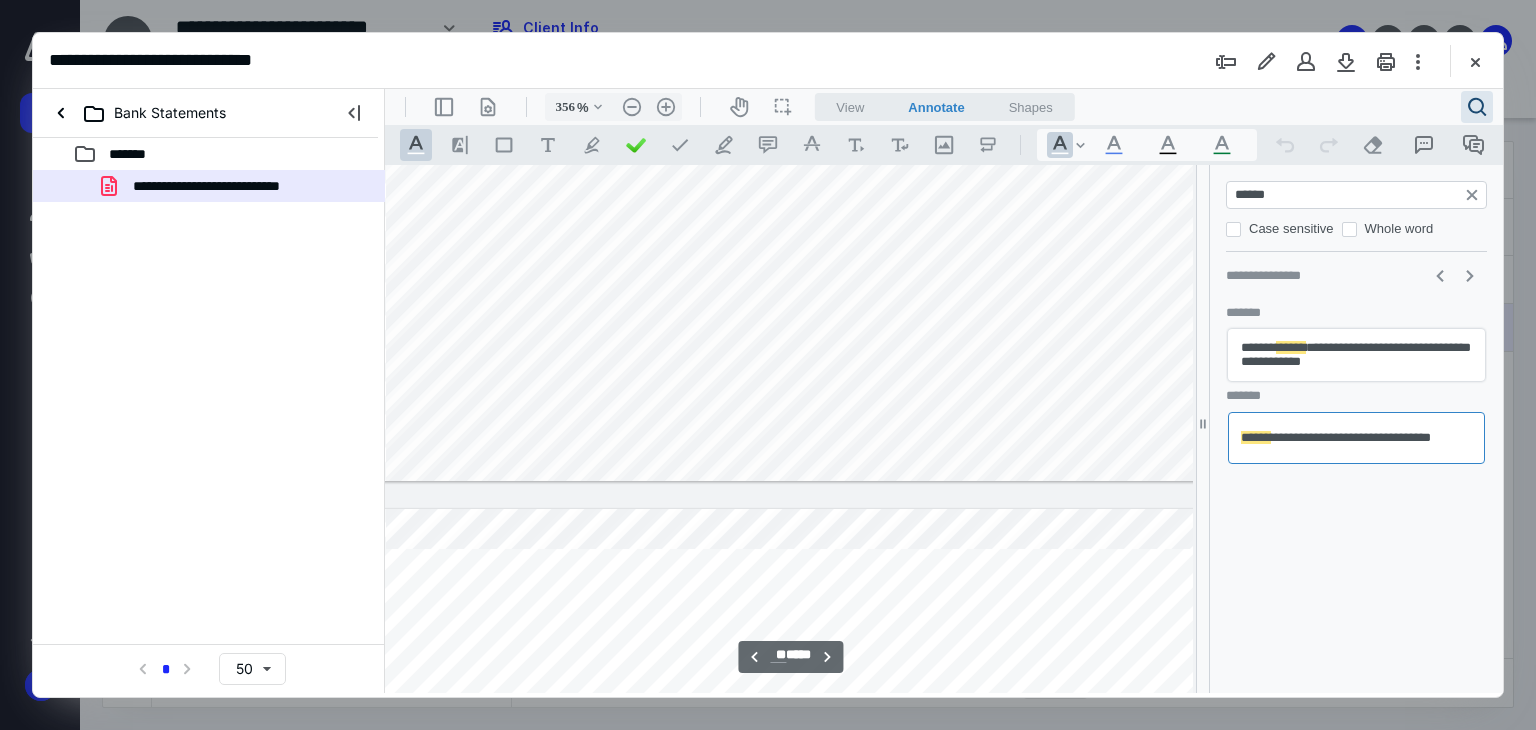 type on "**" 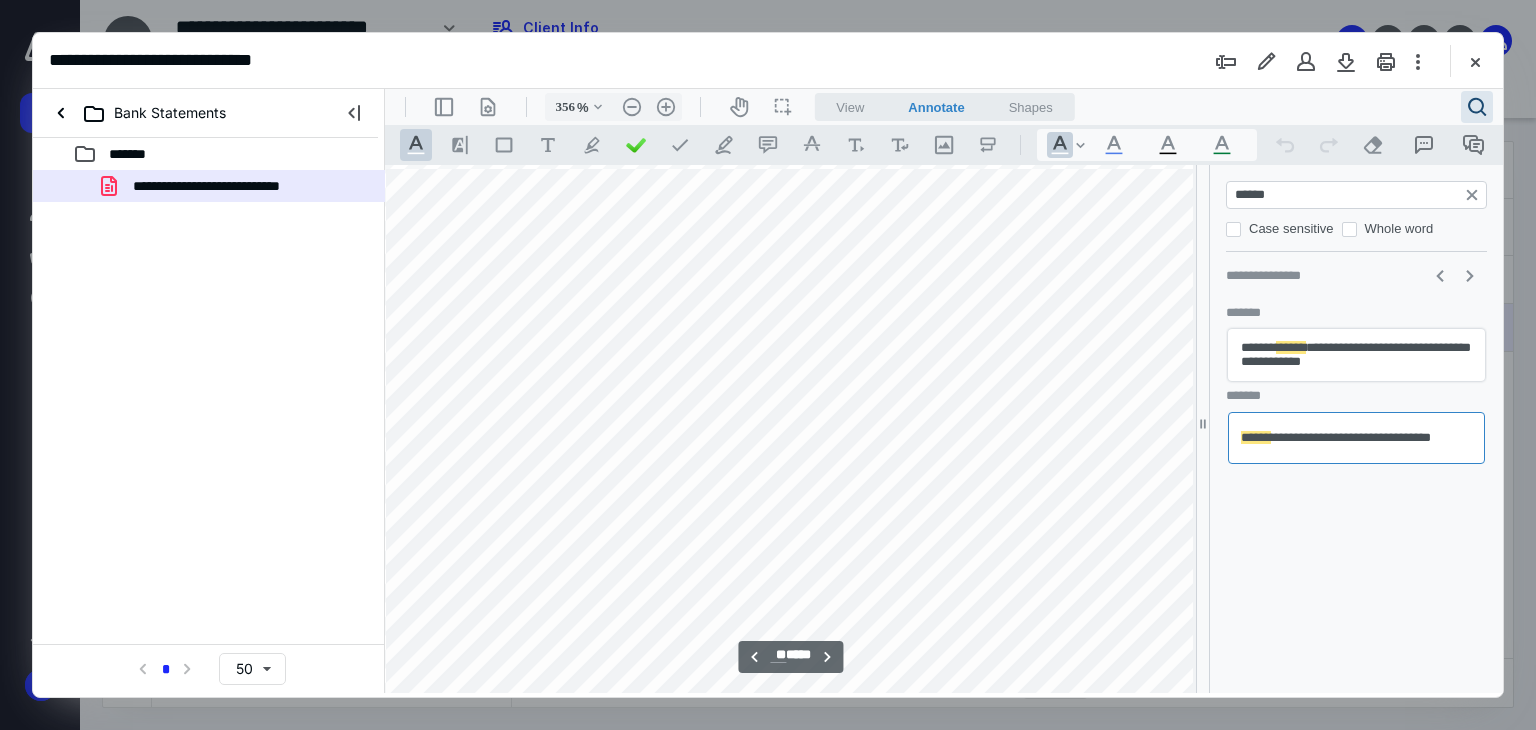 scroll, scrollTop: 63086, scrollLeft: 184, axis: both 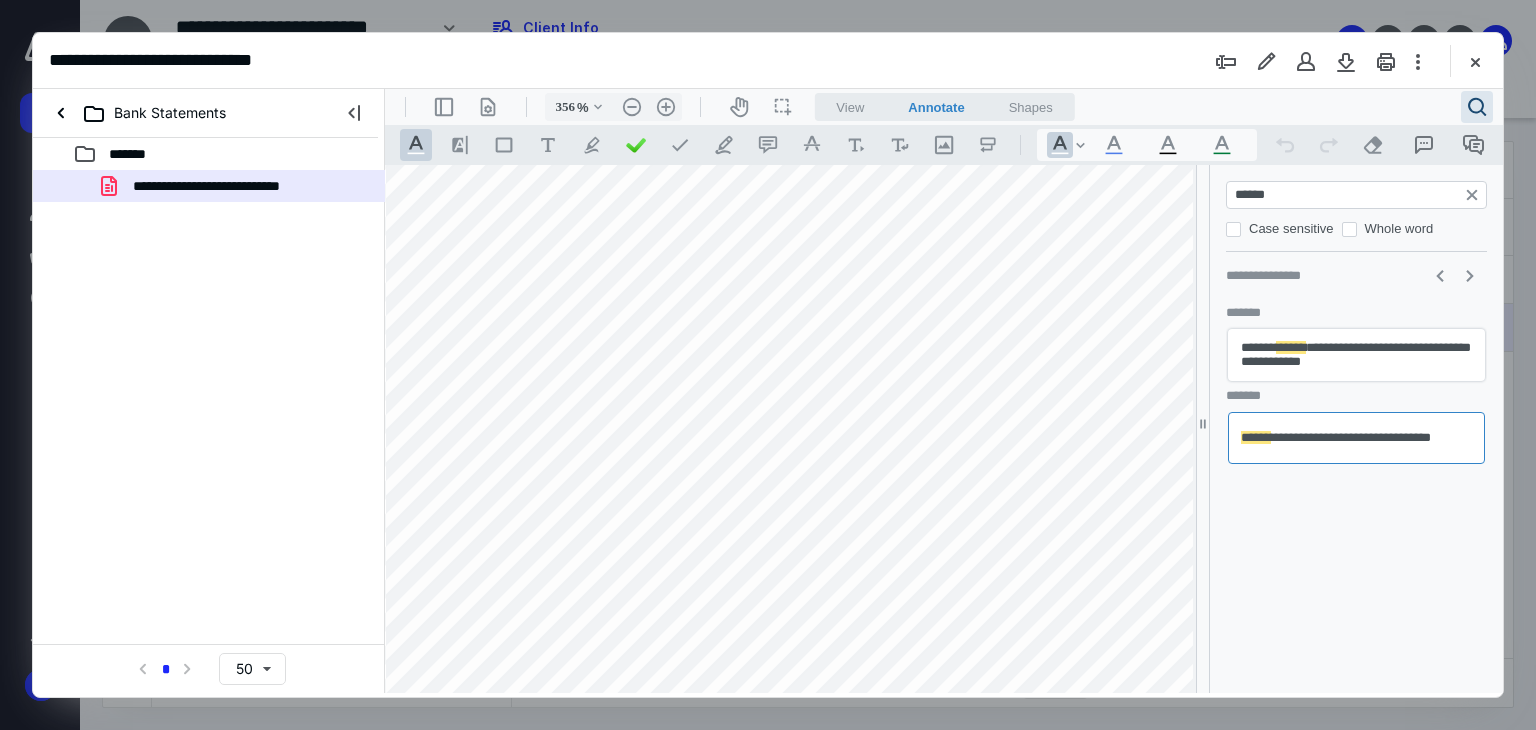 click on "******" at bounding box center [1358, 195] 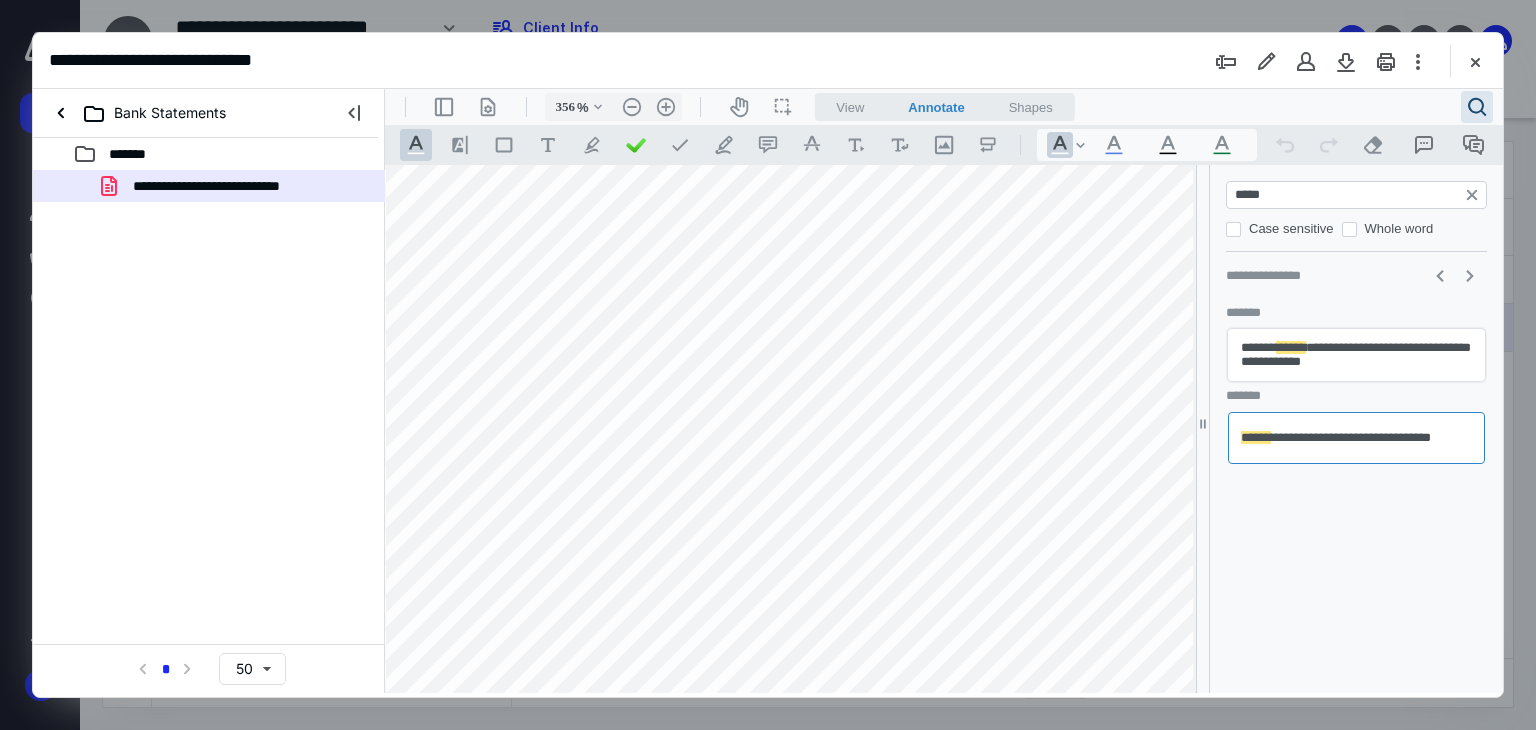 type on "*****" 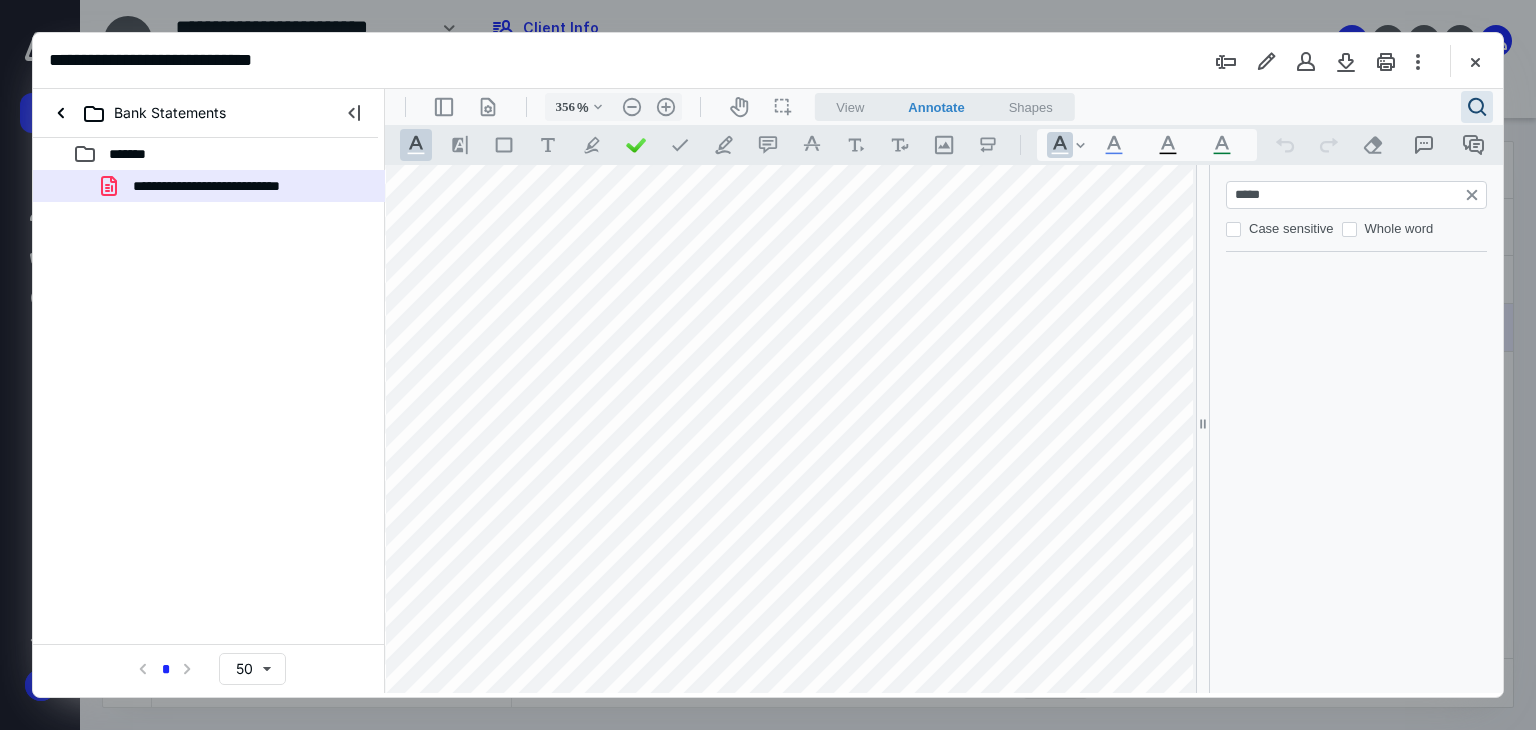 scroll, scrollTop: 37576, scrollLeft: 1063, axis: both 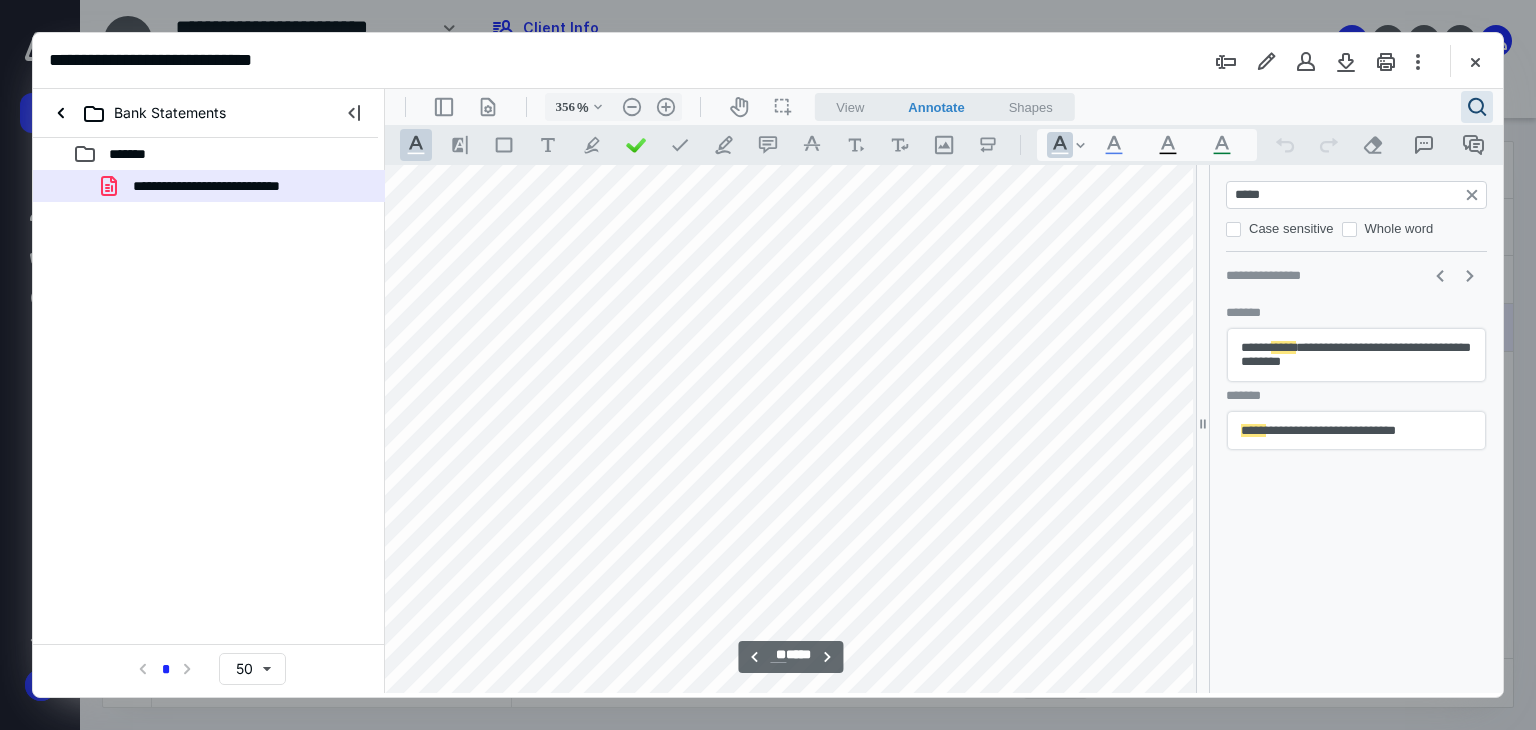 click on "**********" at bounding box center (1356, 423) 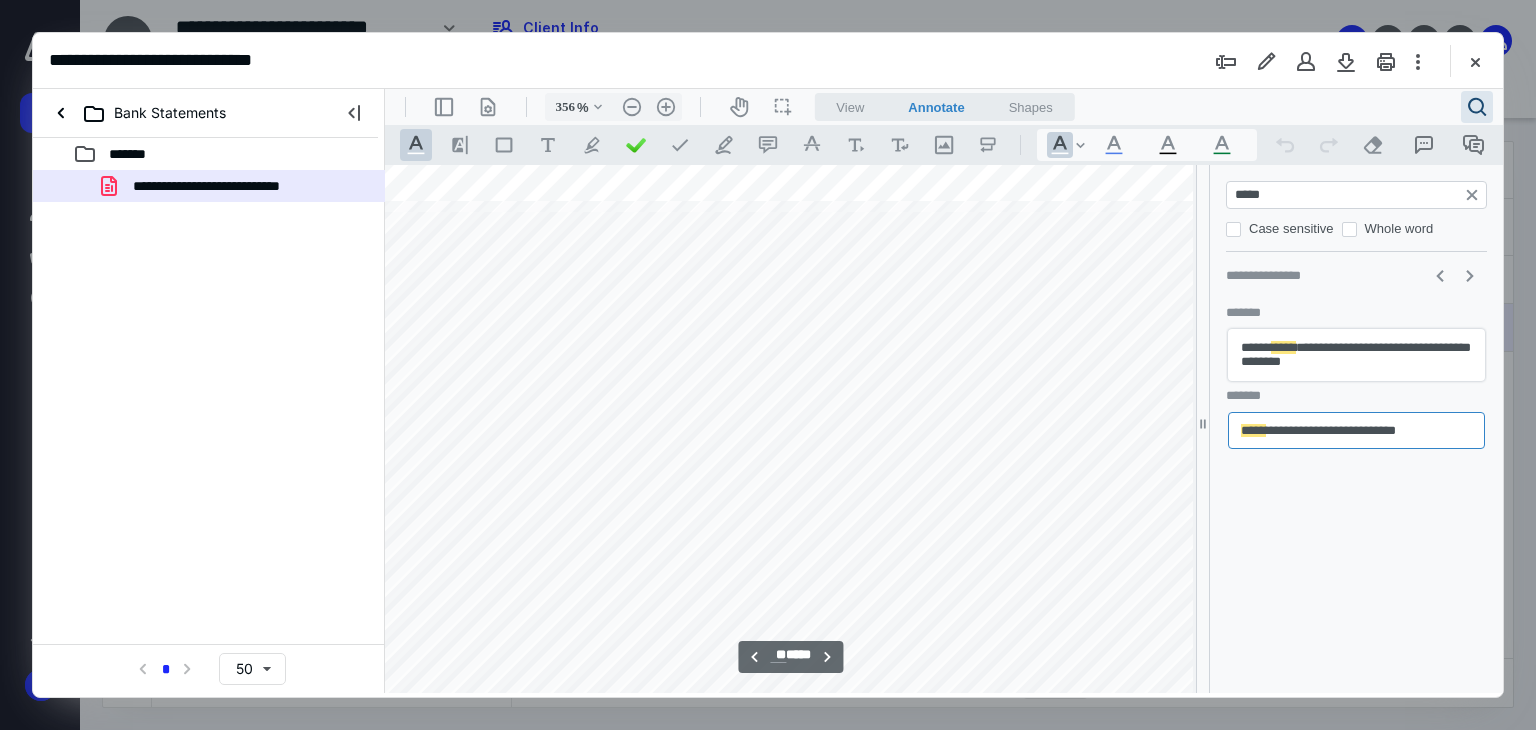 scroll, scrollTop: 57849, scrollLeft: 976, axis: both 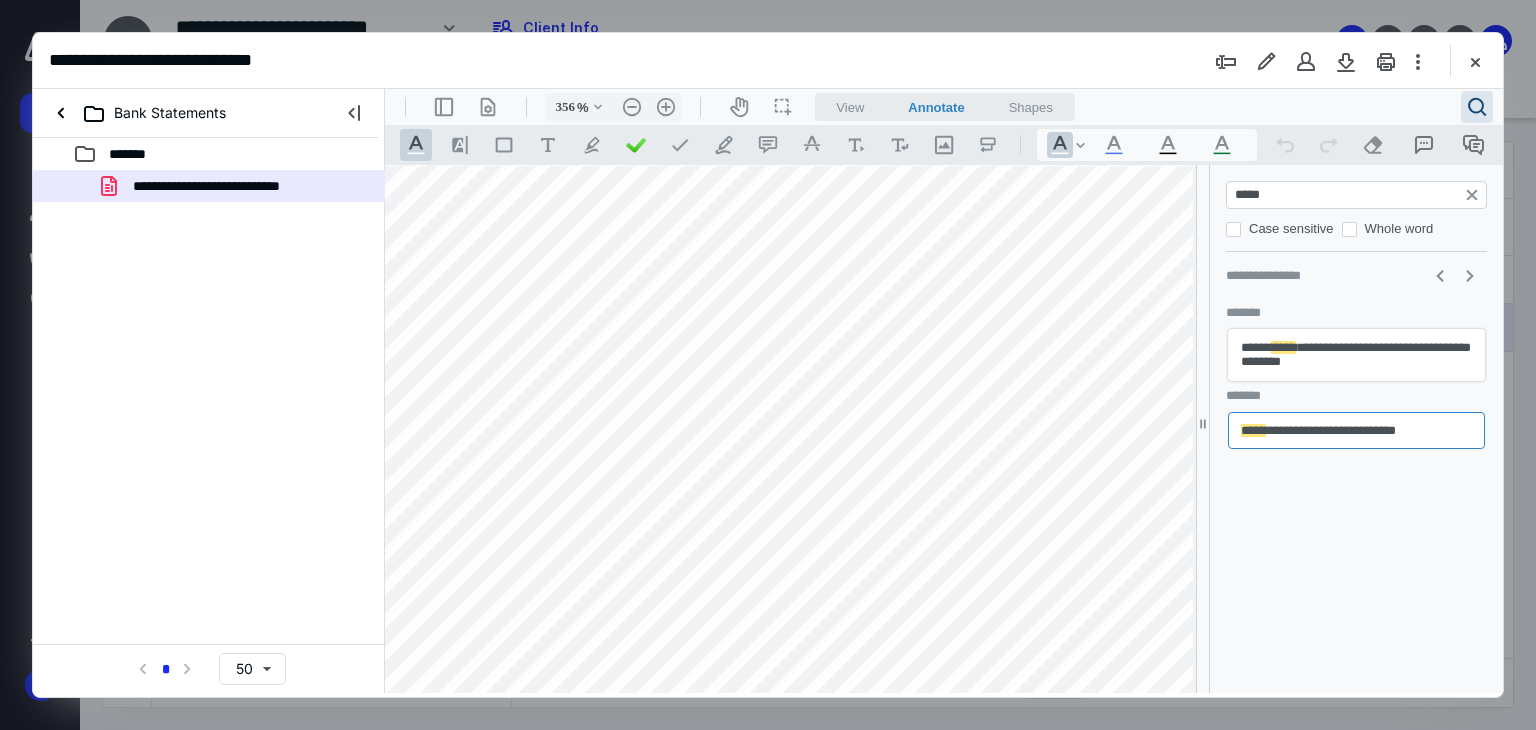 click on "*****" at bounding box center (1358, 195) 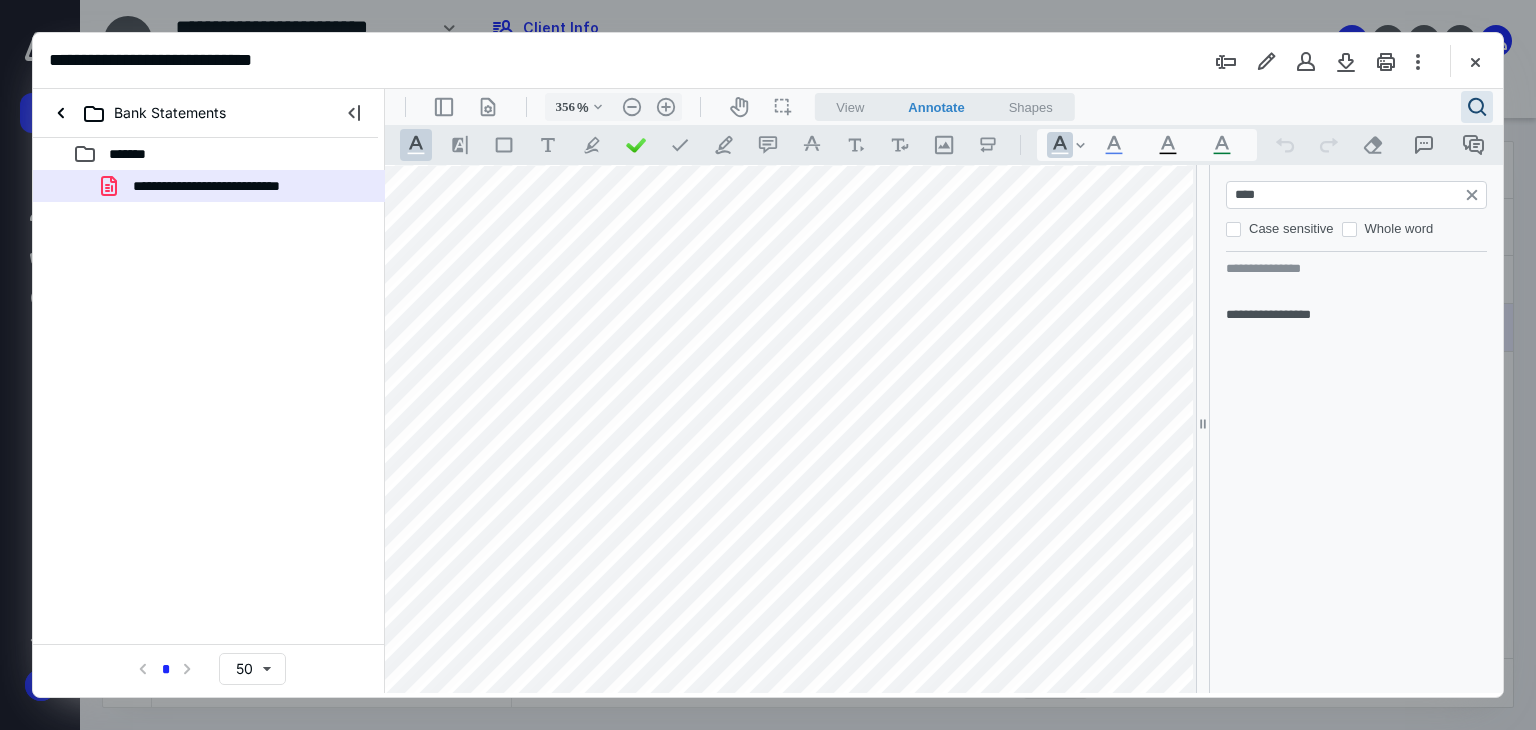 type on "****" 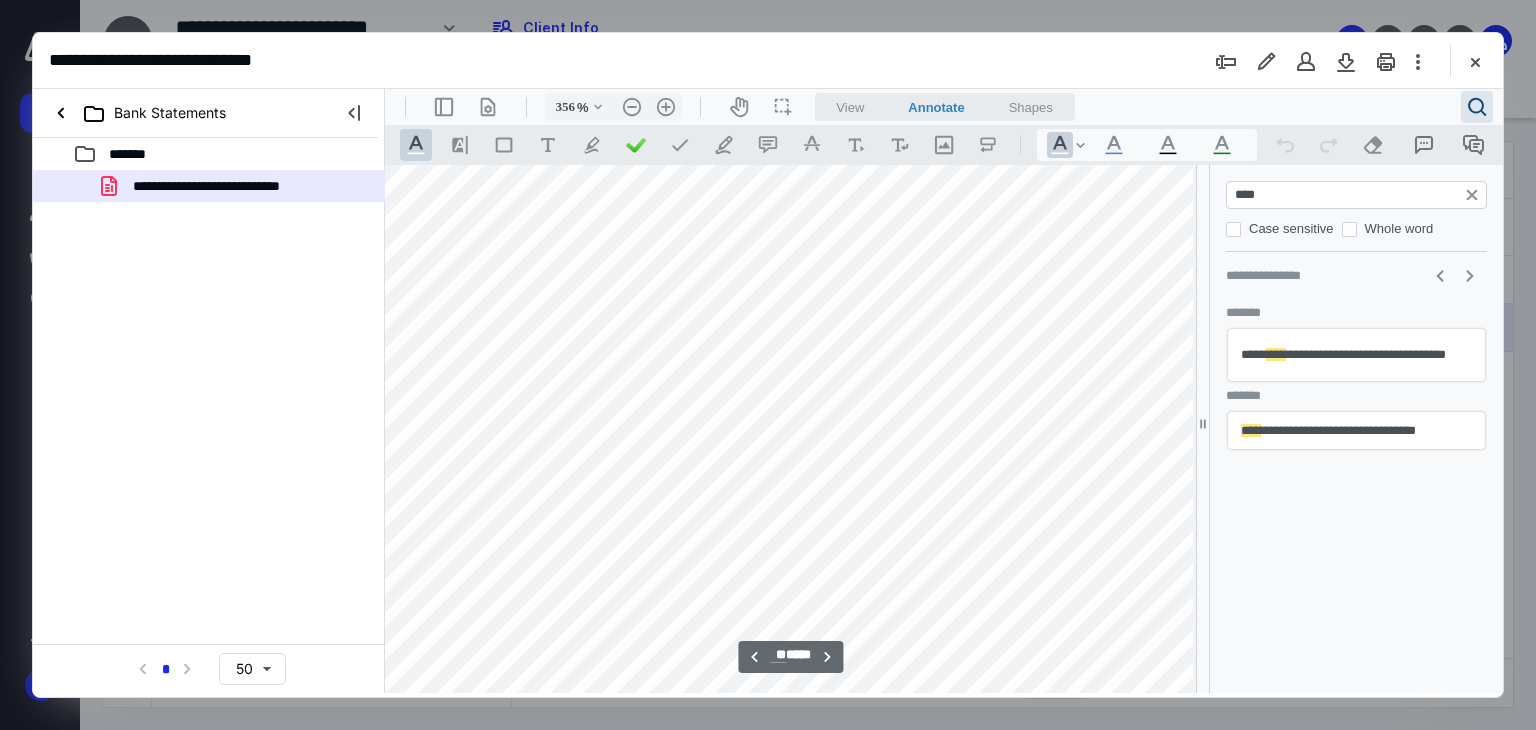 click on "**********" at bounding box center [1356, 430] 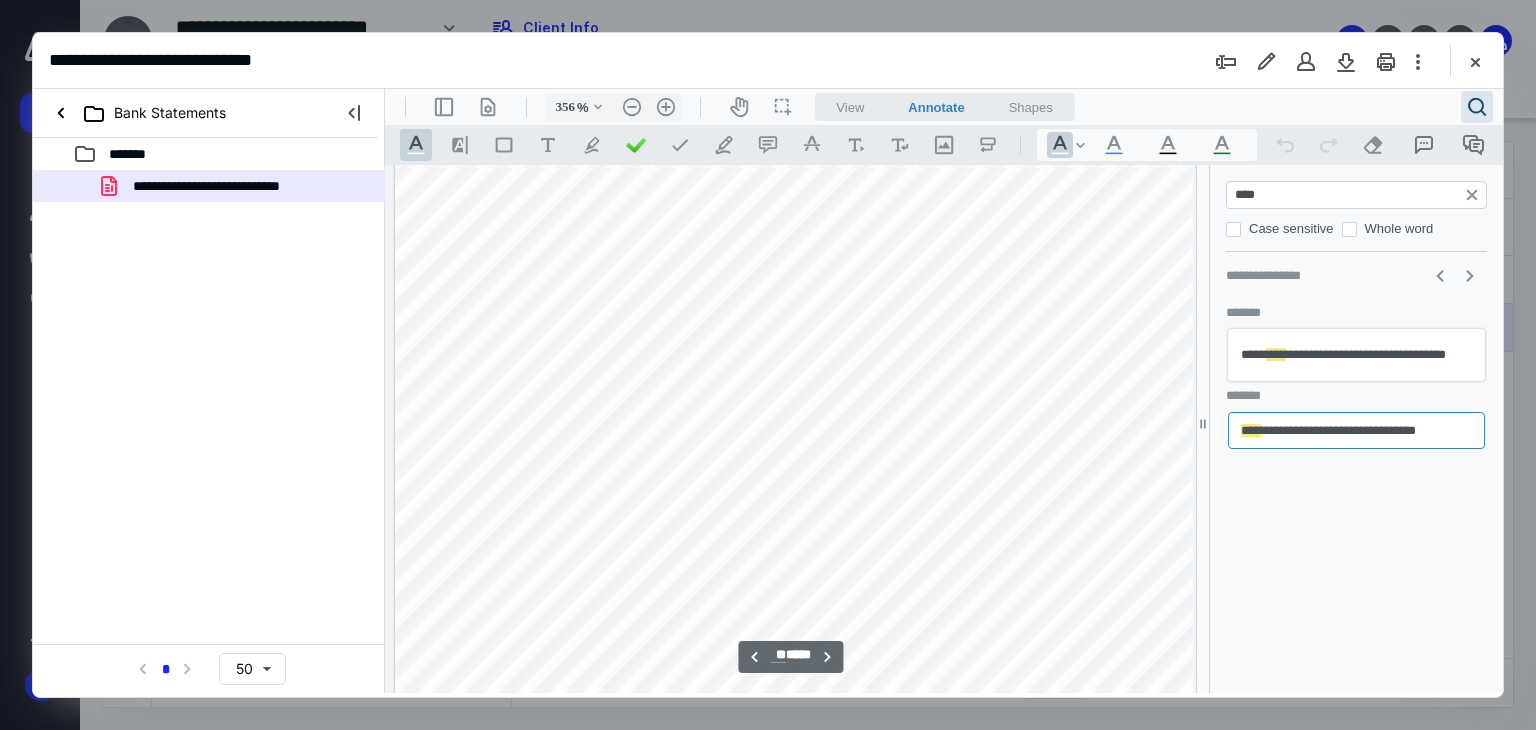 scroll, scrollTop: 47674, scrollLeft: 4, axis: both 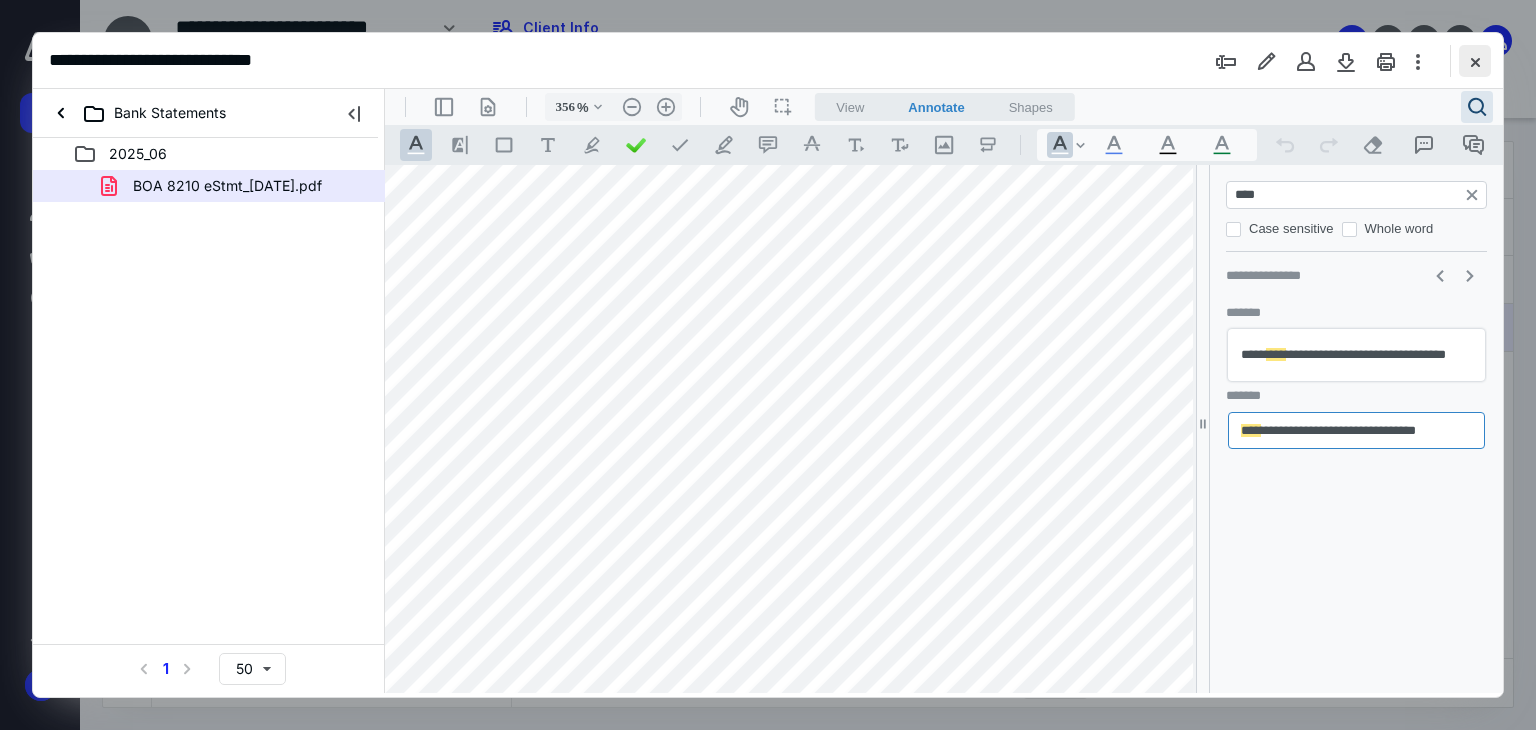 click at bounding box center (1475, 61) 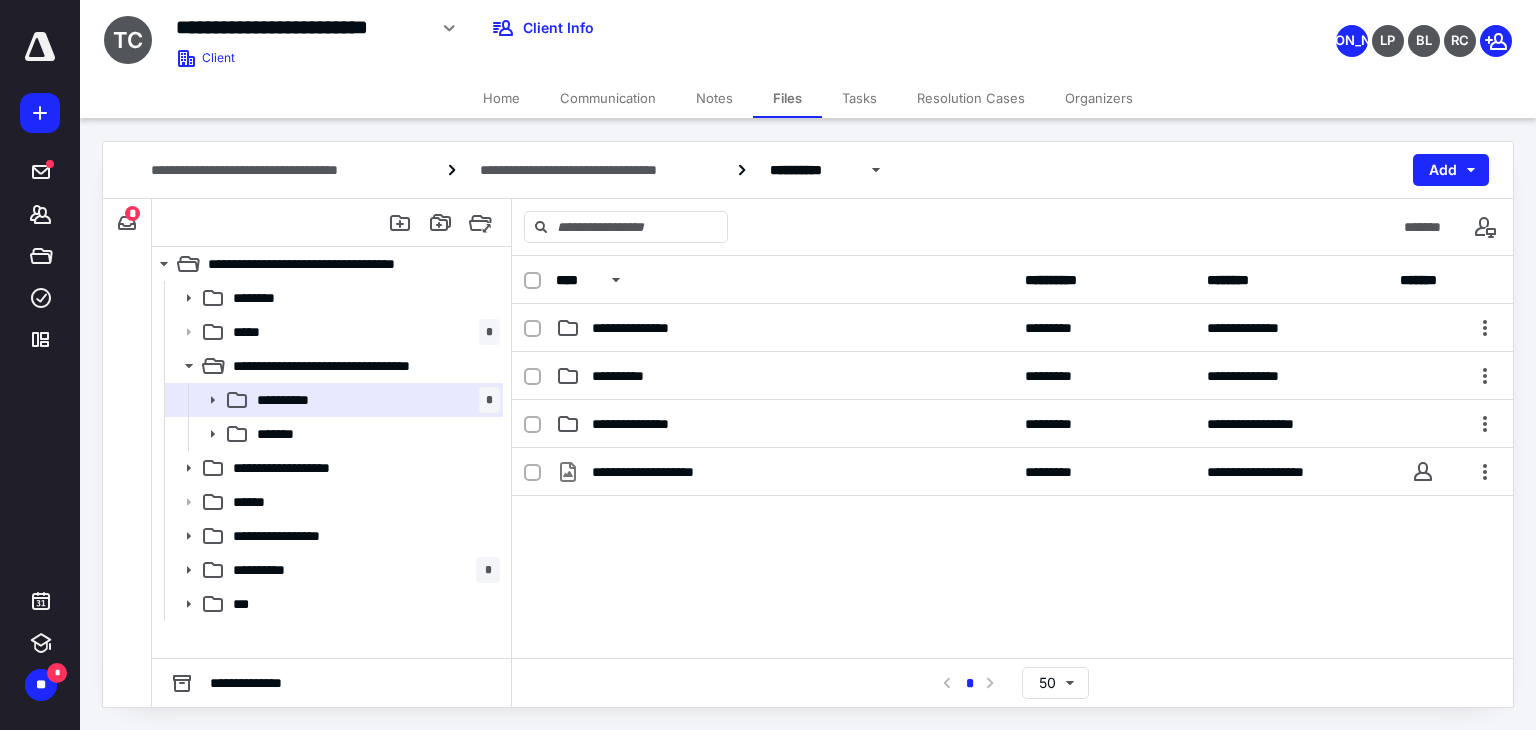 scroll, scrollTop: 0, scrollLeft: 0, axis: both 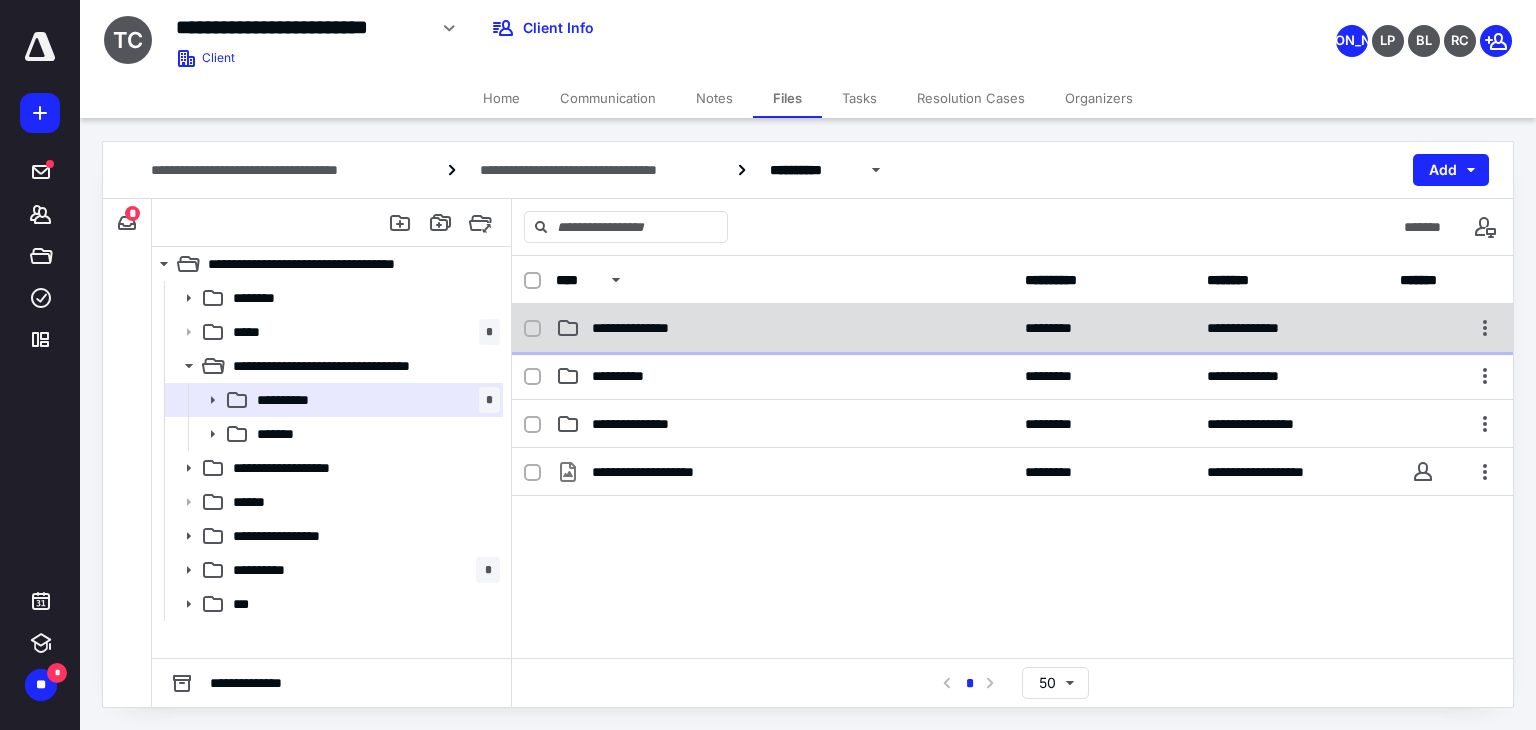 click on "**********" at bounding box center (784, 328) 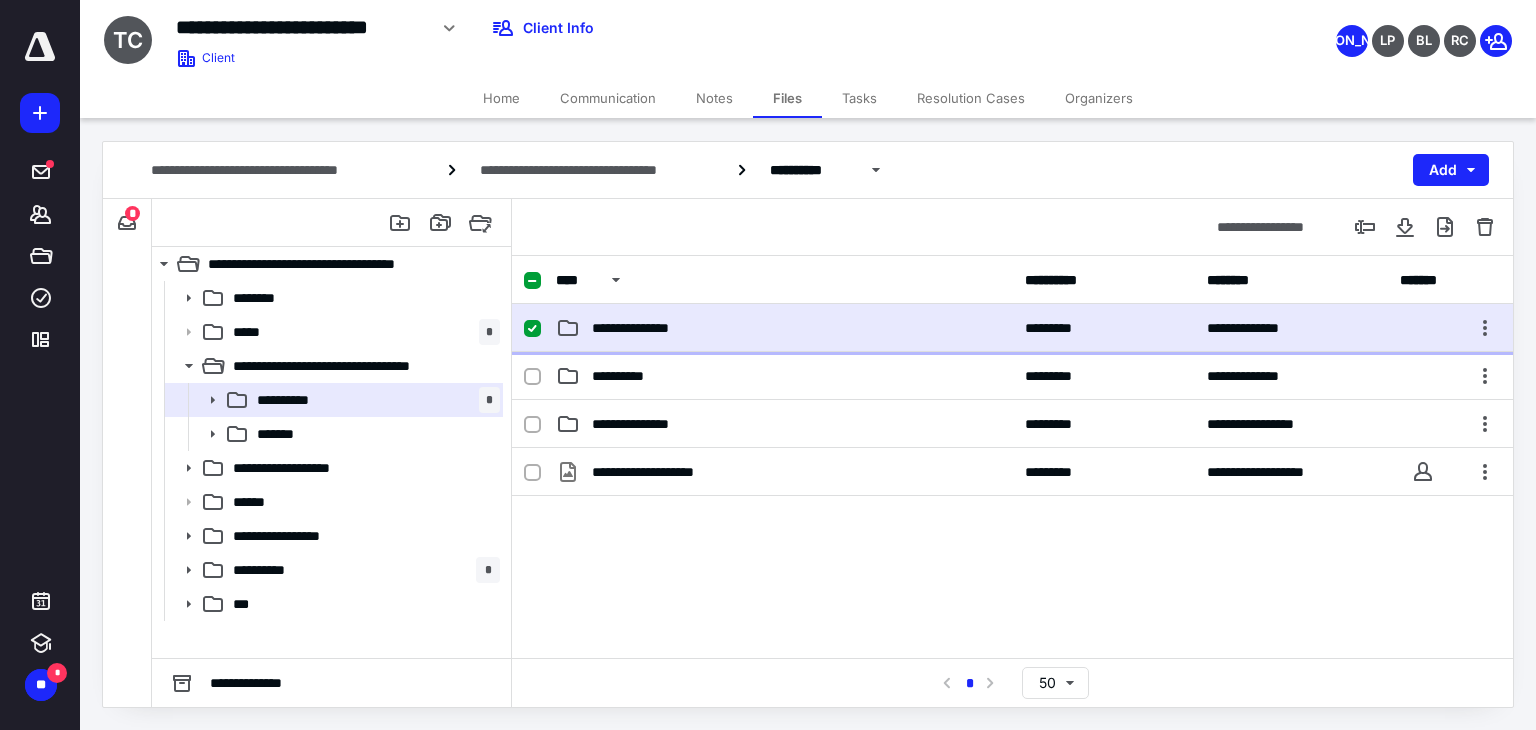 click on "**********" at bounding box center [784, 328] 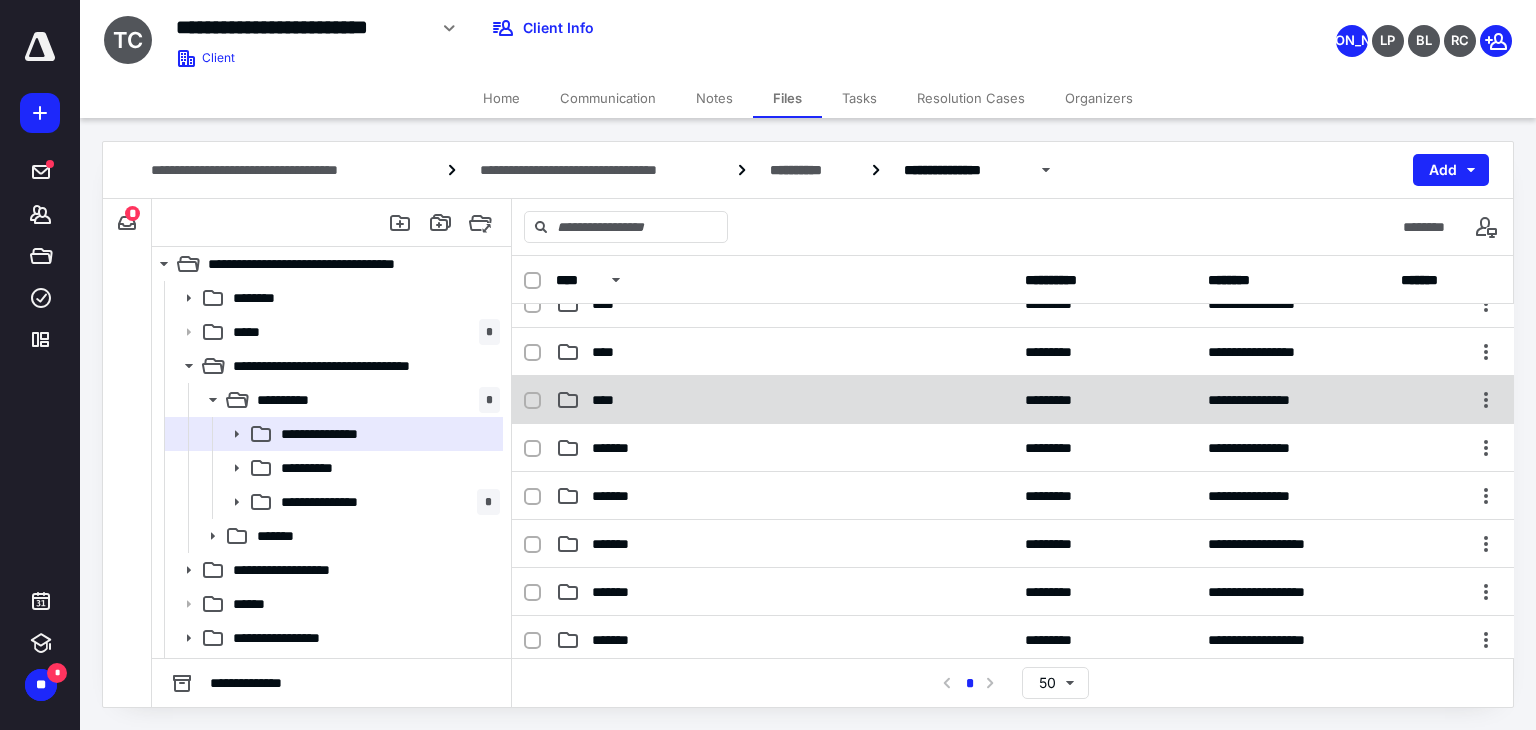 scroll, scrollTop: 200, scrollLeft: 0, axis: vertical 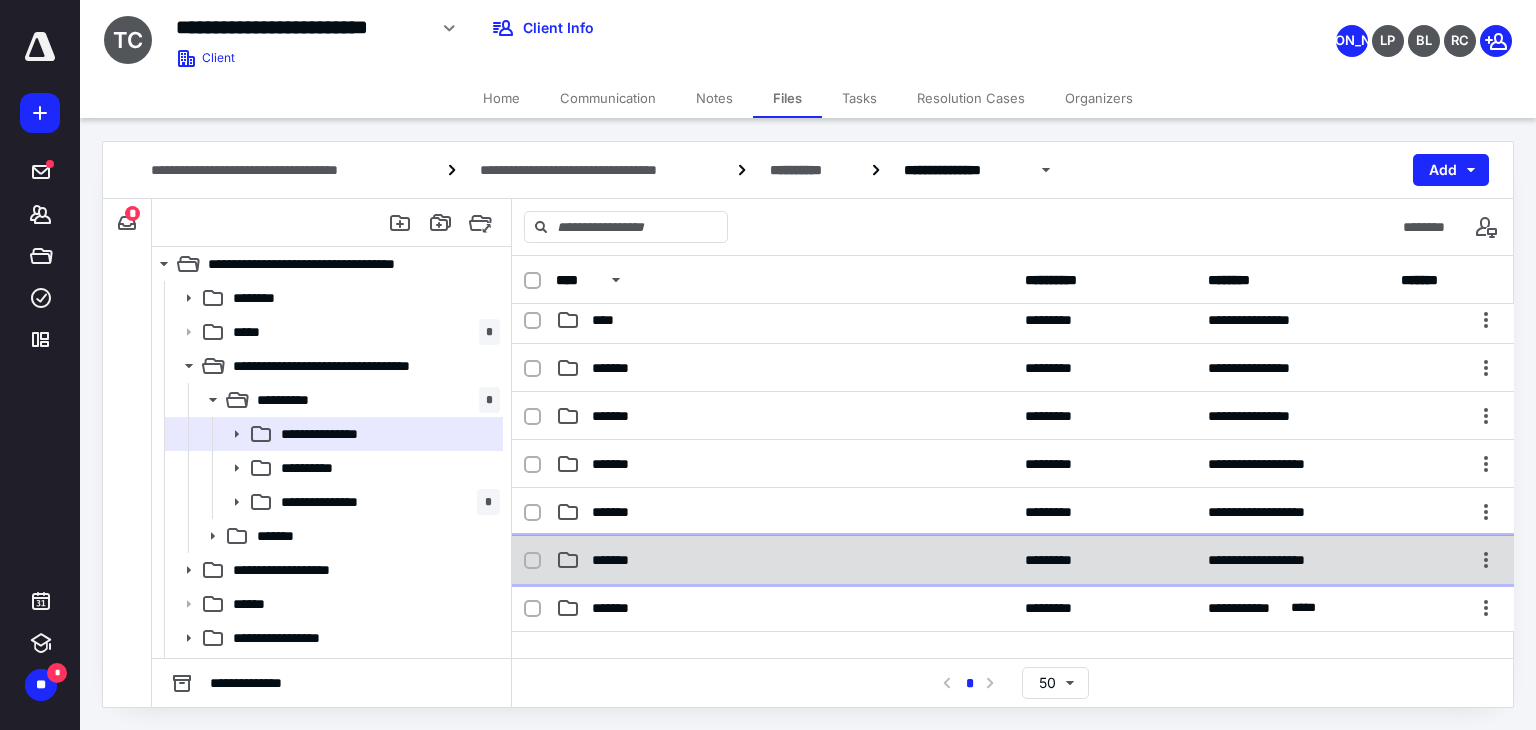 click on "*******" at bounding box center [784, 560] 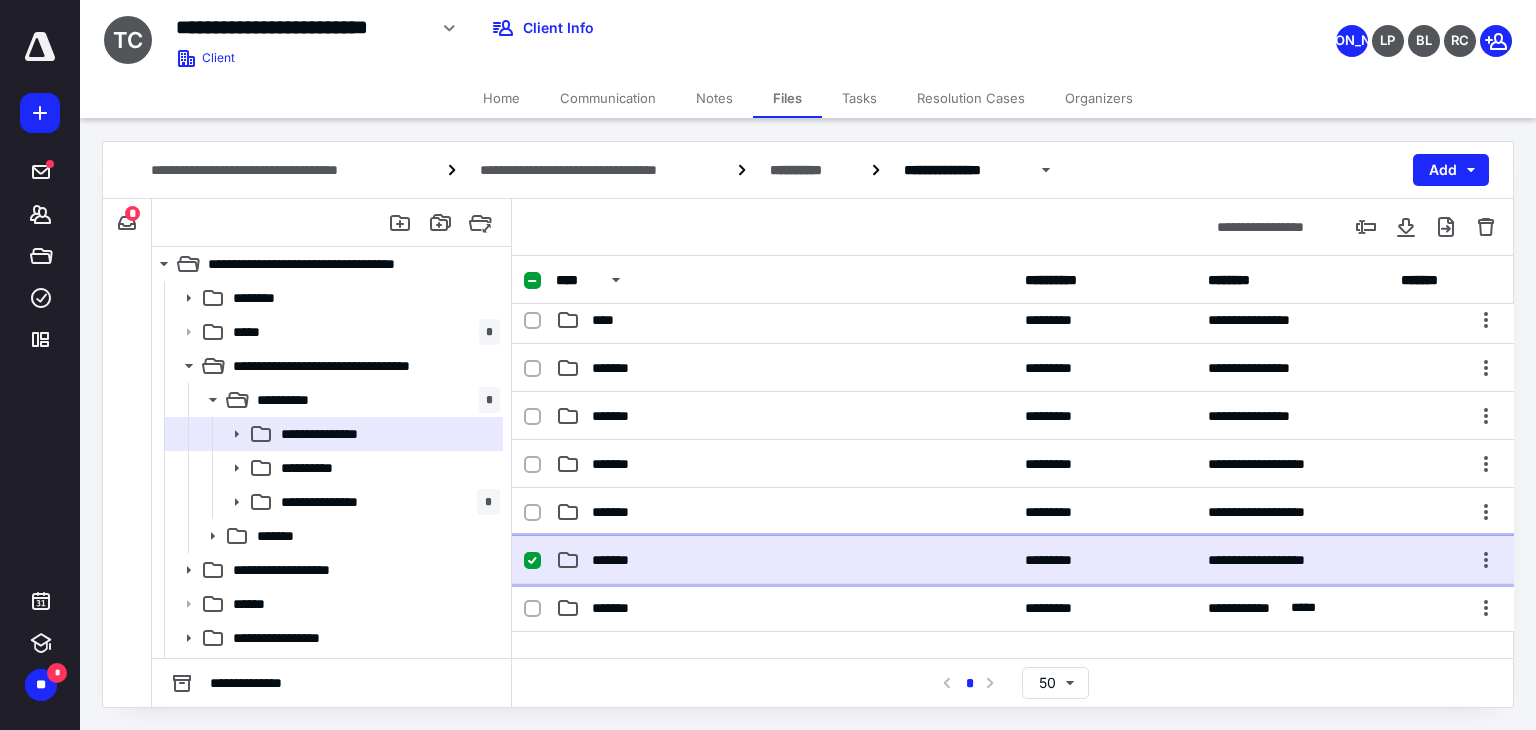 click on "*******" at bounding box center [784, 560] 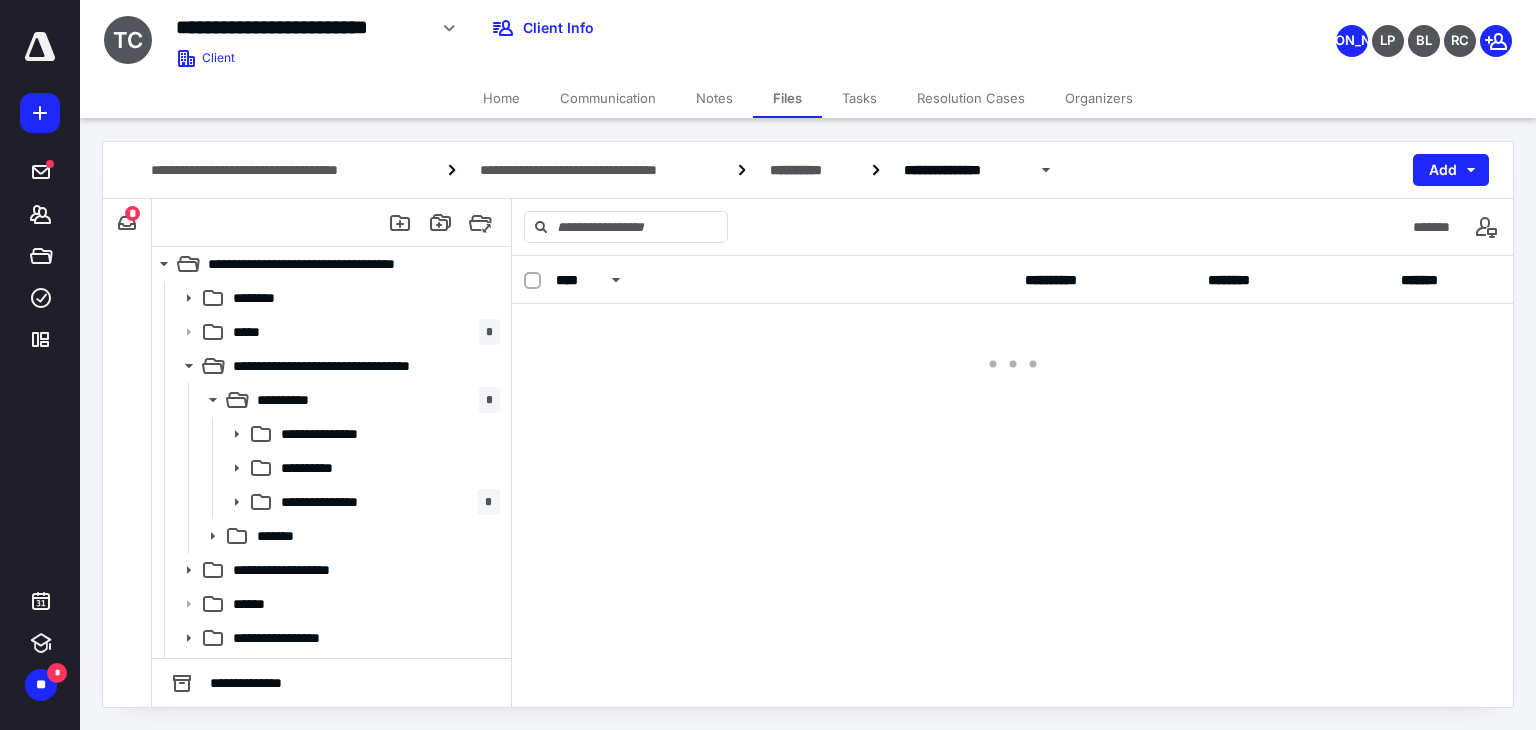 scroll, scrollTop: 0, scrollLeft: 0, axis: both 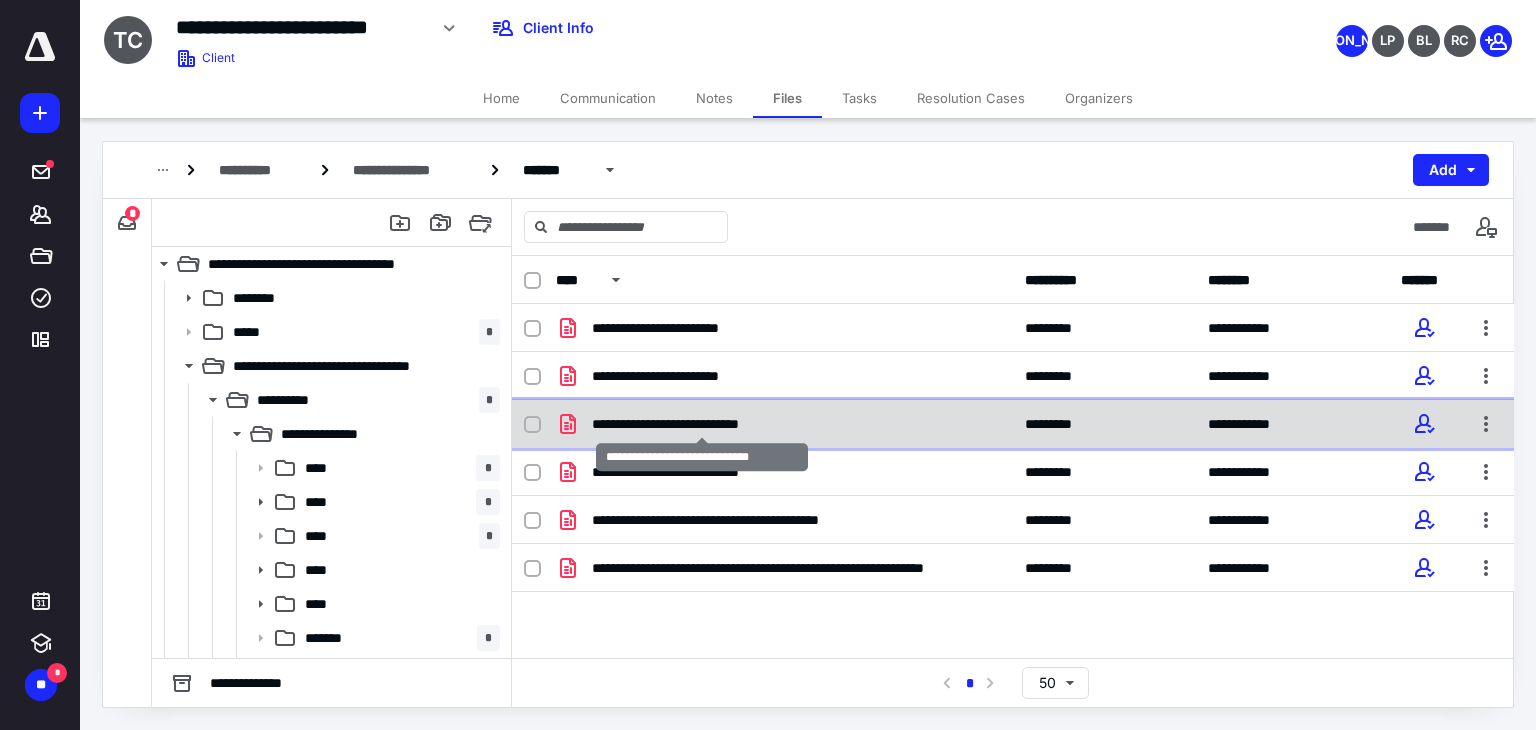 click on "**********" at bounding box center (702, 424) 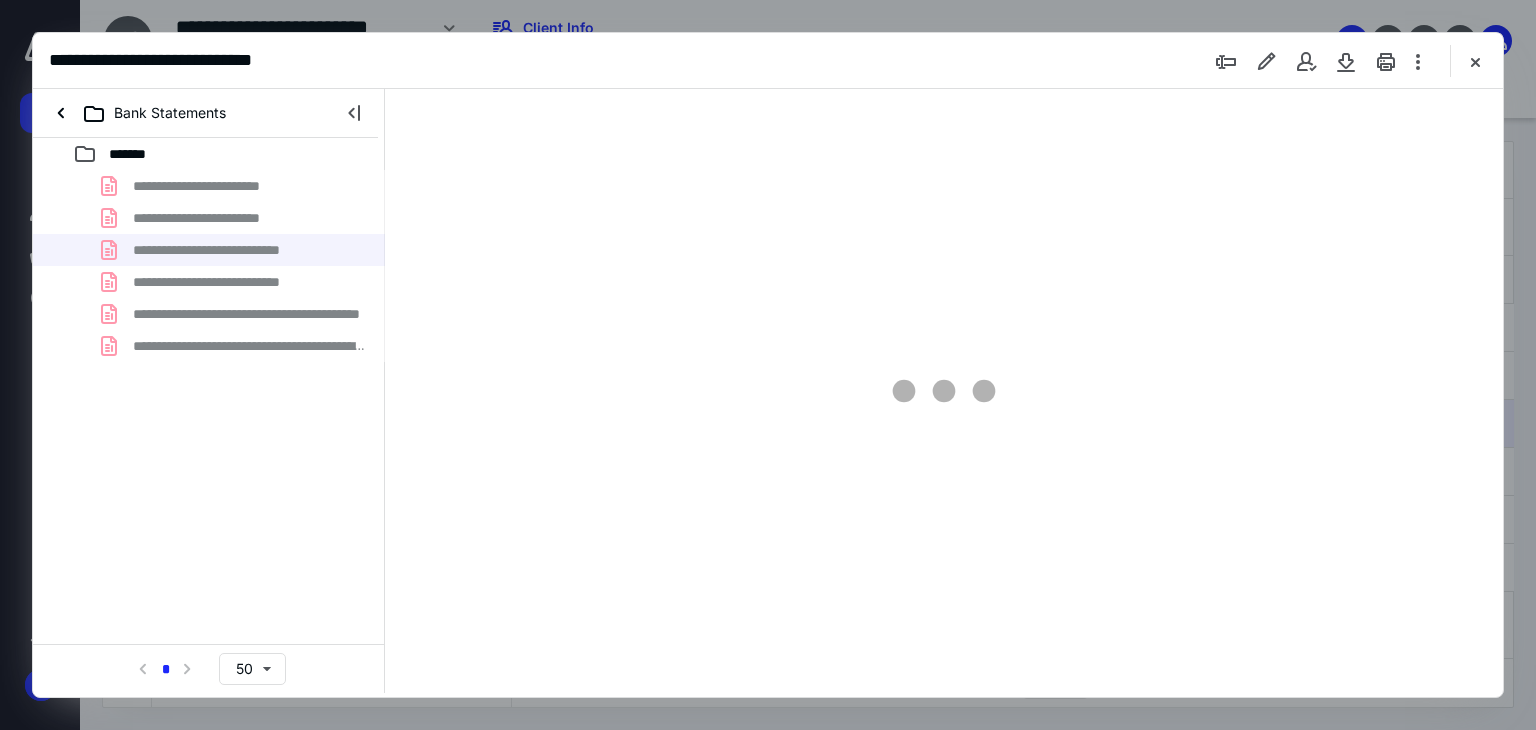 scroll, scrollTop: 0, scrollLeft: 0, axis: both 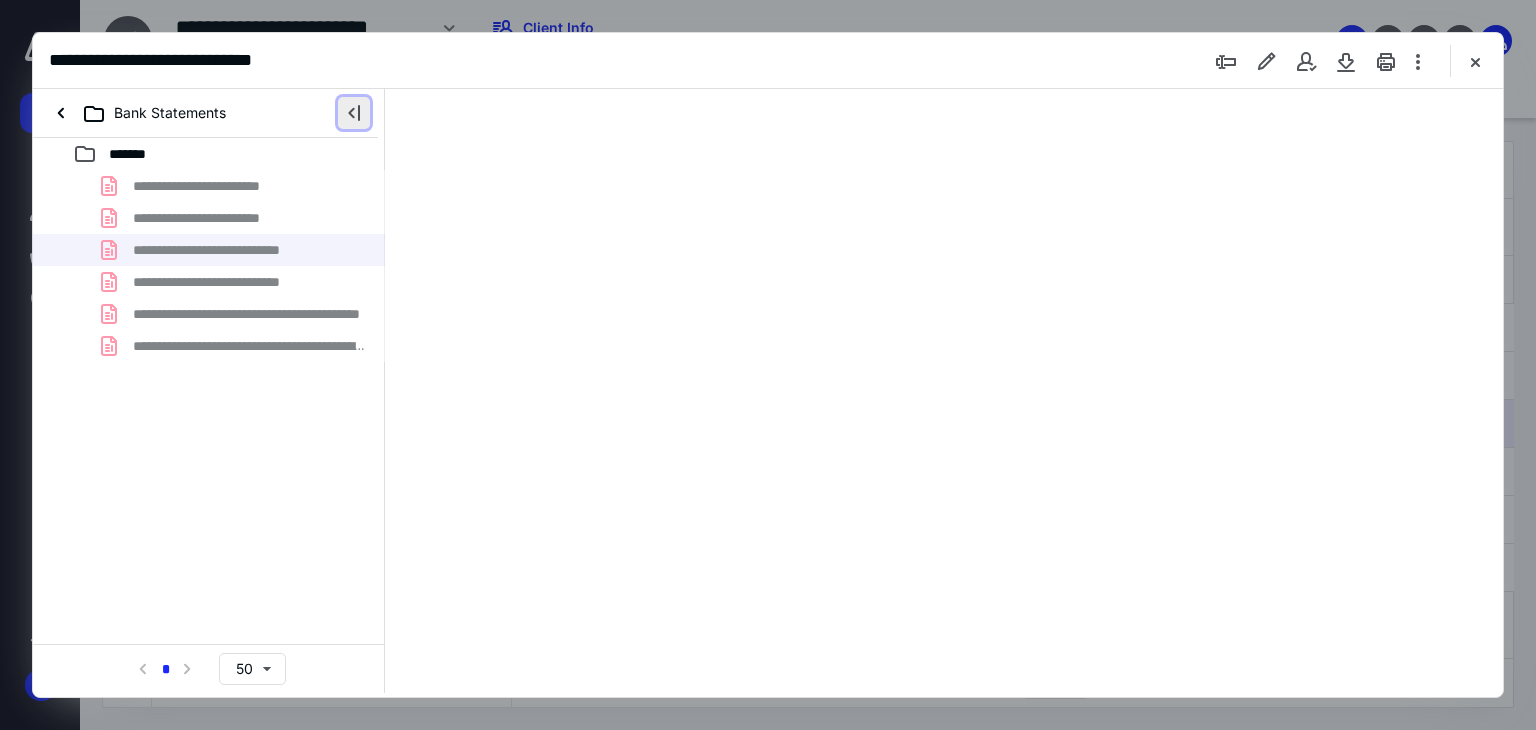 click at bounding box center [354, 113] 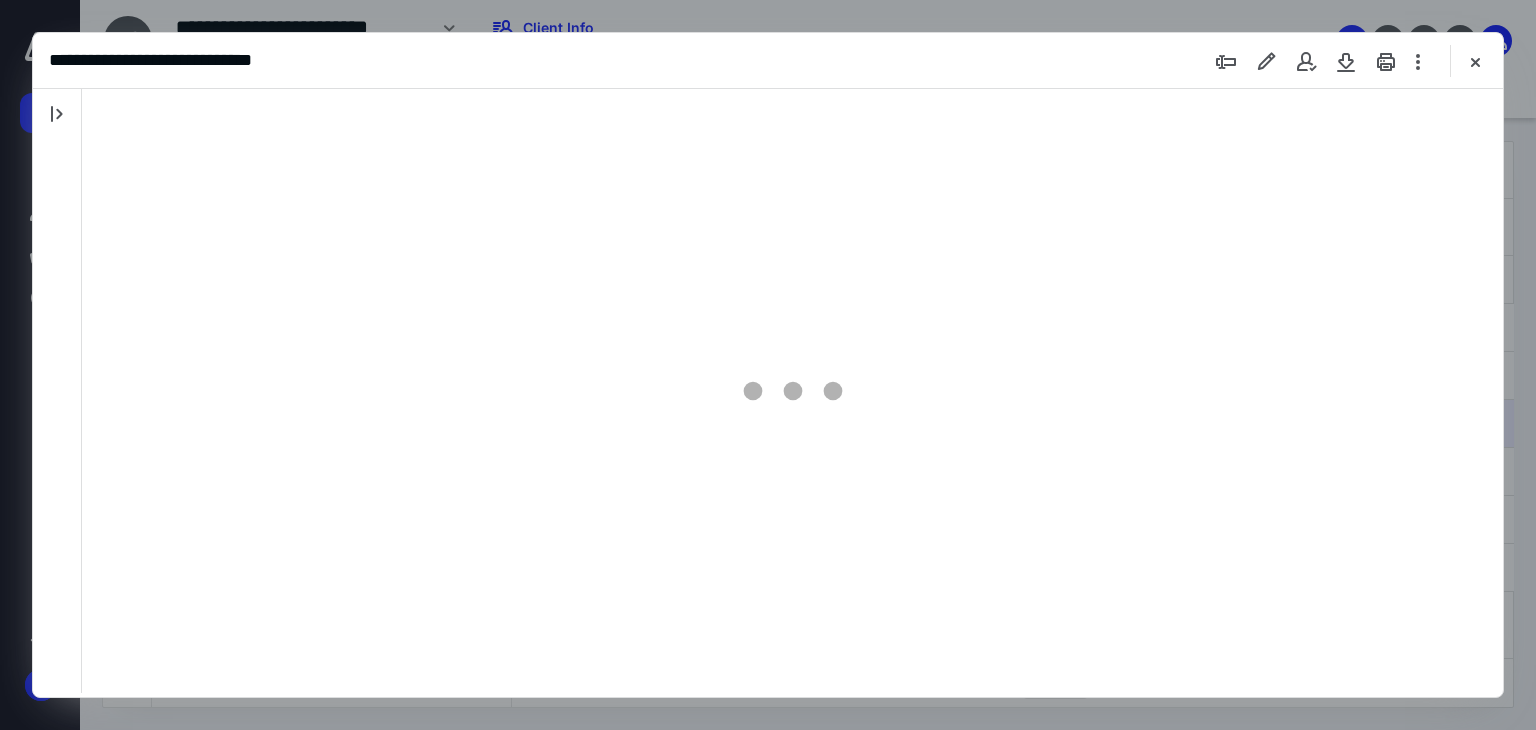 scroll, scrollTop: 0, scrollLeft: 0, axis: both 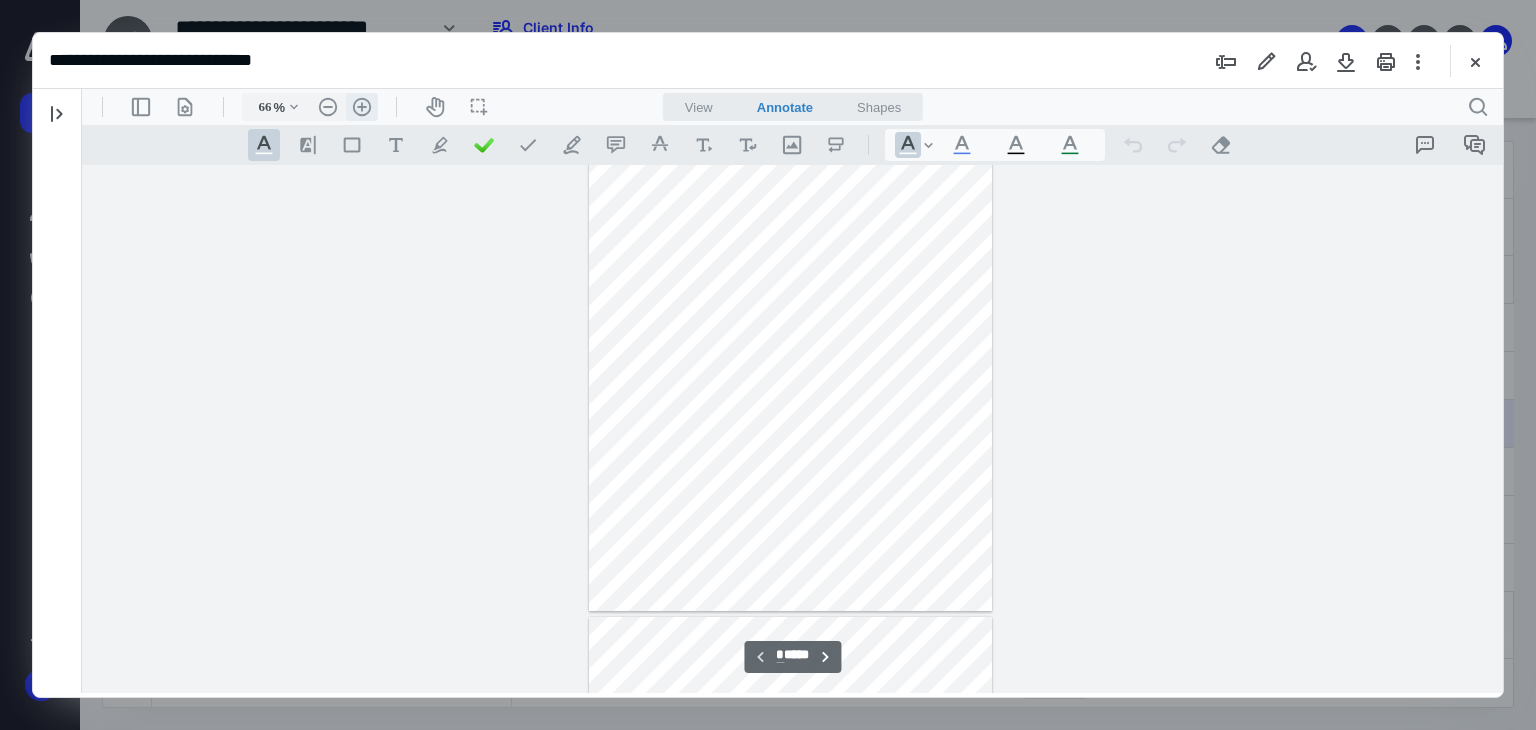 click on ".cls-1{fill:#abb0c4;} icon - header - zoom - in - line" at bounding box center [362, 107] 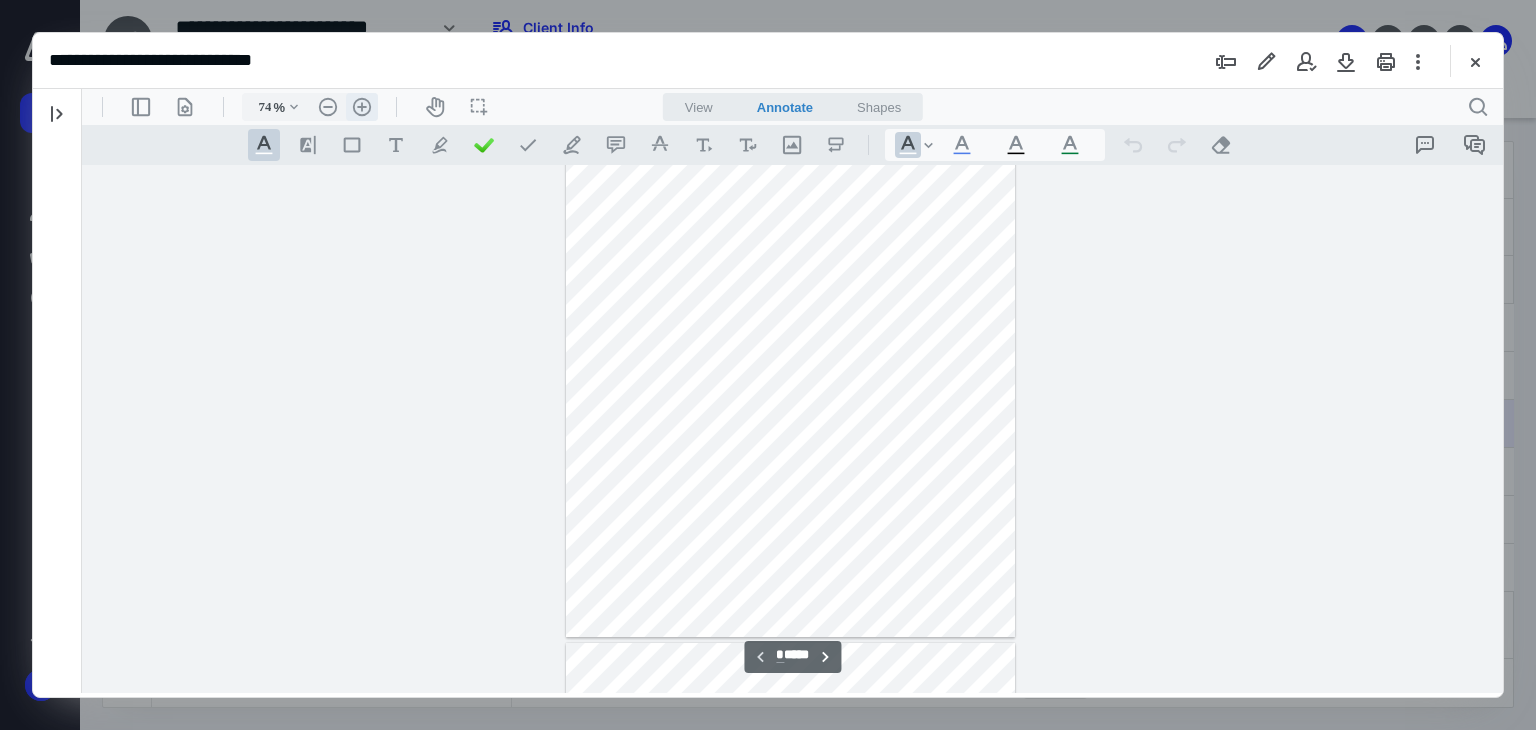 click on ".cls-1{fill:#abb0c4;} icon - header - zoom - in - line" at bounding box center (362, 107) 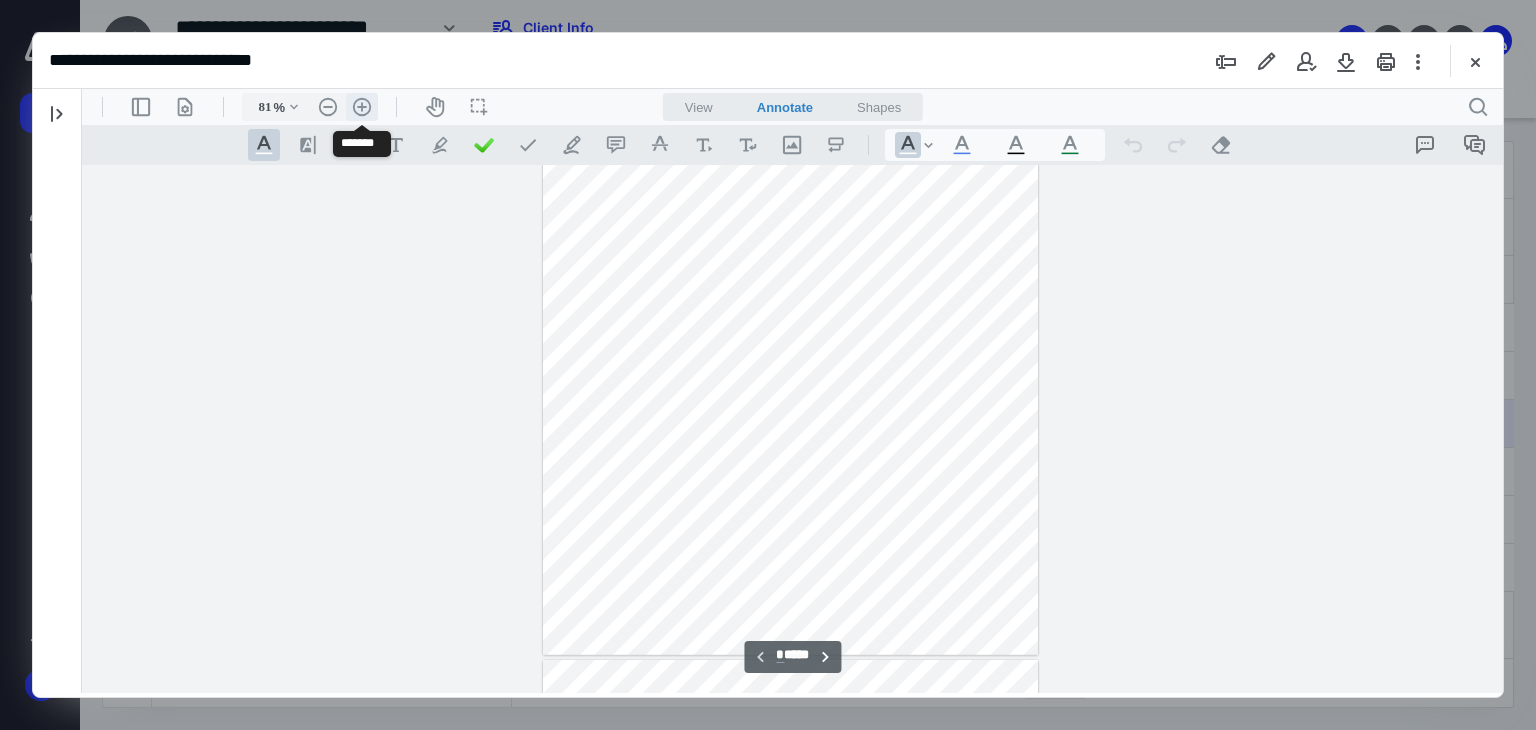 click on ".cls-1{fill:#abb0c4;} icon - header - zoom - in - line" at bounding box center (362, 107) 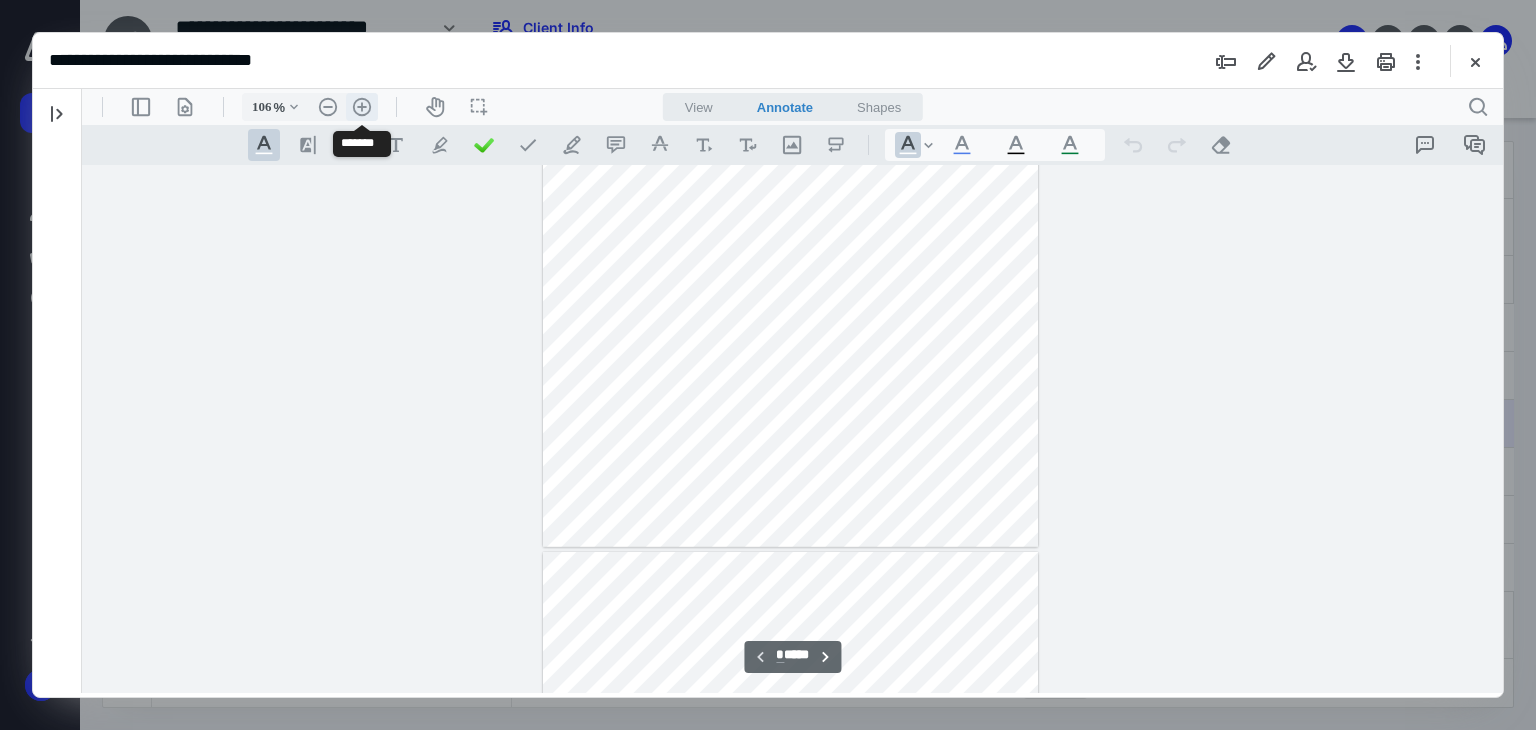 click on ".cls-1{fill:#abb0c4;} icon - header - zoom - in - line" at bounding box center (362, 107) 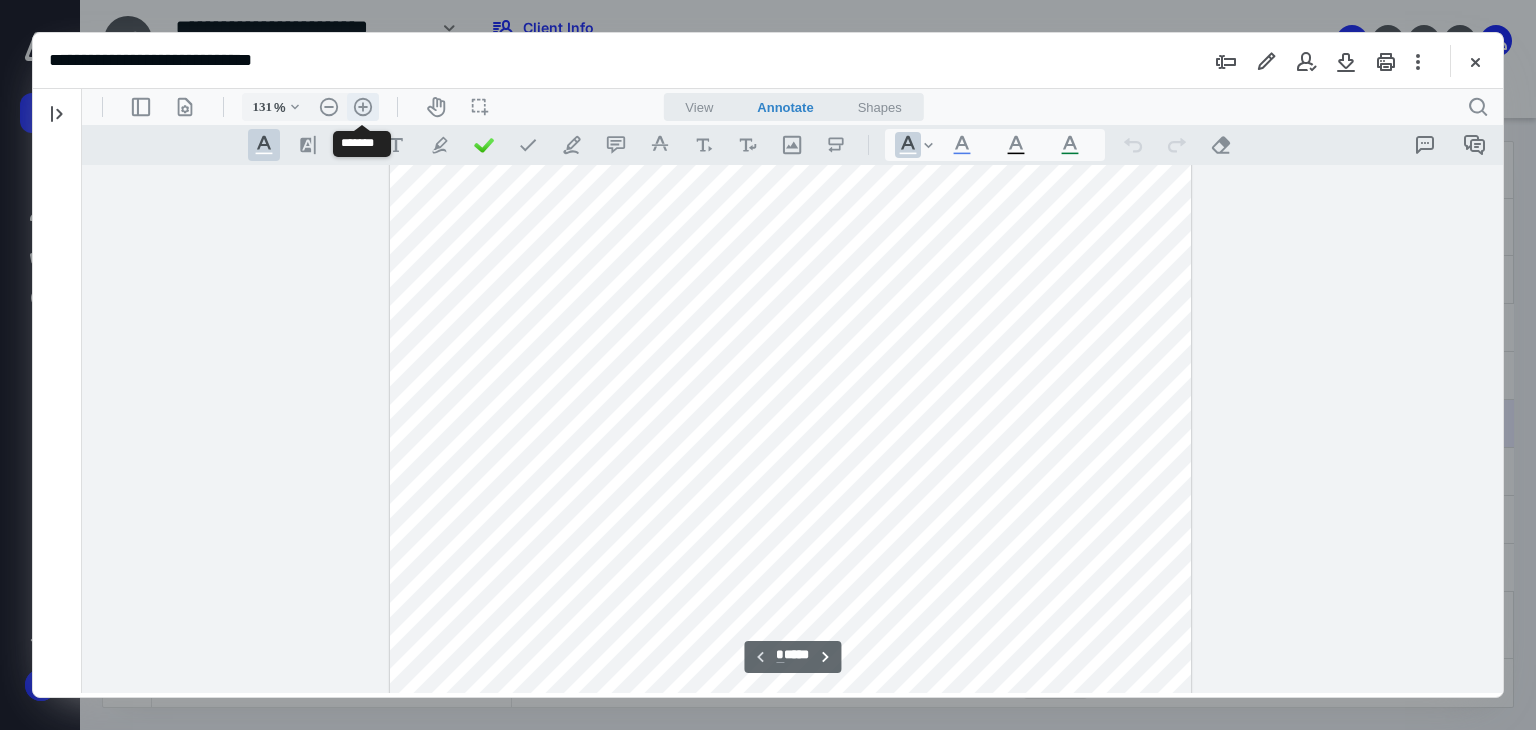click on ".cls-1{fill:#abb0c4;} icon - header - zoom - in - line" at bounding box center [363, 107] 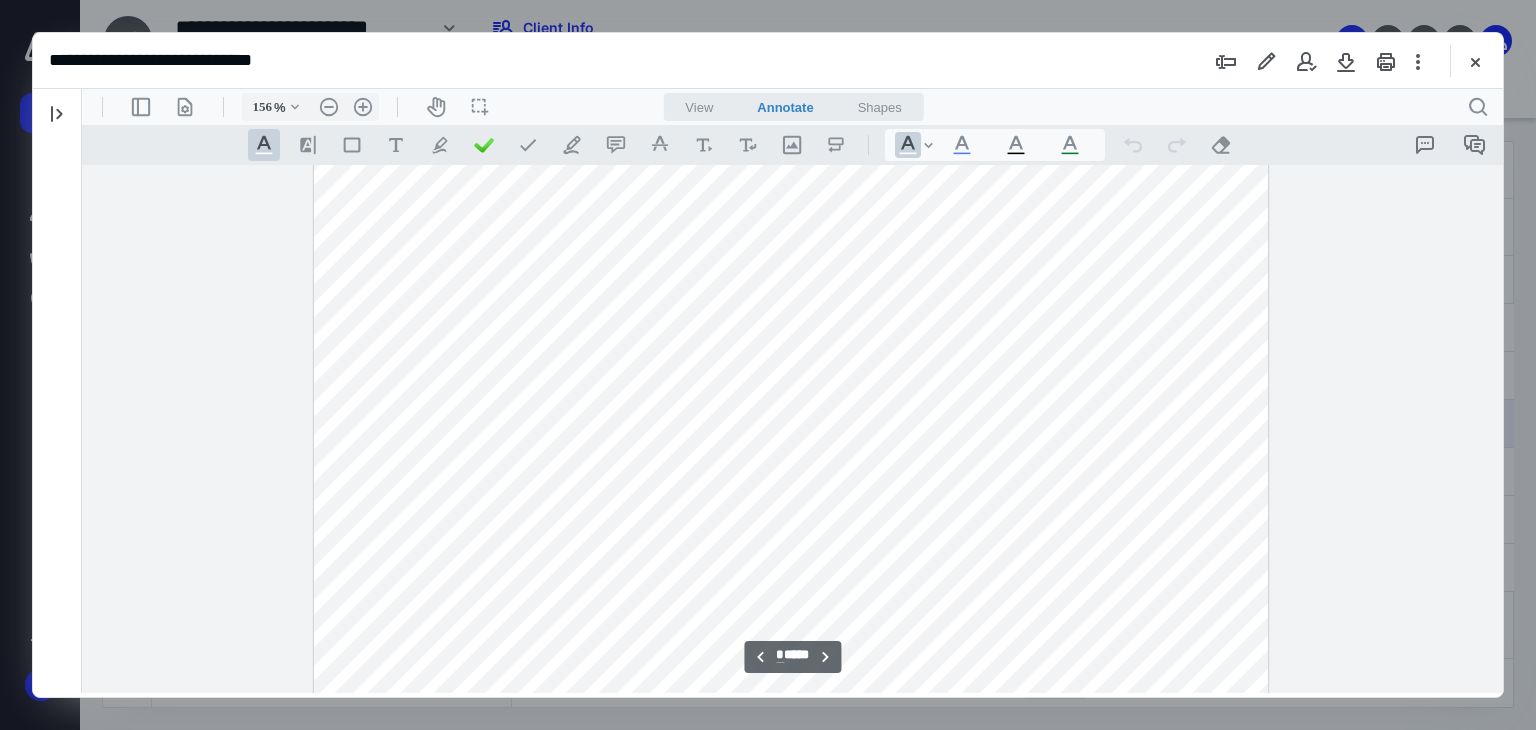 scroll, scrollTop: 3293, scrollLeft: 0, axis: vertical 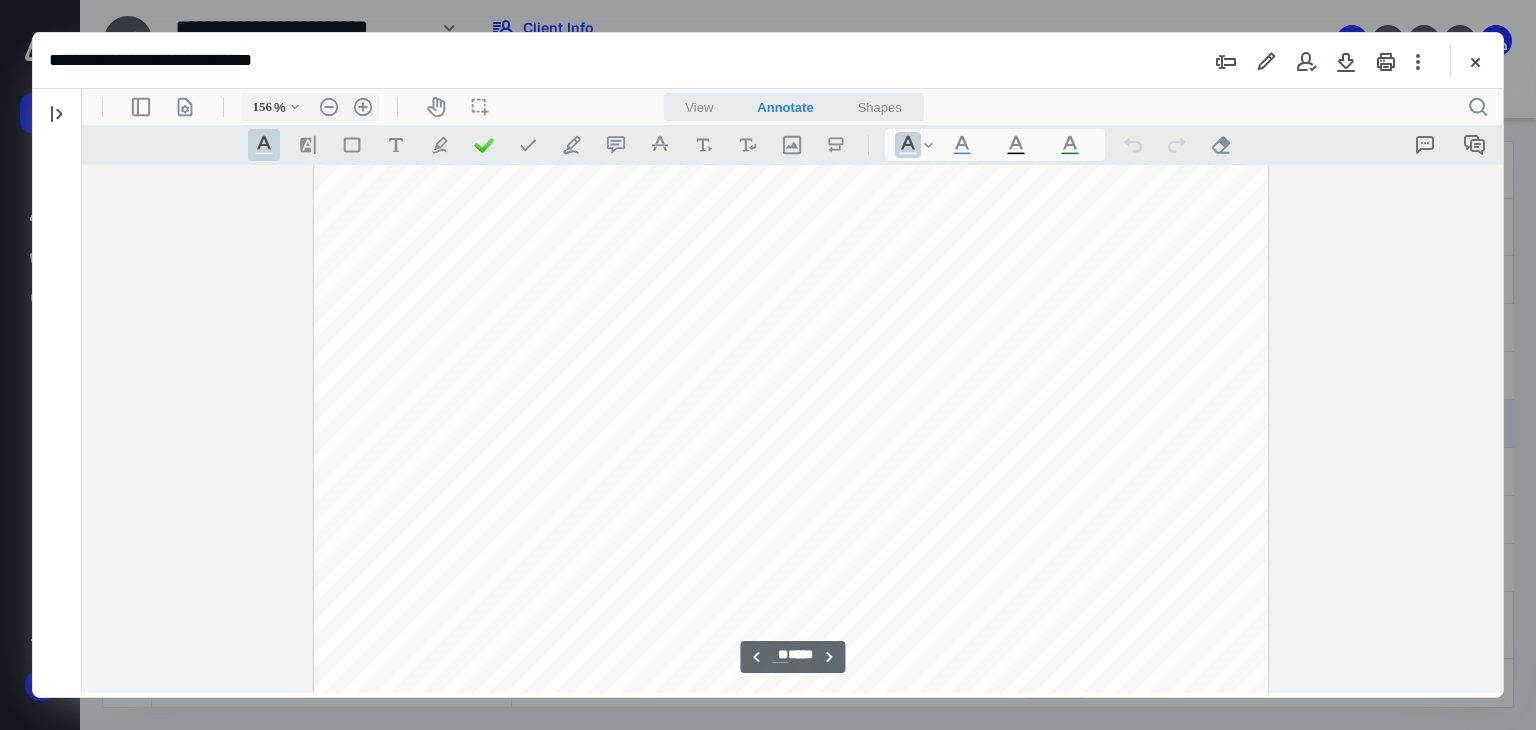 type on "**" 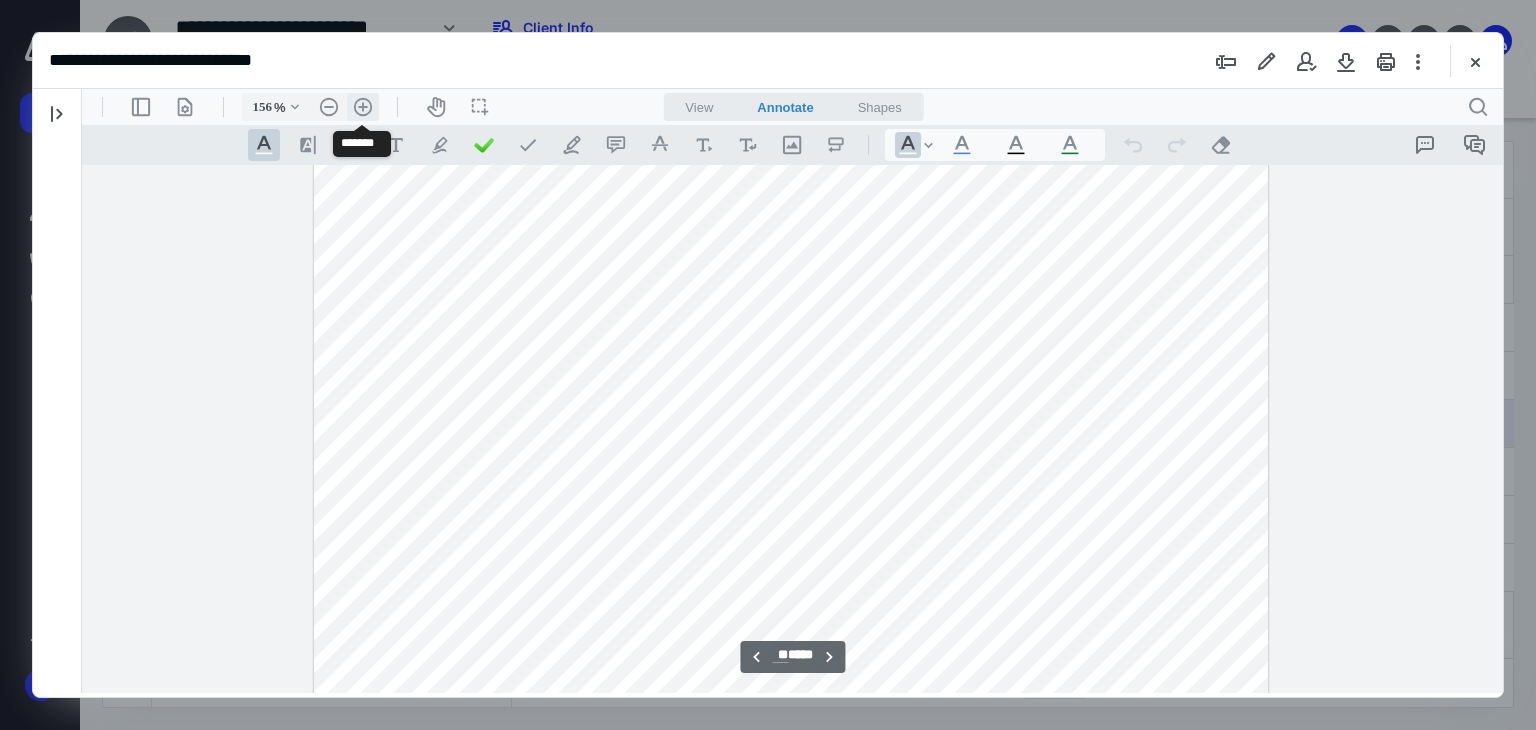 click on ".cls-1{fill:#abb0c4;} icon - header - zoom - in - line" at bounding box center (363, 107) 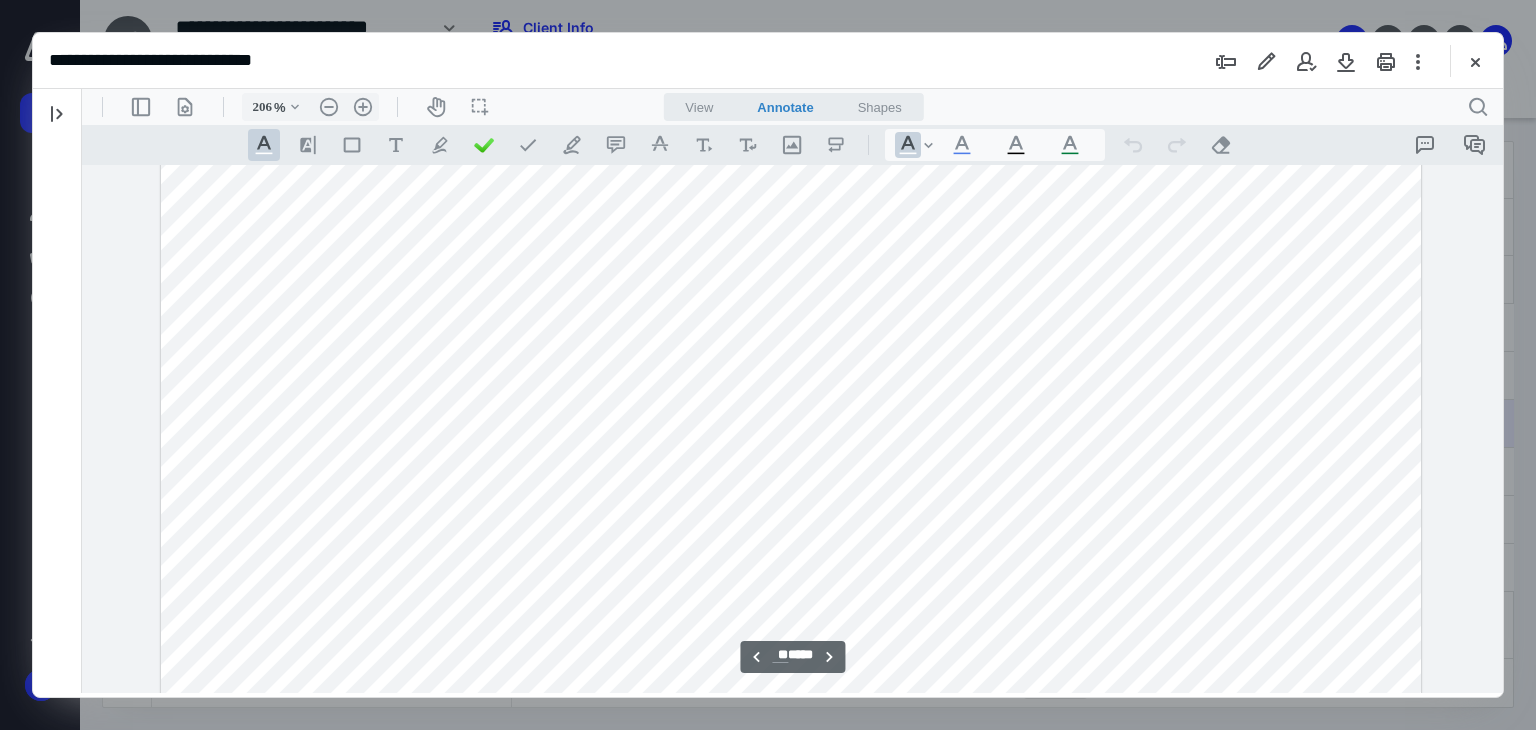 scroll, scrollTop: 34841, scrollLeft: 0, axis: vertical 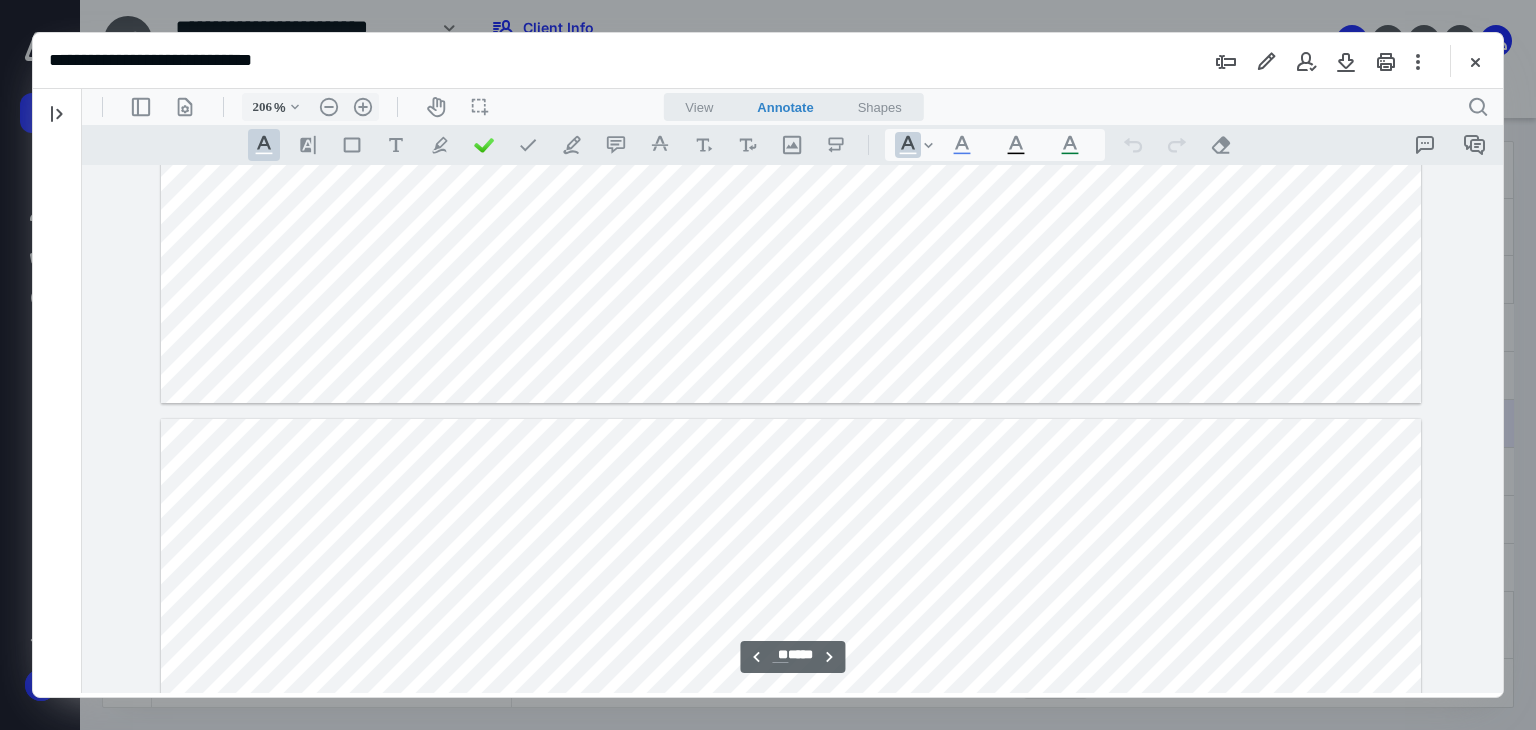 type on "**" 